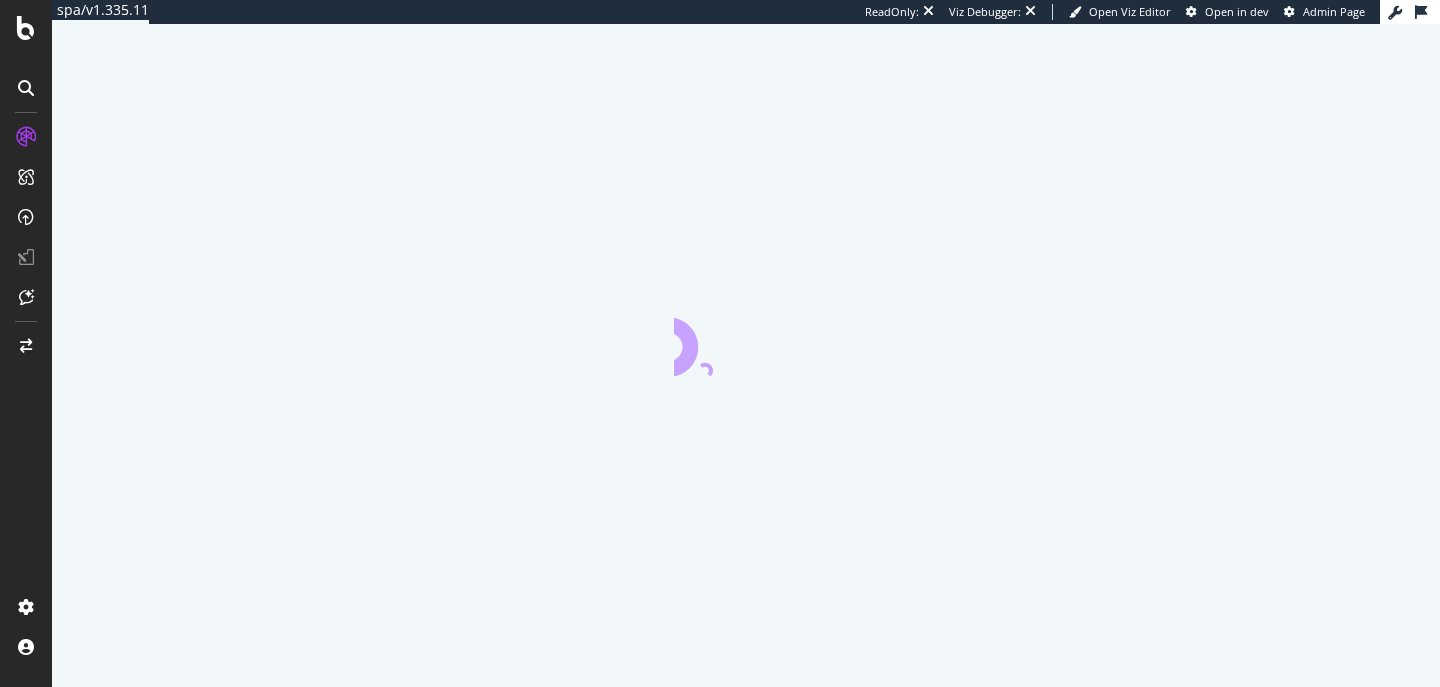 scroll, scrollTop: 0, scrollLeft: 0, axis: both 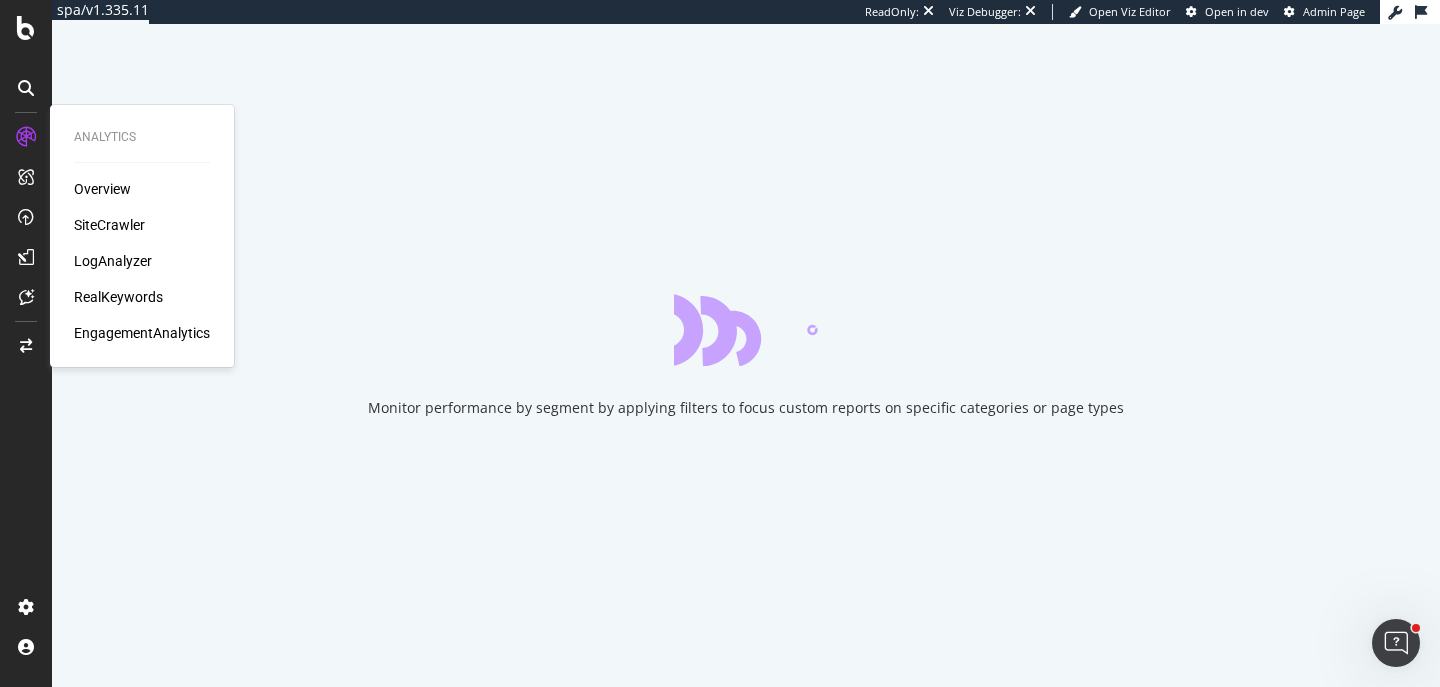 click on "Overview SiteCrawler LogAnalyzer RealKeywords EngagementAnalytics" at bounding box center [142, 261] 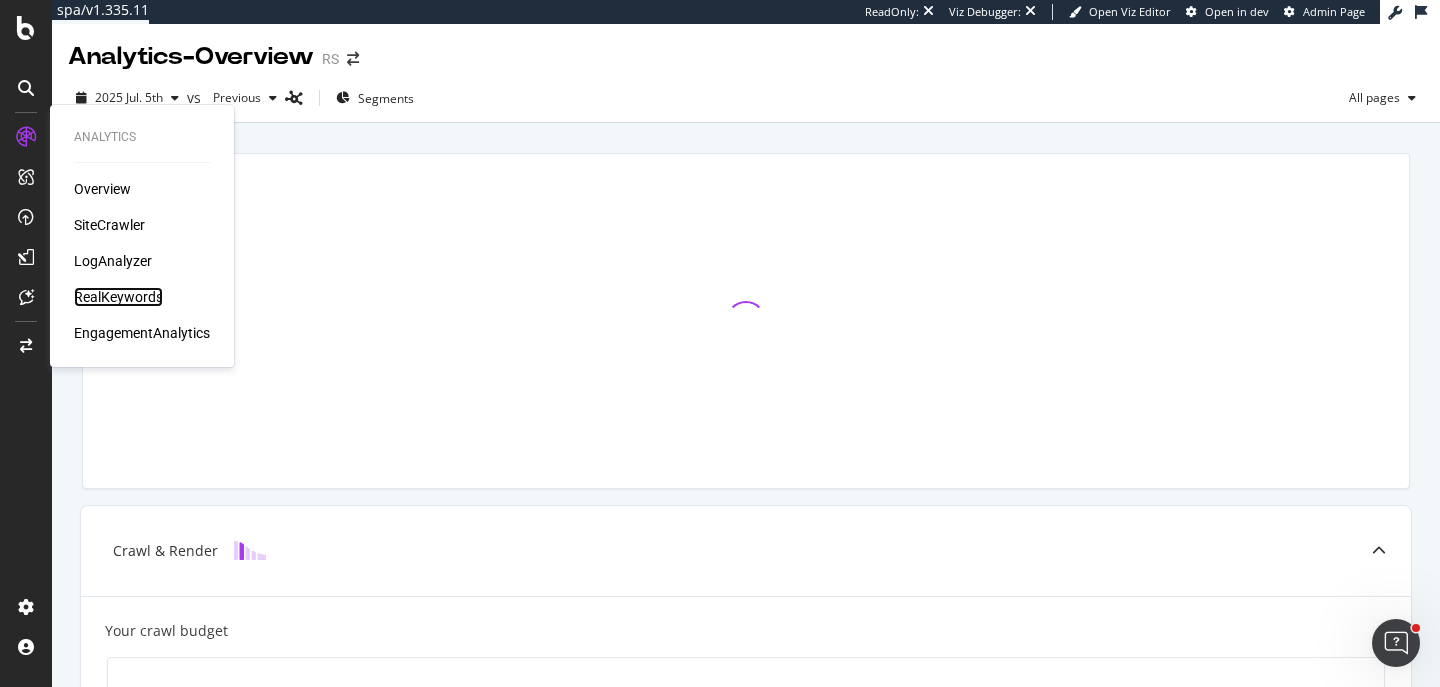 click on "RealKeywords" at bounding box center [118, 297] 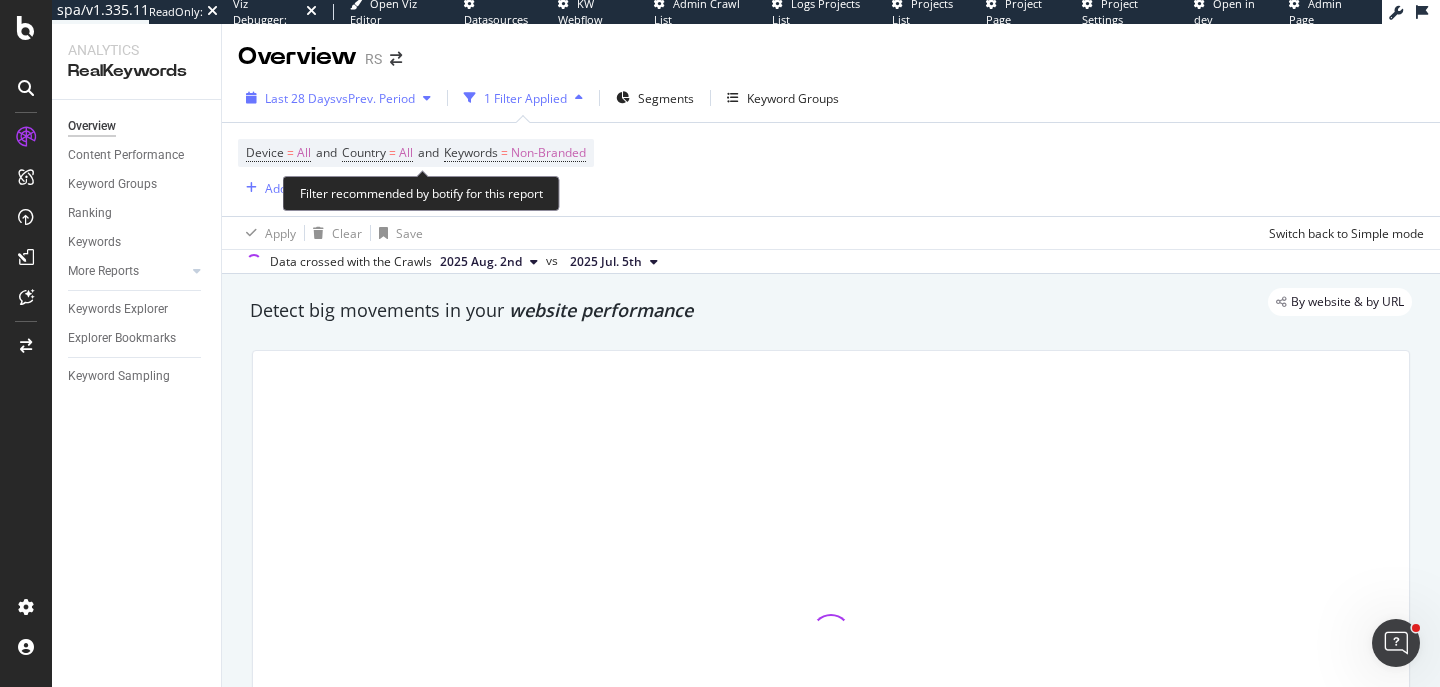click on "Last 28 Days  vs  Prev. Period" at bounding box center (338, 98) 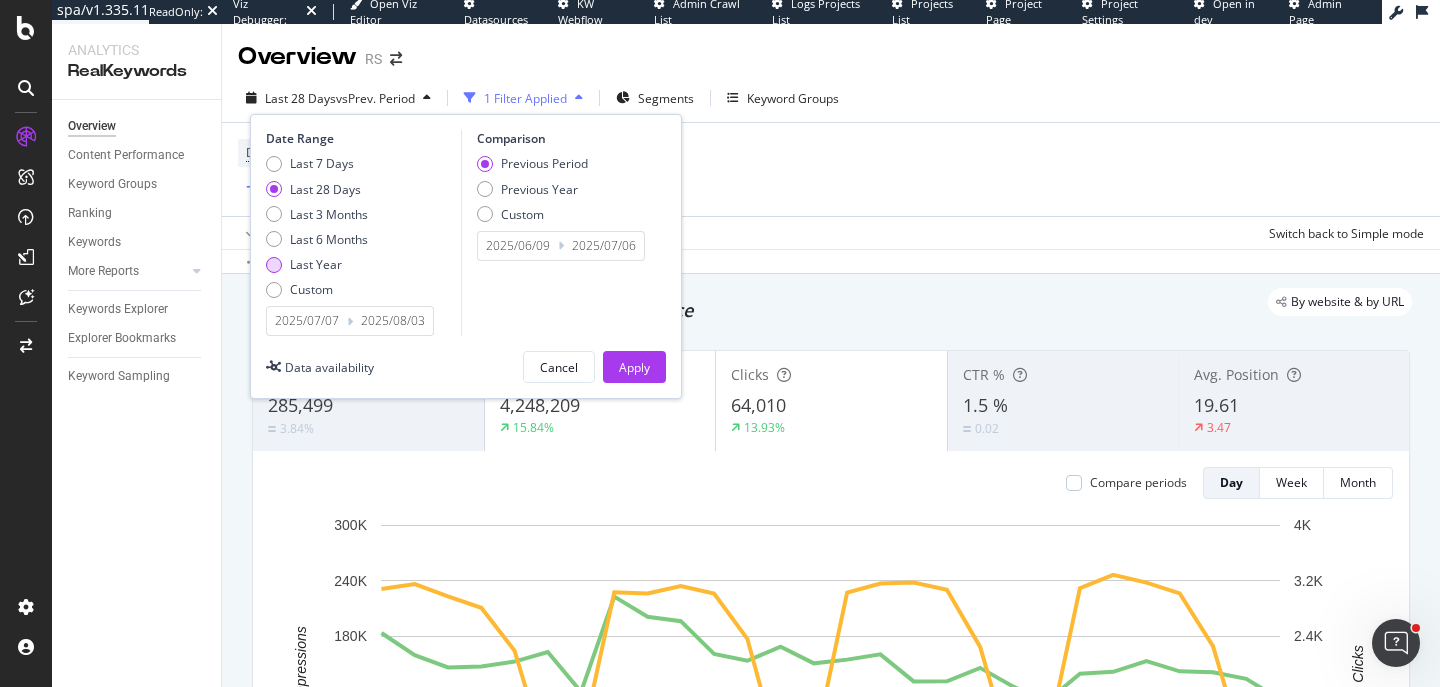 click on "Last Year" at bounding box center (316, 264) 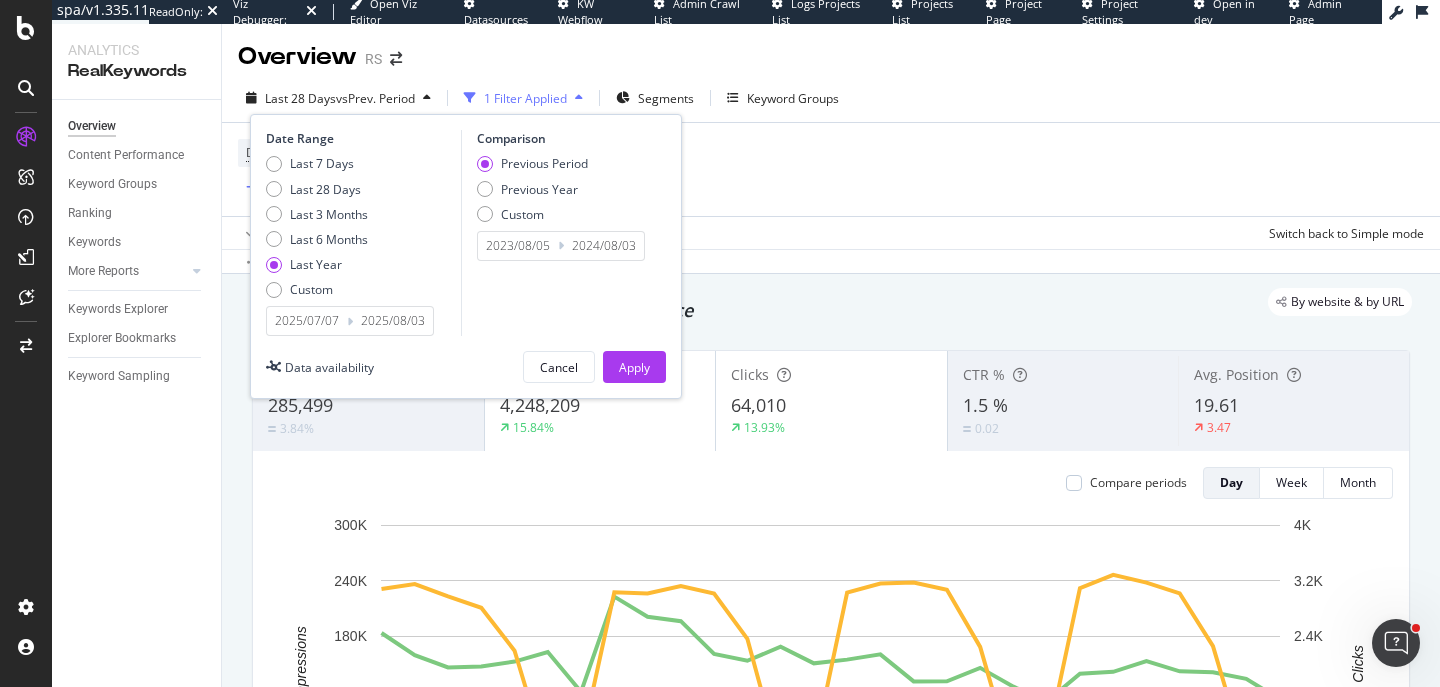 type on "2024/08/04" 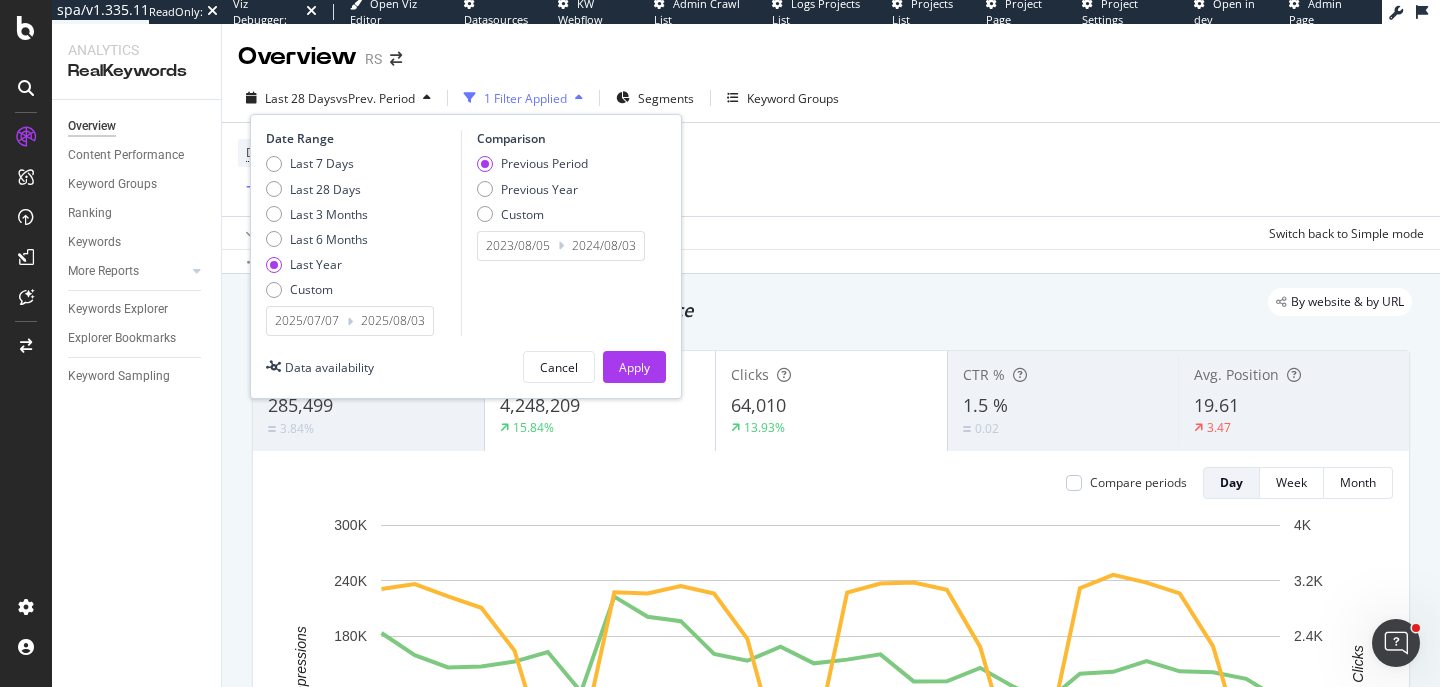 type on "2023/08/05" 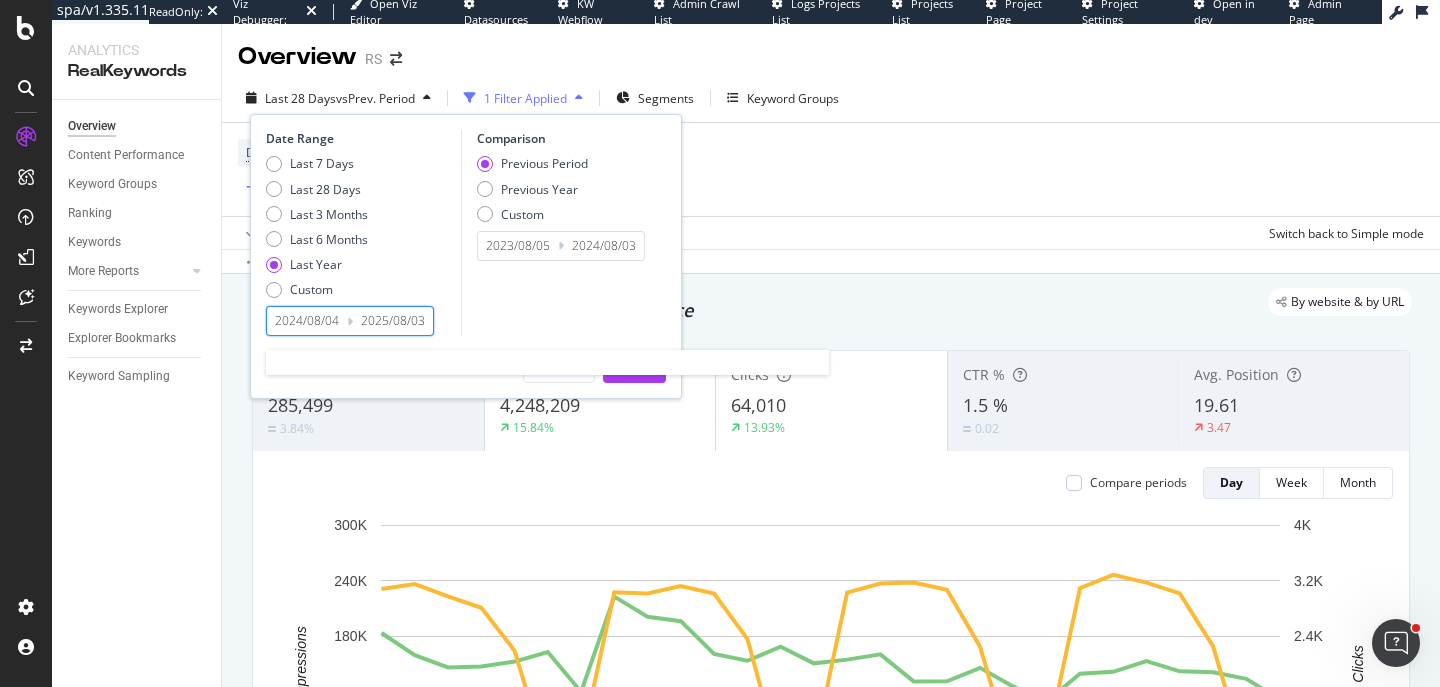 click on "2024/08/04" at bounding box center [307, 321] 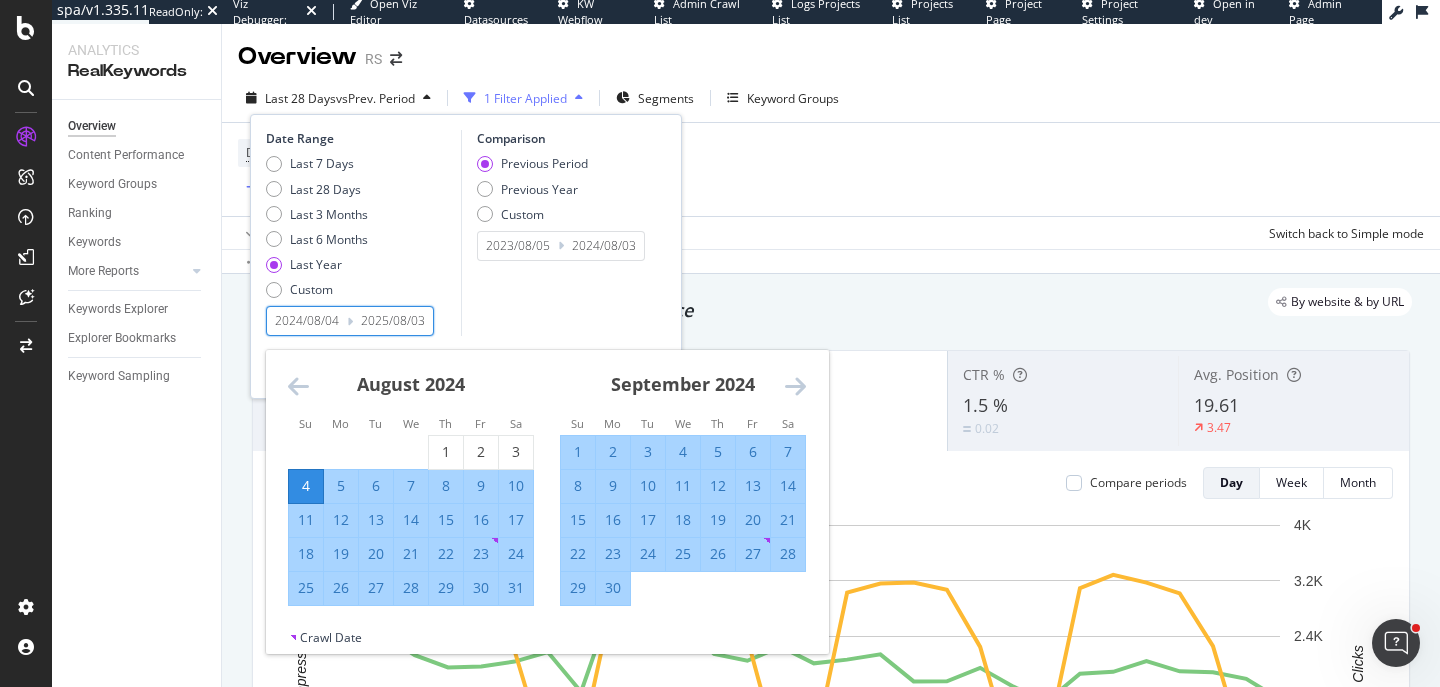 click at bounding box center [298, 386] 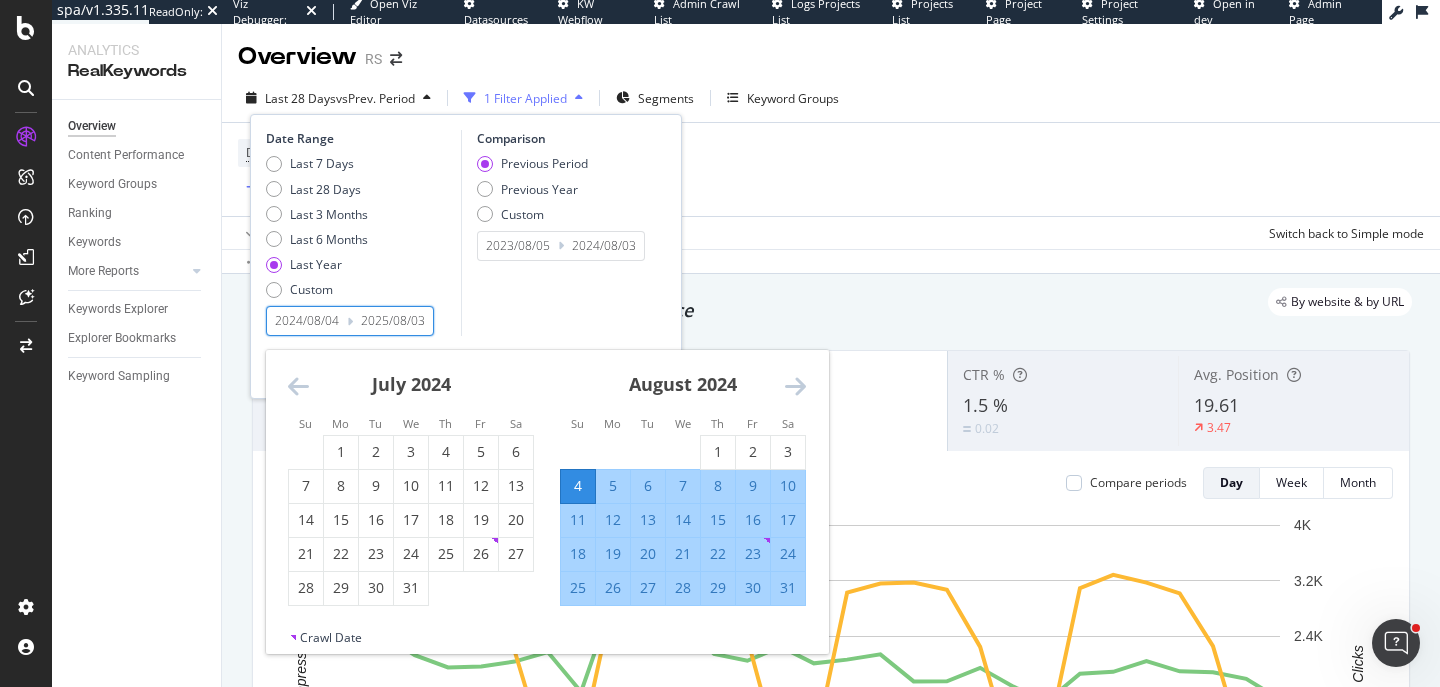 click at bounding box center (298, 386) 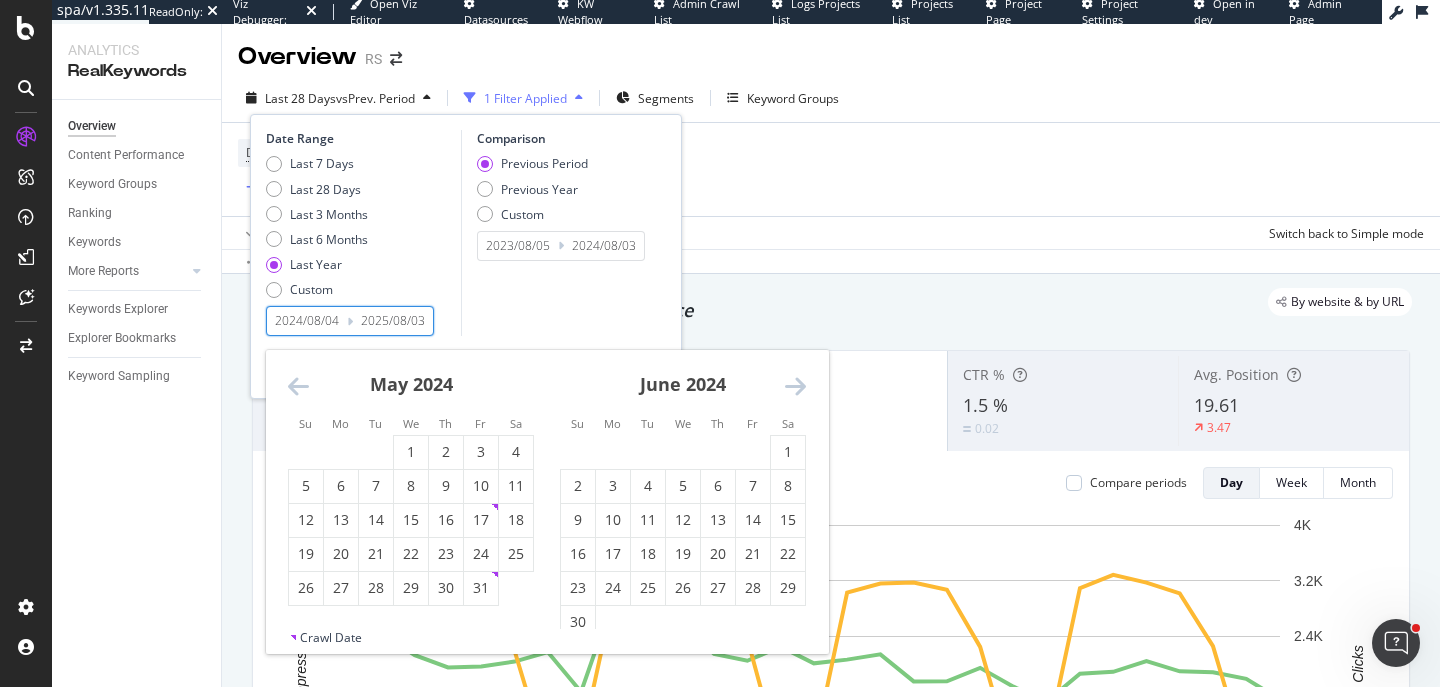click at bounding box center (298, 386) 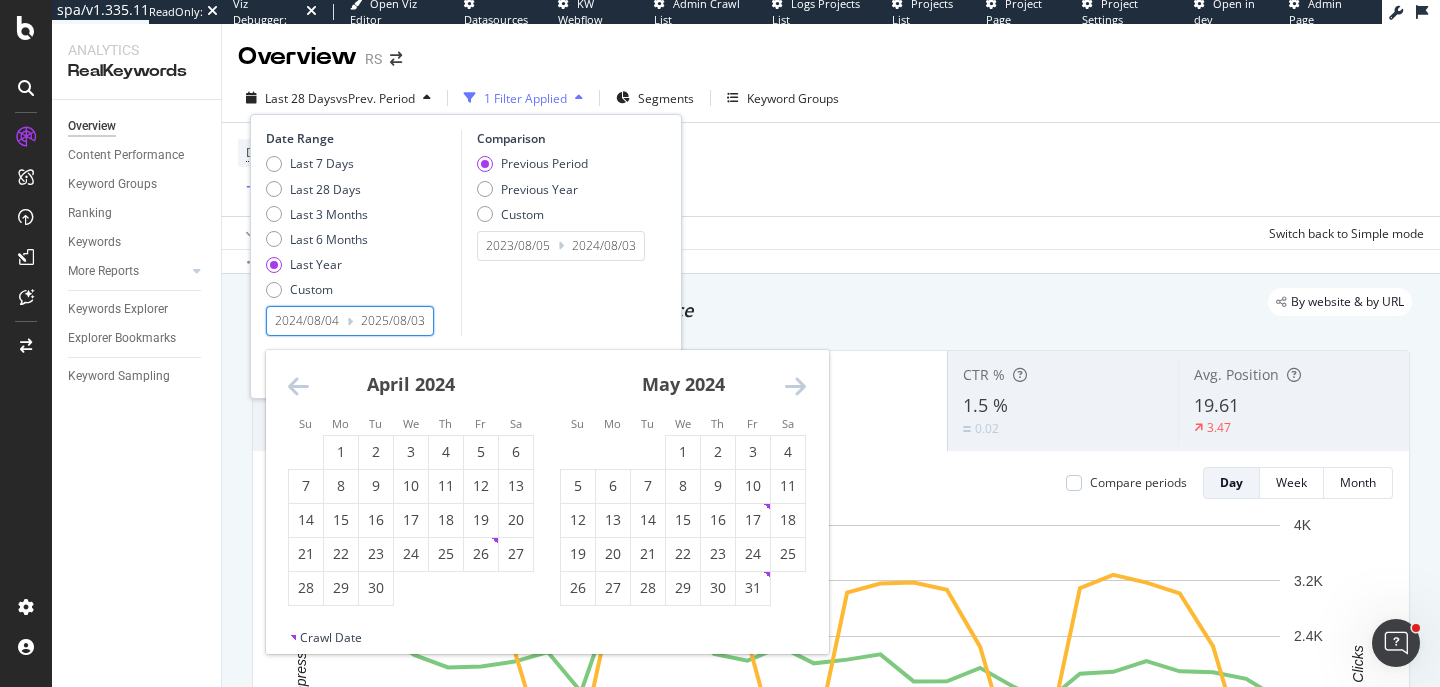 click at bounding box center [298, 386] 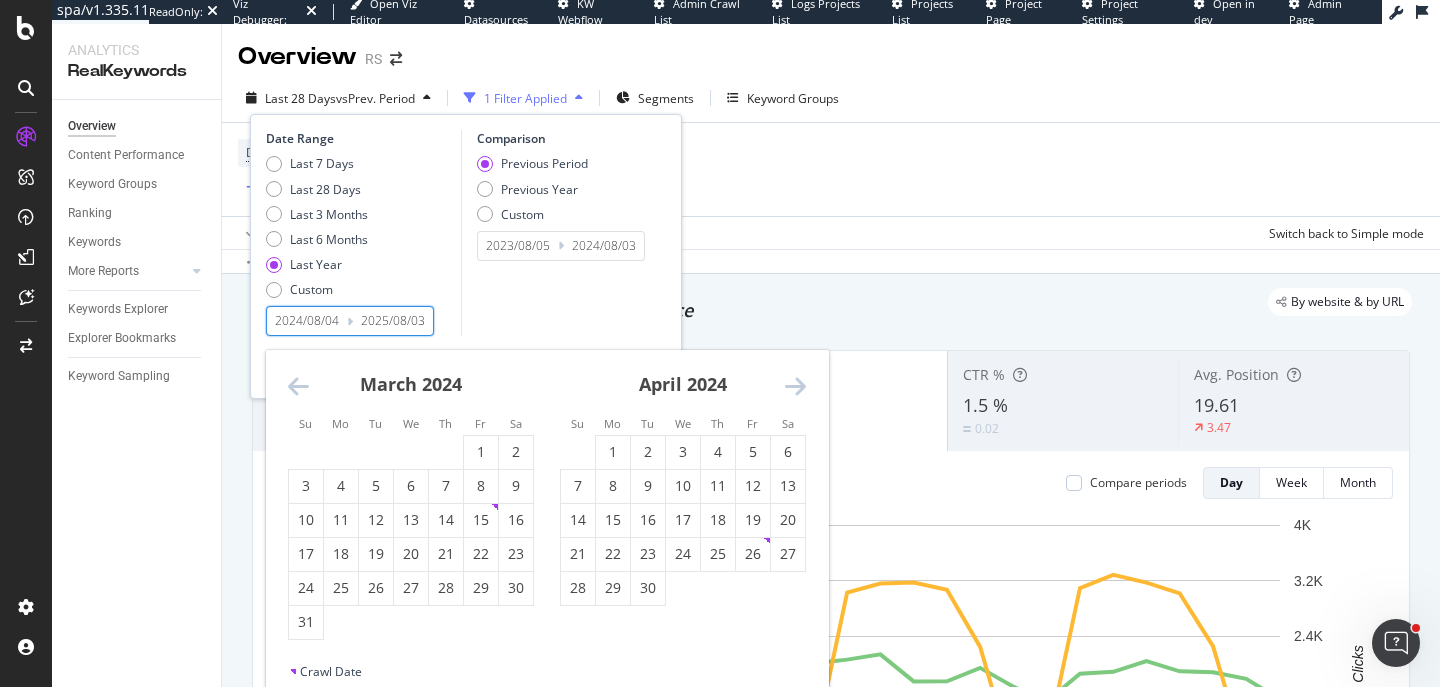 click at bounding box center (298, 386) 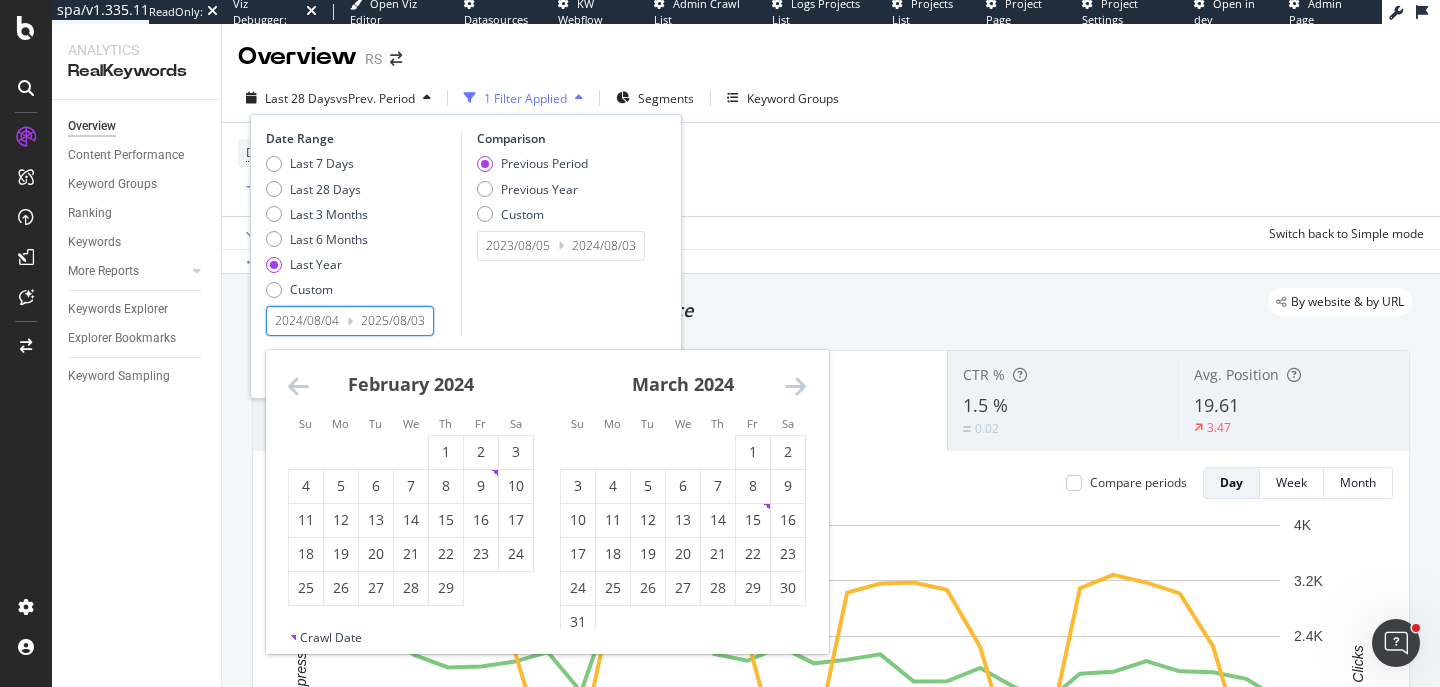 click at bounding box center [298, 386] 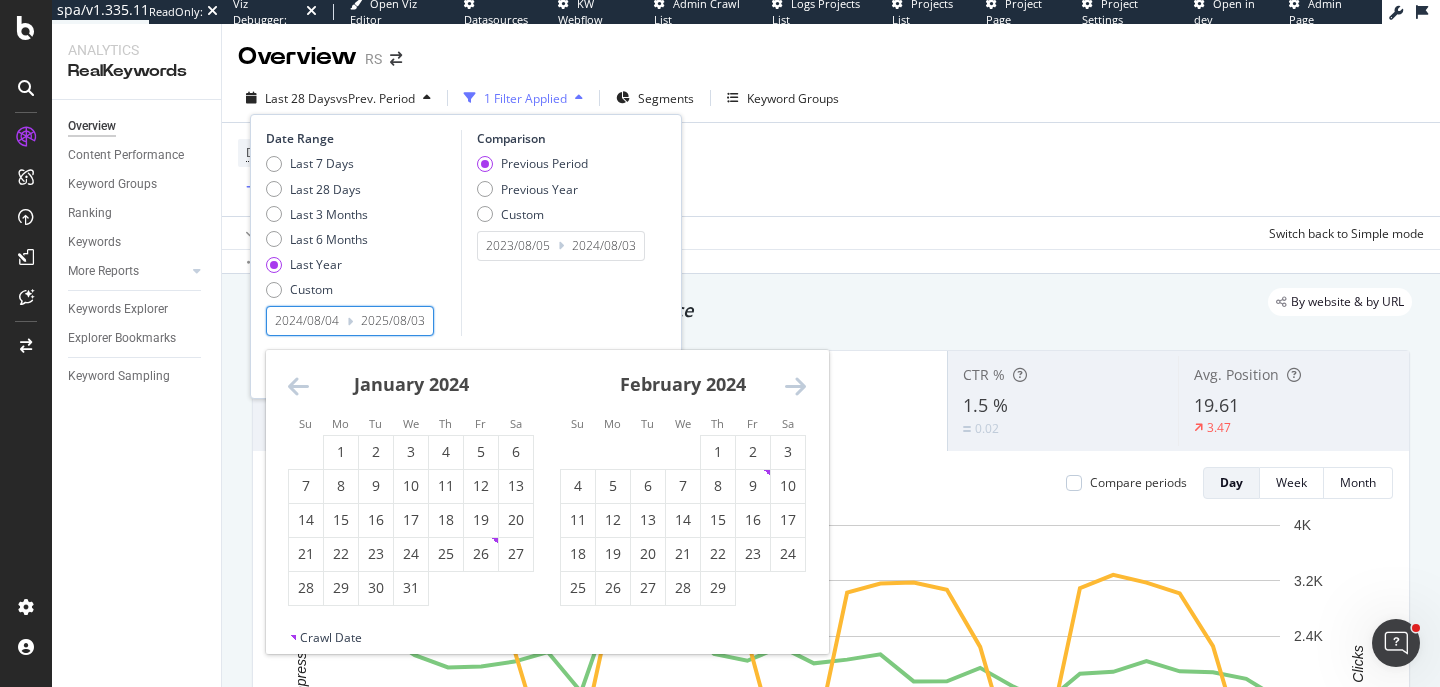 click at bounding box center [298, 386] 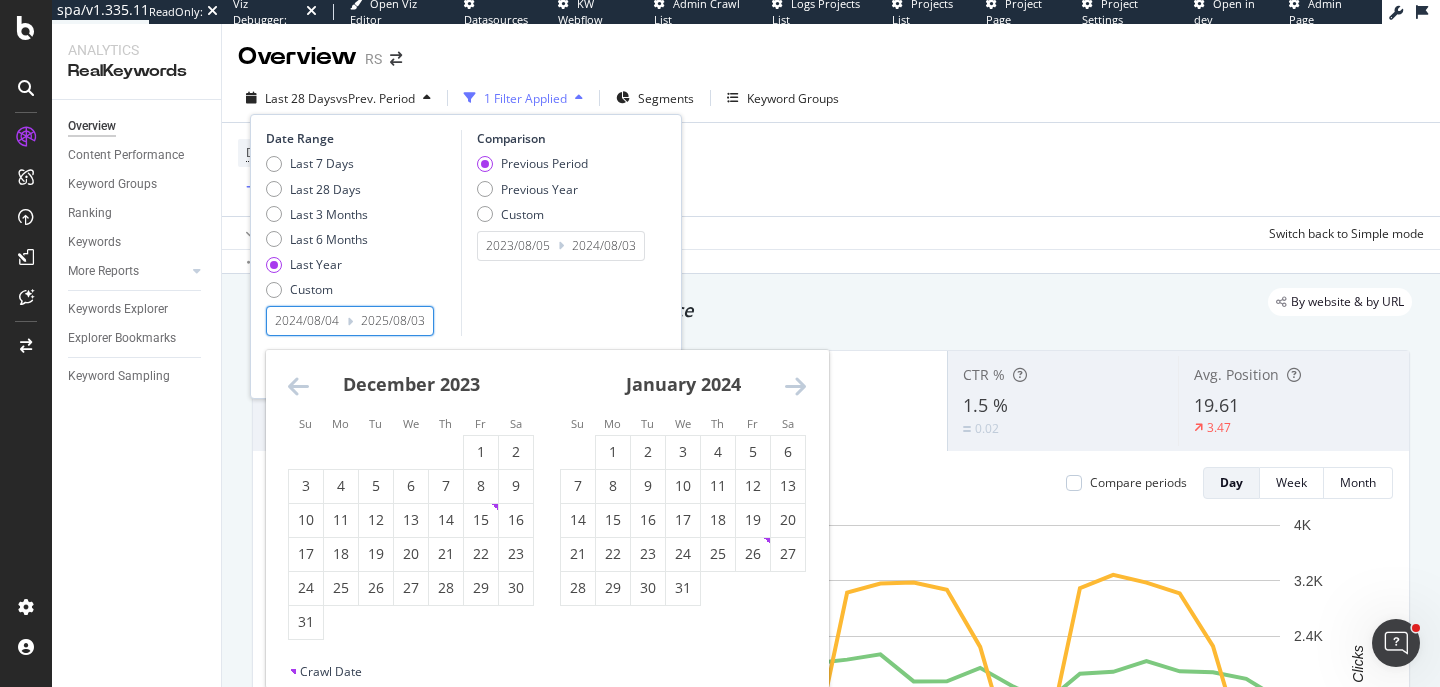 click at bounding box center (298, 386) 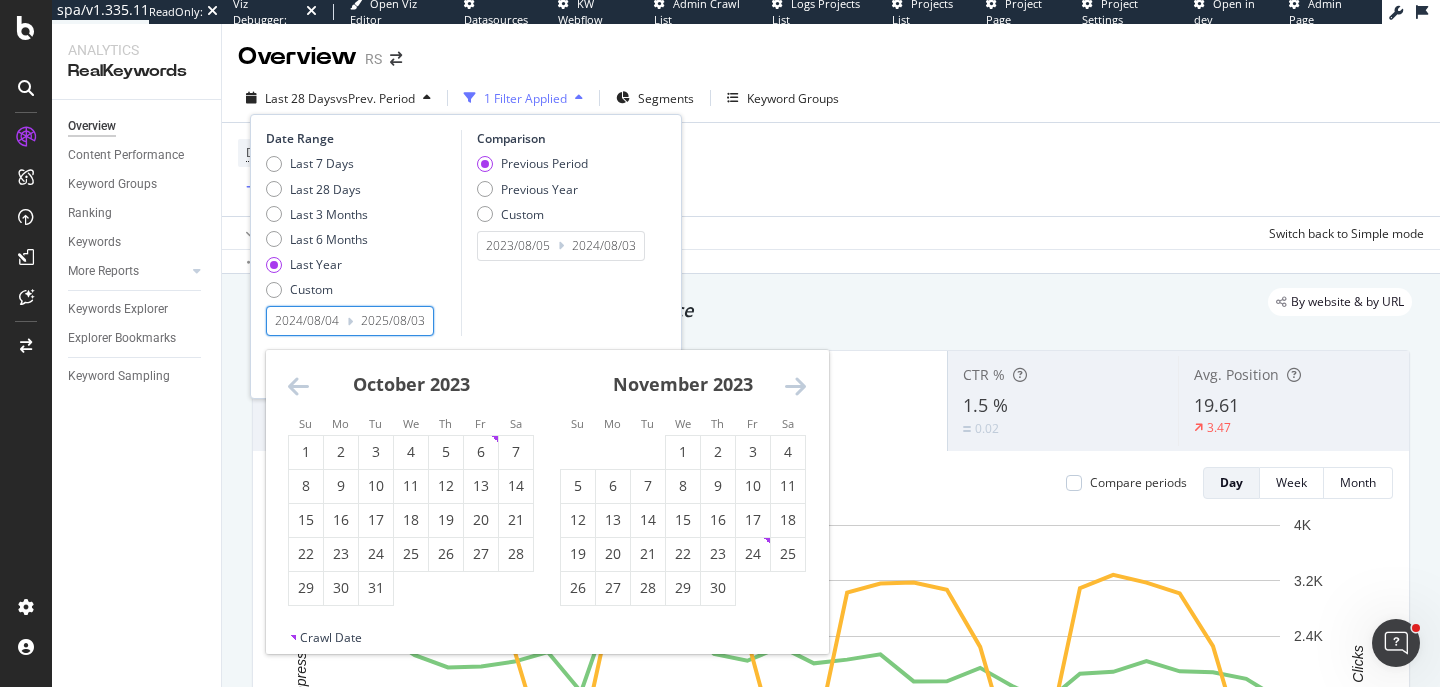 click at bounding box center (298, 386) 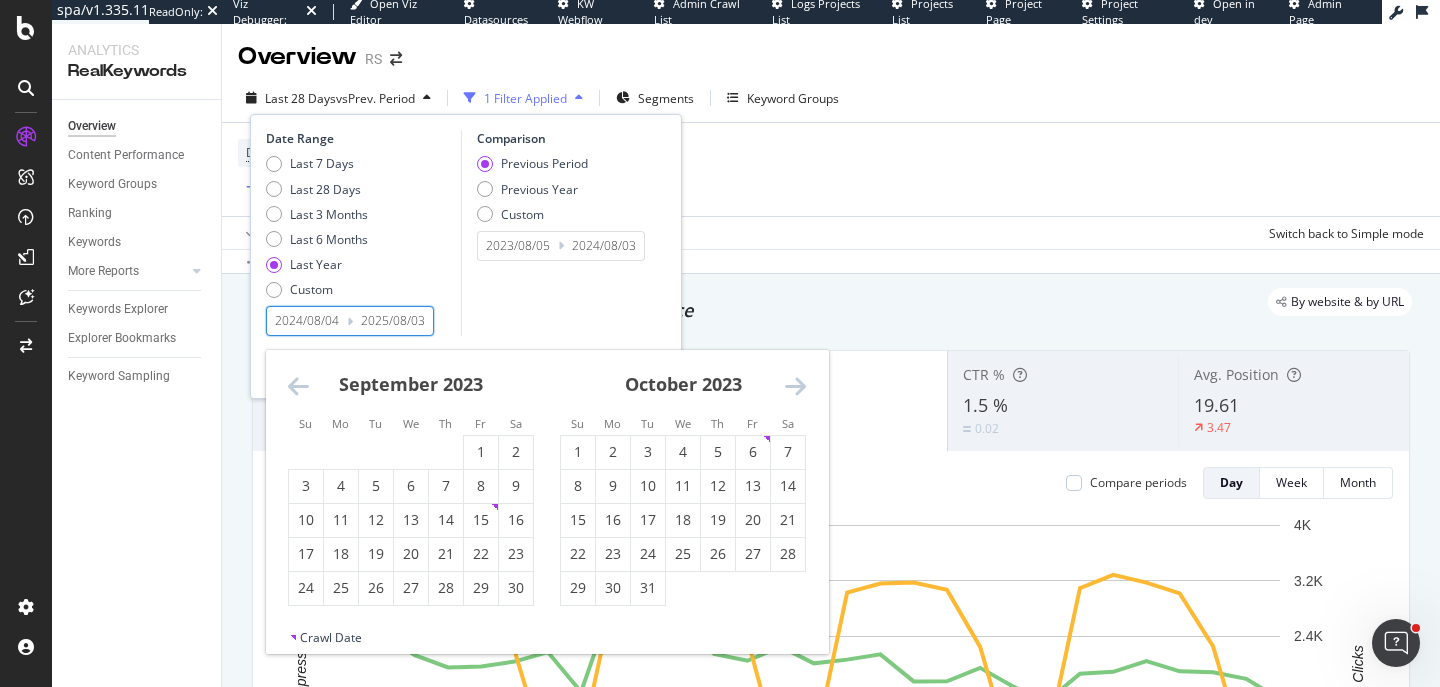 click at bounding box center [298, 386] 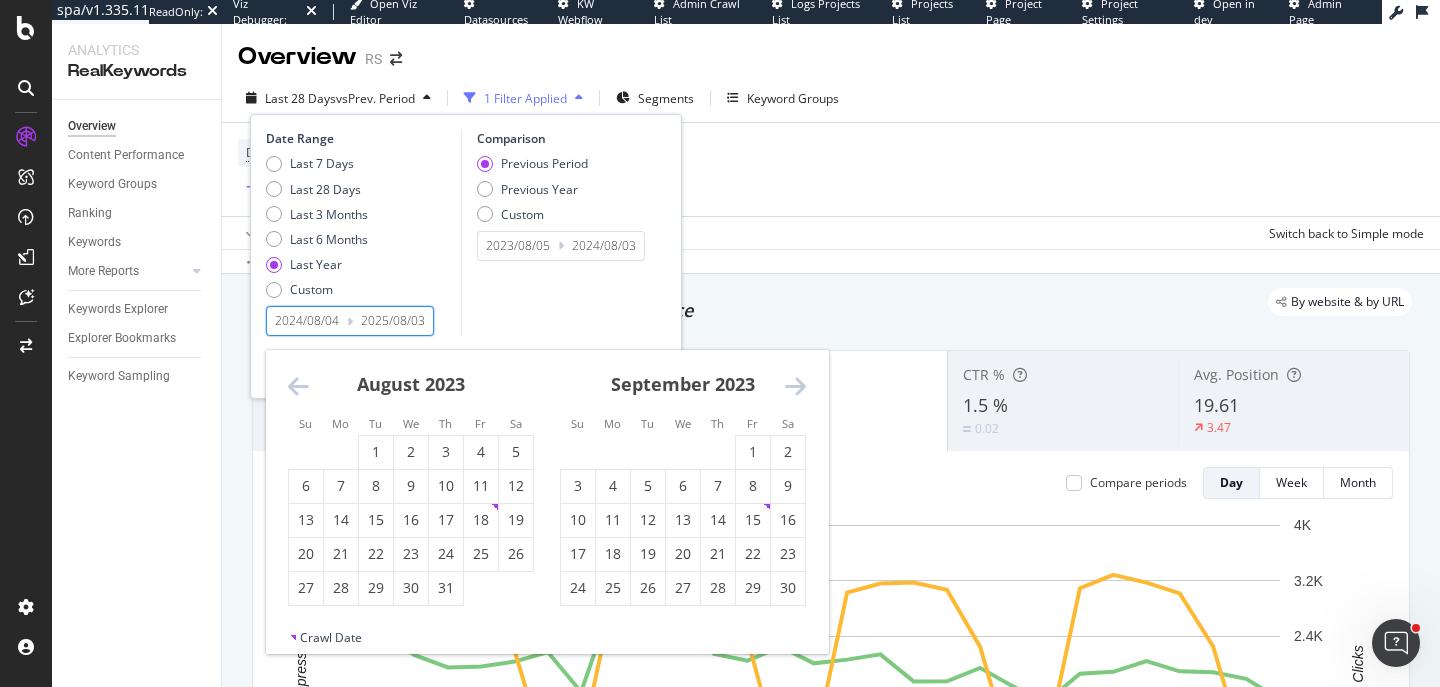 click at bounding box center [298, 386] 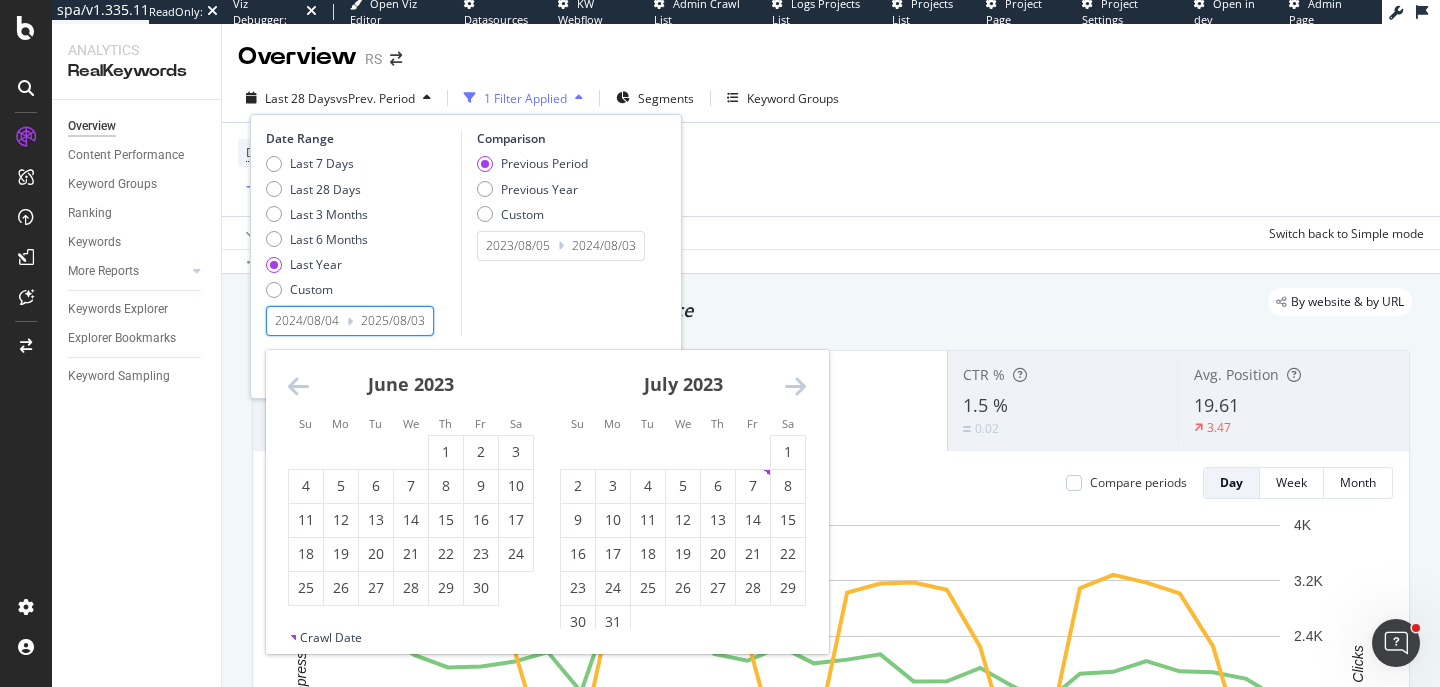 click at bounding box center (298, 386) 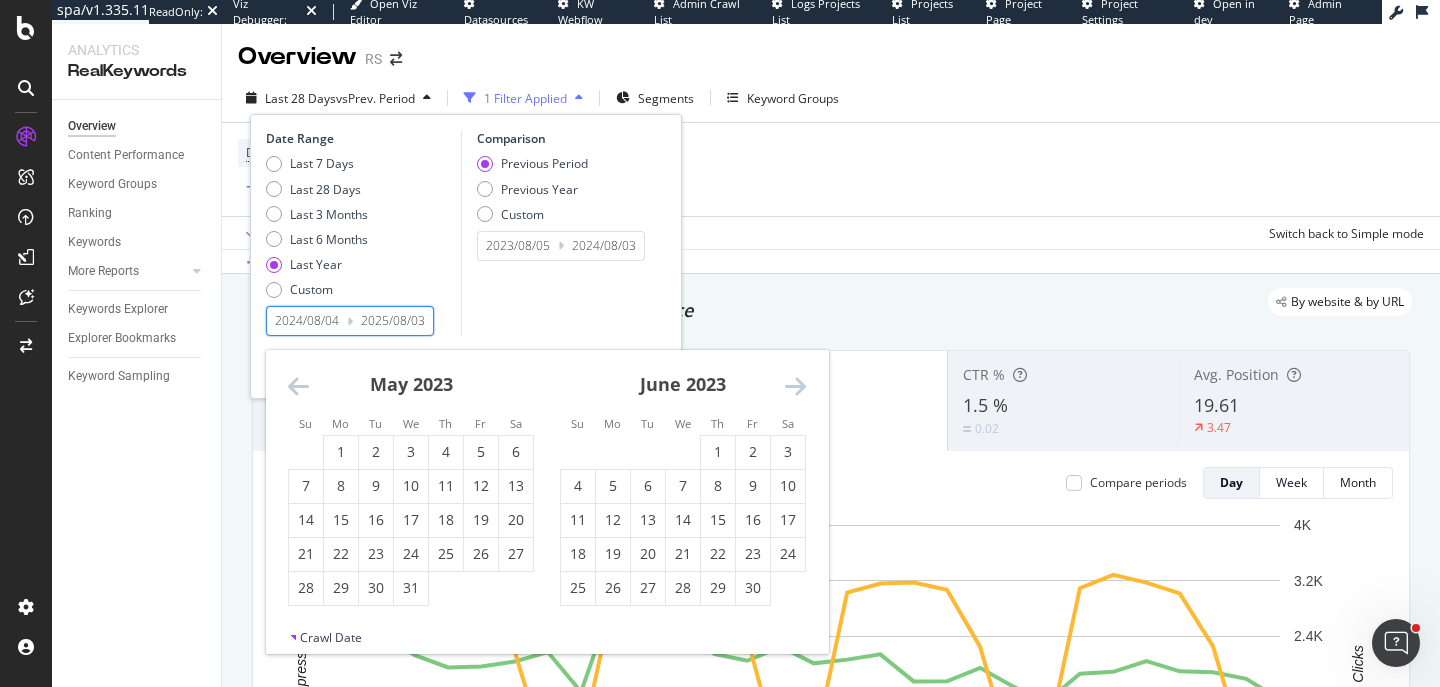 click at bounding box center (298, 386) 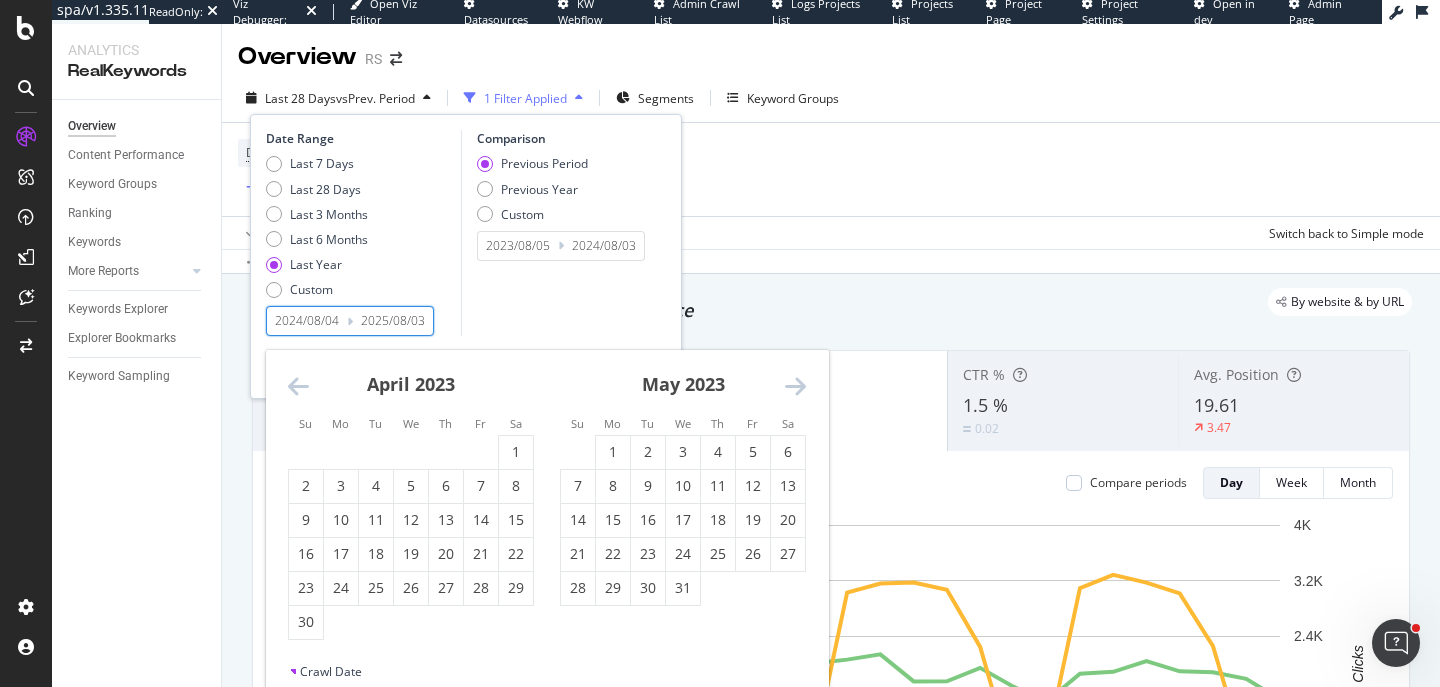 click at bounding box center (298, 386) 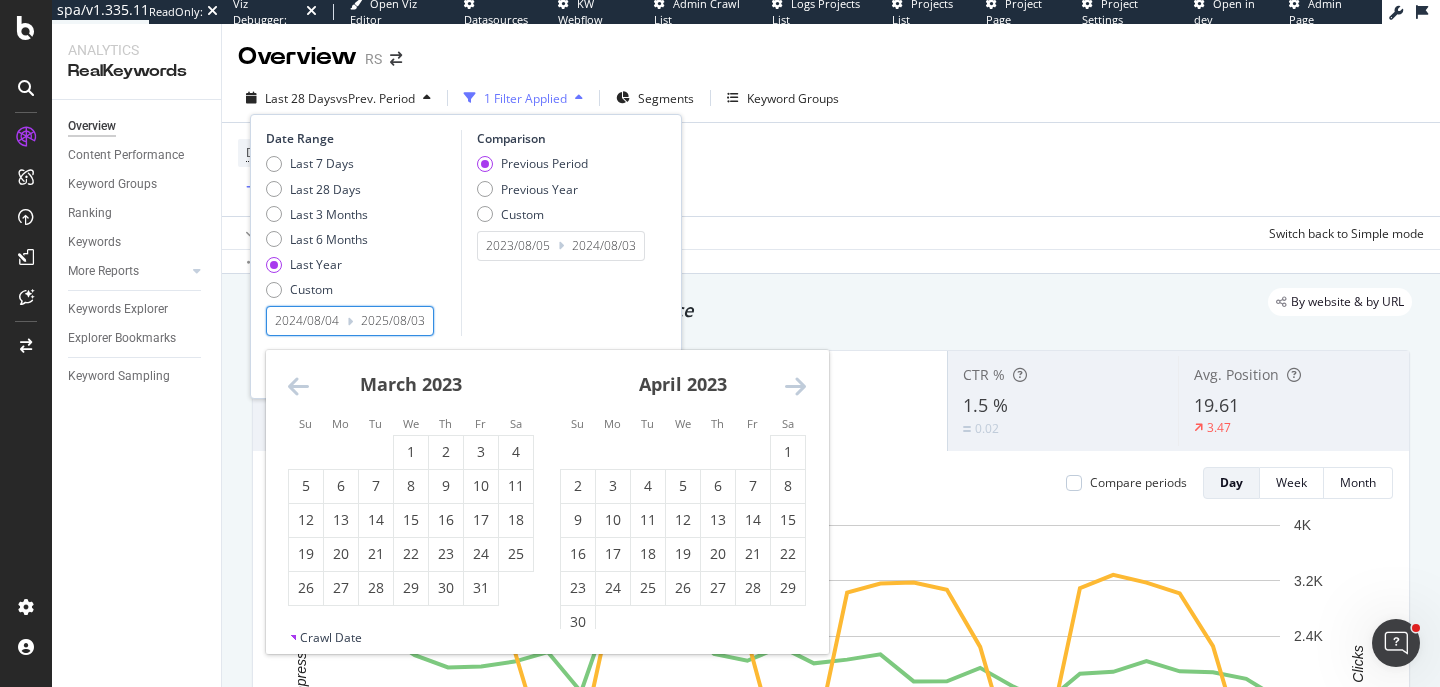 click at bounding box center (298, 386) 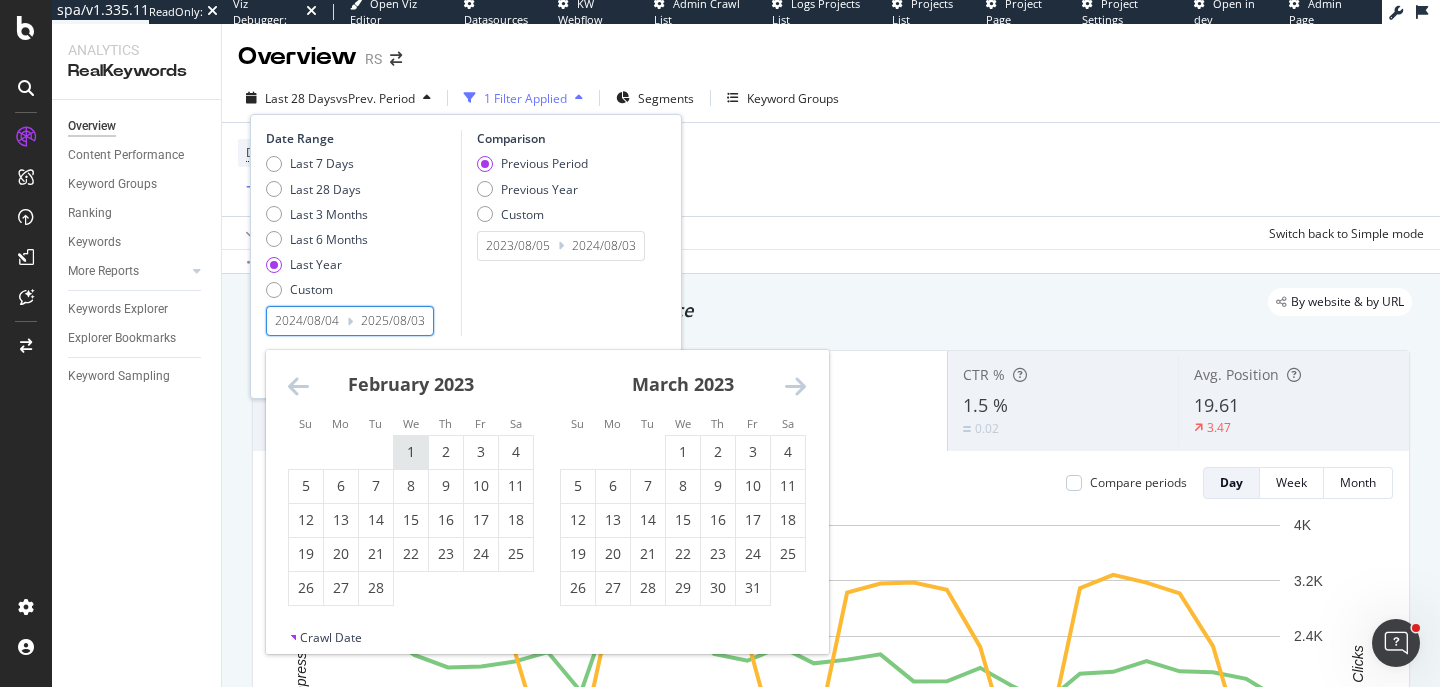 click on "1" at bounding box center (411, 452) 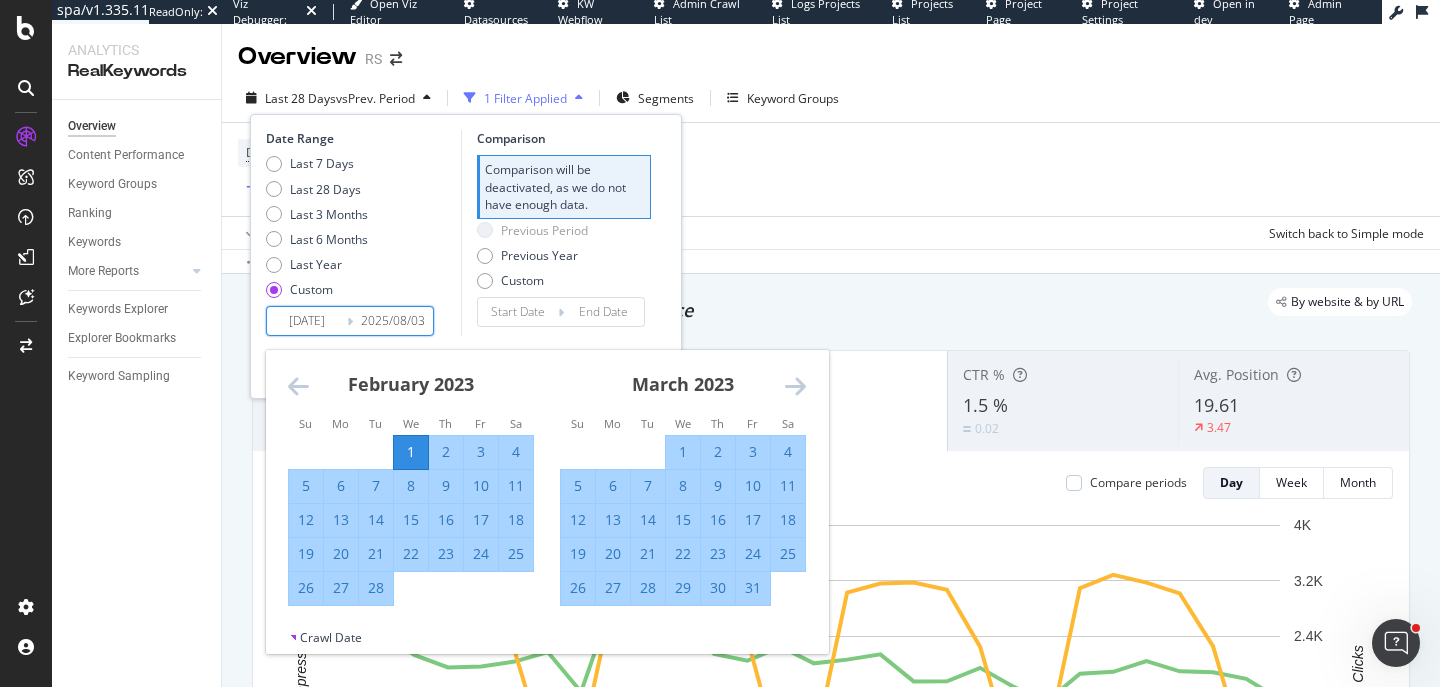 click on "Date Range Last 7 Days Last 28 Days Last 3 Months Last 6 Months Last Year Custom [YEAR]/[MONTH]/[DATE] Navigate forward to interact with the calendar and select a date. Press the question mark key to get the keyboard shortcuts for changing dates. Su Mo Tu We Th Fr Sa Su Mo Tu We Th Fr Sa [MONTH] [YEAR] 1 2 3 4 5 6 7 8 9 10 11 12 13 14 15 16 17 18 19 20 21 22 23 24 25 26 27 28 29 30 31 [MONTH] [YEAR] 1 2 3 4 5 6 7 8 9 10 11 12 13 14 15 16 17 18 19 20 21 22 23 24 25 26 27 28 [MONTH] [YEAR] 1 2 3 4 5 6 7 8 9 10 11 12 13 14 15 16 17 18 19 20 21 22 23 24 25 26 27 28 29 30 31 [MONTH] [YEAR] 1 2 3 4 5 6 7 8 9 10 11 12 13 14 15 16 17 18 19 20 21 22 23 24 25 26 27 28 29 30 Crawl Date [YEAR]/[MONTH]/[DATE] Navigate backward to interact with the calendar and select a date. Press the question mark key to get the keyboard shortcuts for changing dates. Comparison Comparison will be deactivated, as we do not have enough data. Previous Period Previous Year Custom Data availability Cancel Apply" at bounding box center (466, 256) 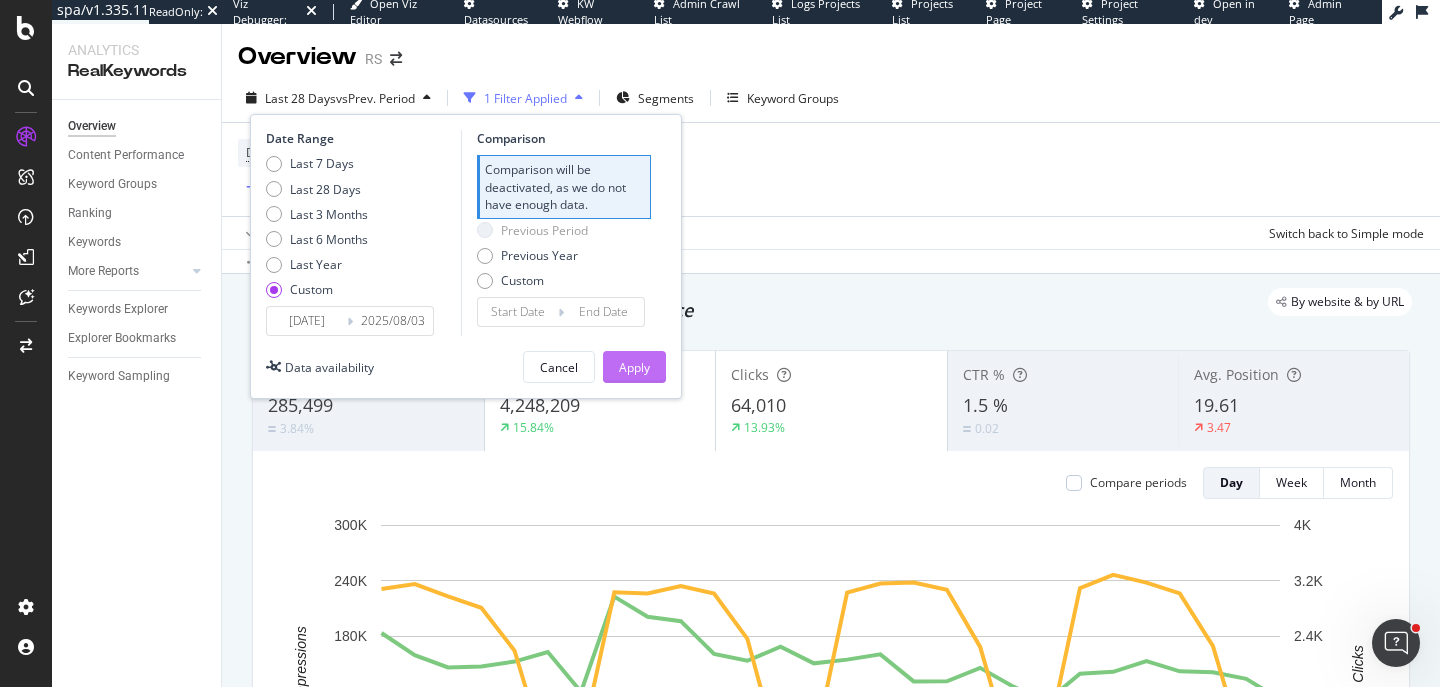 click on "Apply" at bounding box center [634, 367] 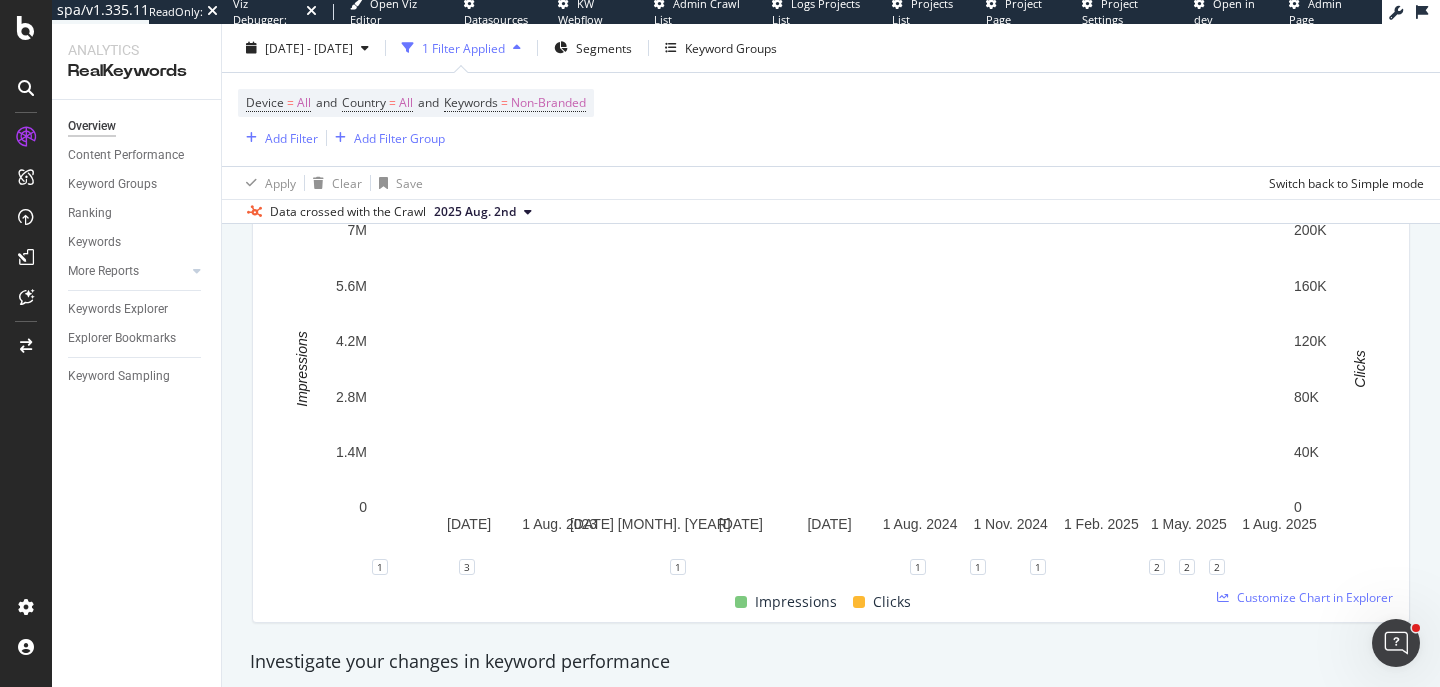 scroll, scrollTop: 297, scrollLeft: 0, axis: vertical 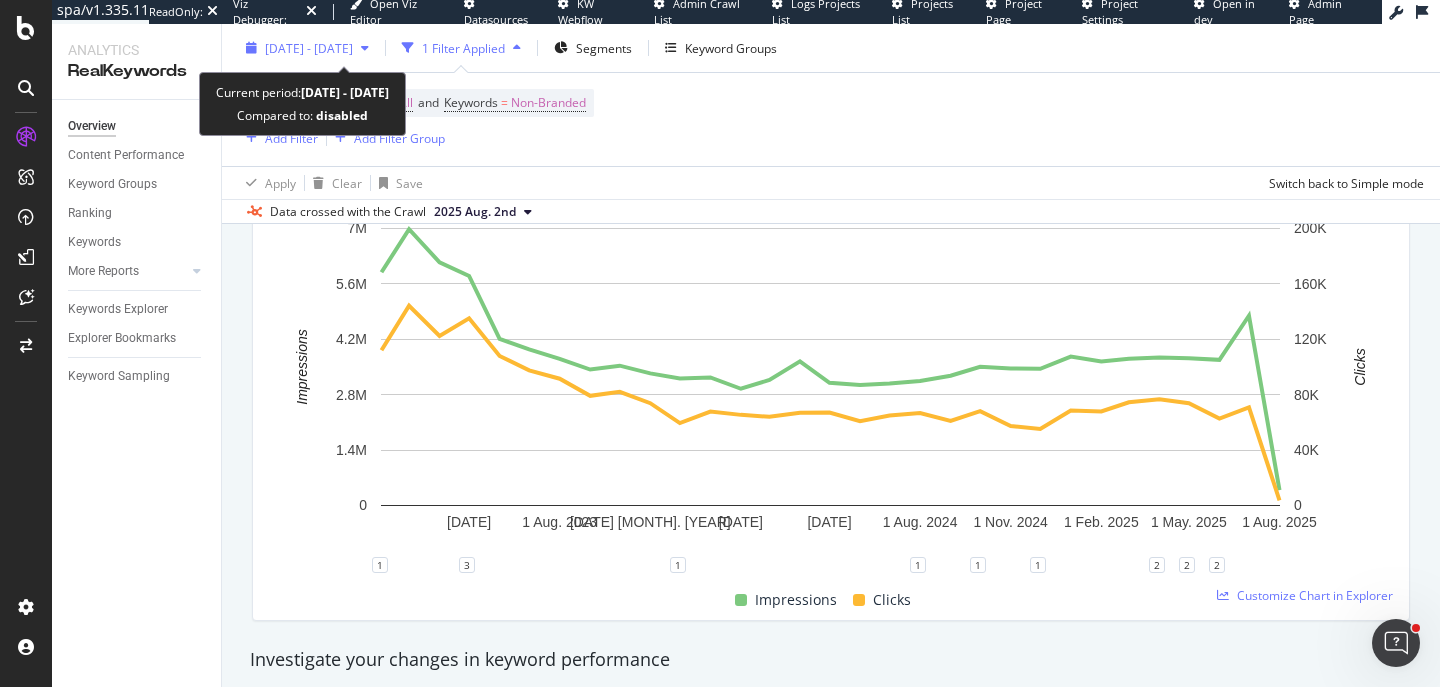click on "[DATE] - [DATE]" at bounding box center (309, 47) 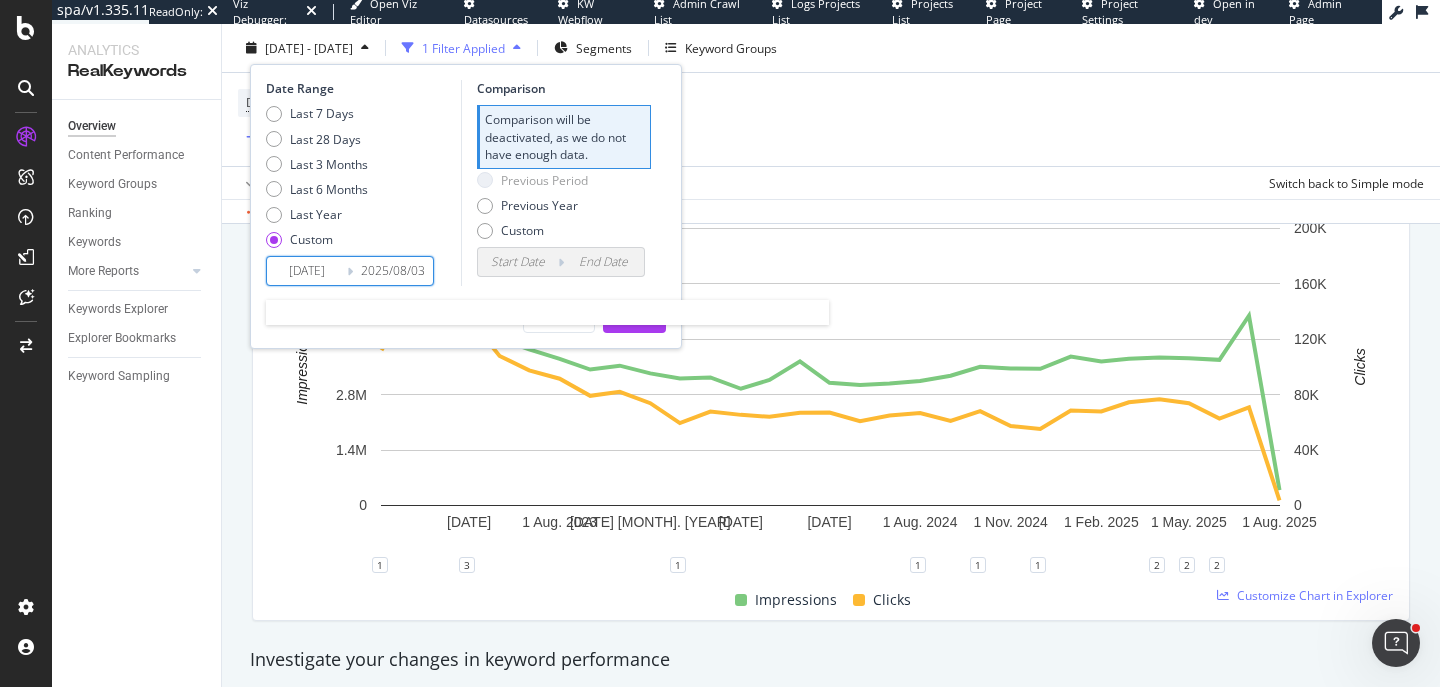 click on "[DATE]" at bounding box center (307, 271) 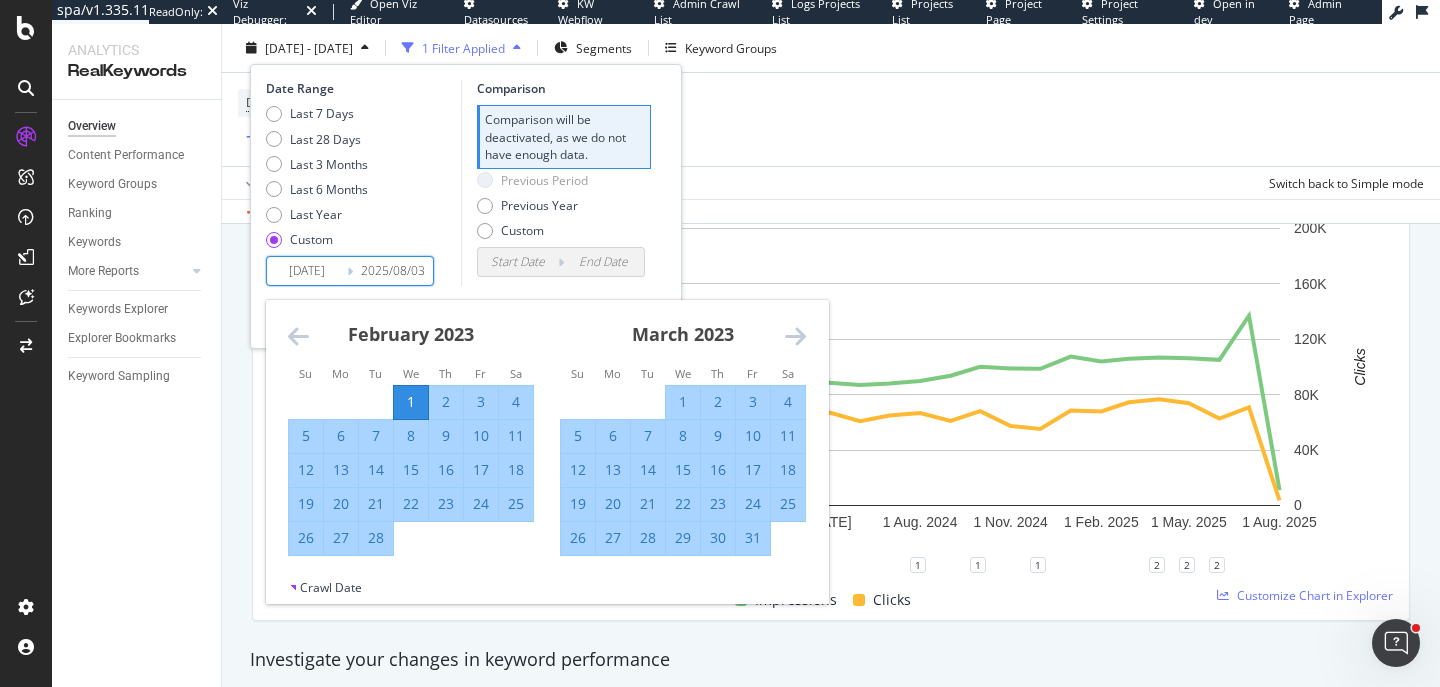 click on "February 2023" at bounding box center (411, 342) 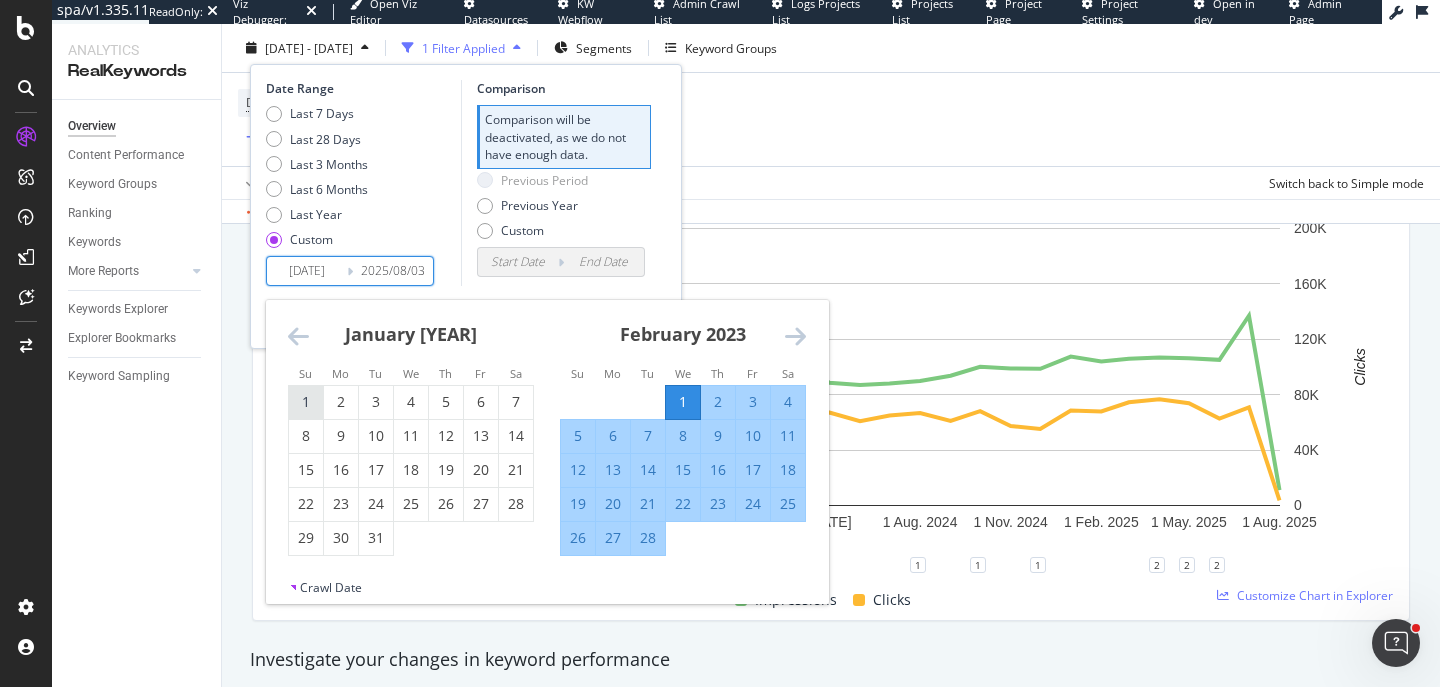 click on "1" at bounding box center (306, 402) 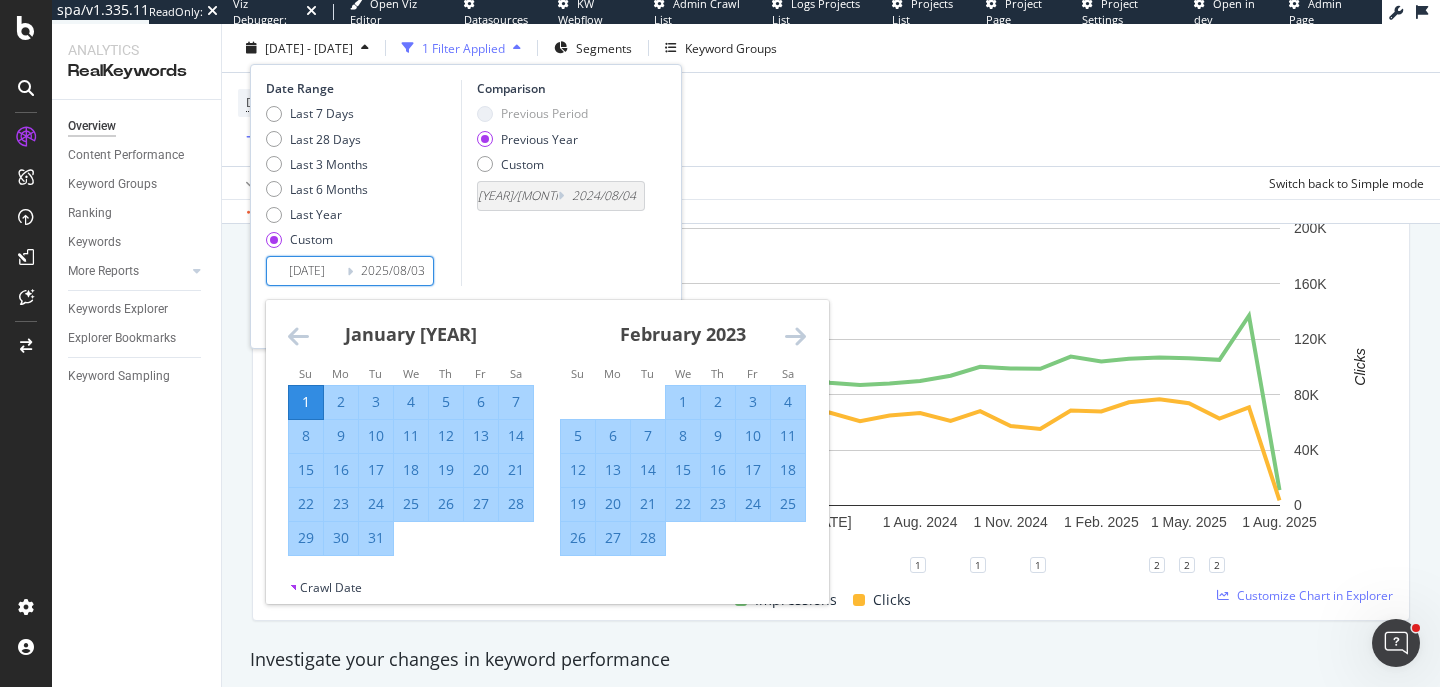 click on "Comparison Previous Period Previous Year Custom [DATE] Navigate forward to interact with the calendar and select a date. Press the question mark key to get the keyboard shortcuts for changing dates. [DATE] Navigate backward to interact with the calendar and select a date. Press the question mark key to get the keyboard shortcuts for changing dates." at bounding box center [556, 183] 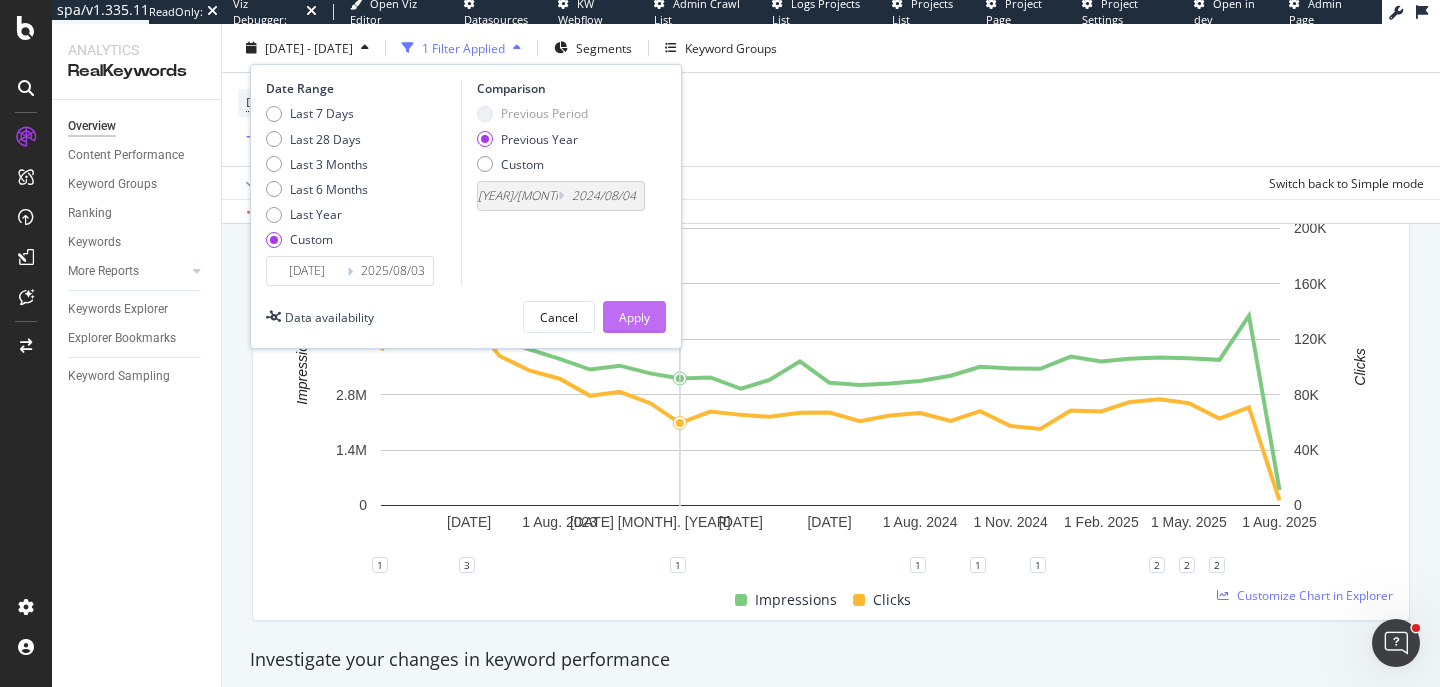 click on "Apply" at bounding box center (634, 316) 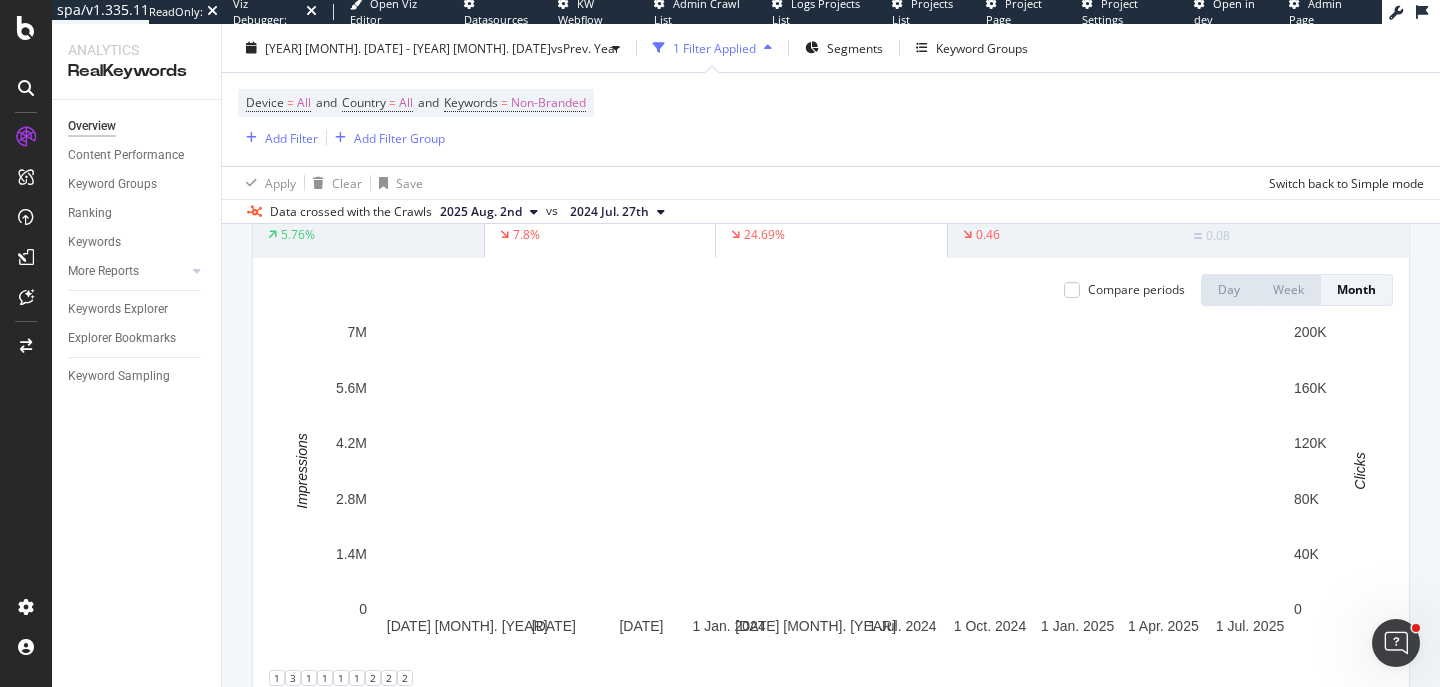 scroll, scrollTop: 196, scrollLeft: 0, axis: vertical 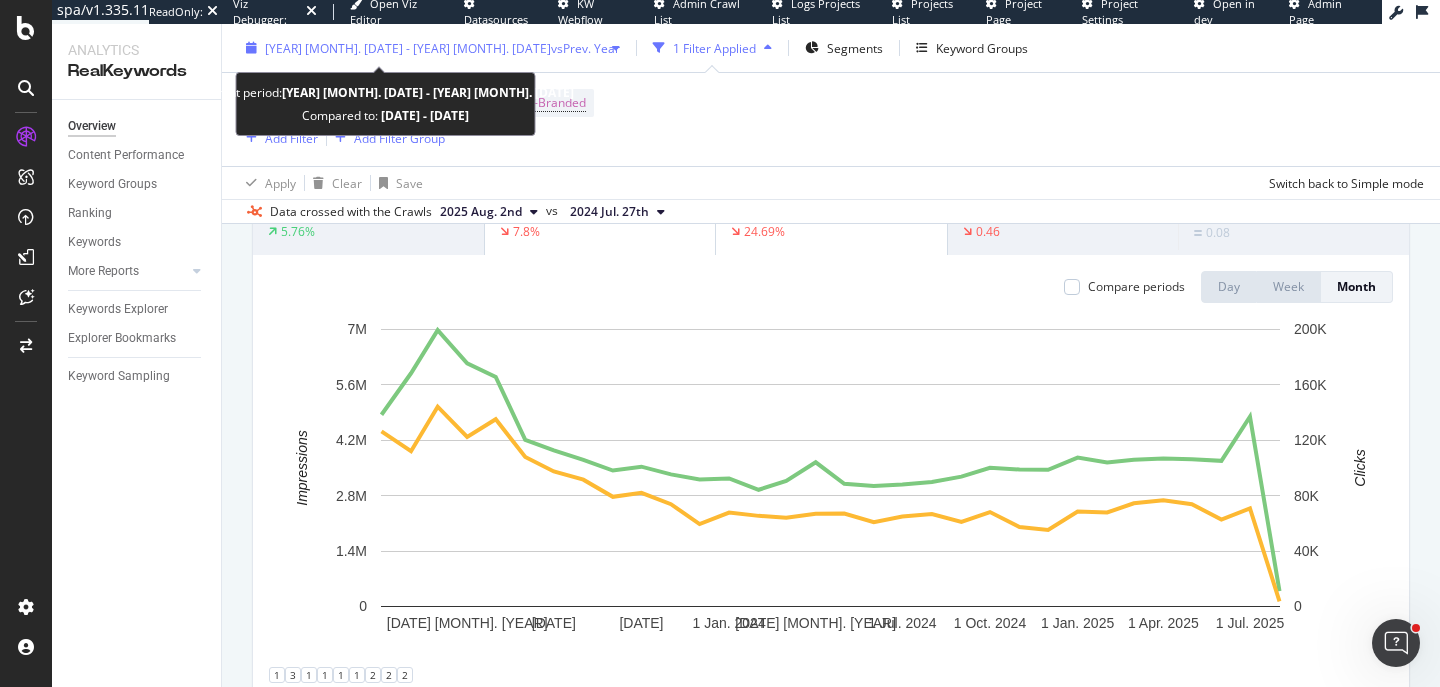 click on "[YEAR] [MONTH]. [DATE] - [YEAR] [MONTH]. [DATE]" at bounding box center [408, 47] 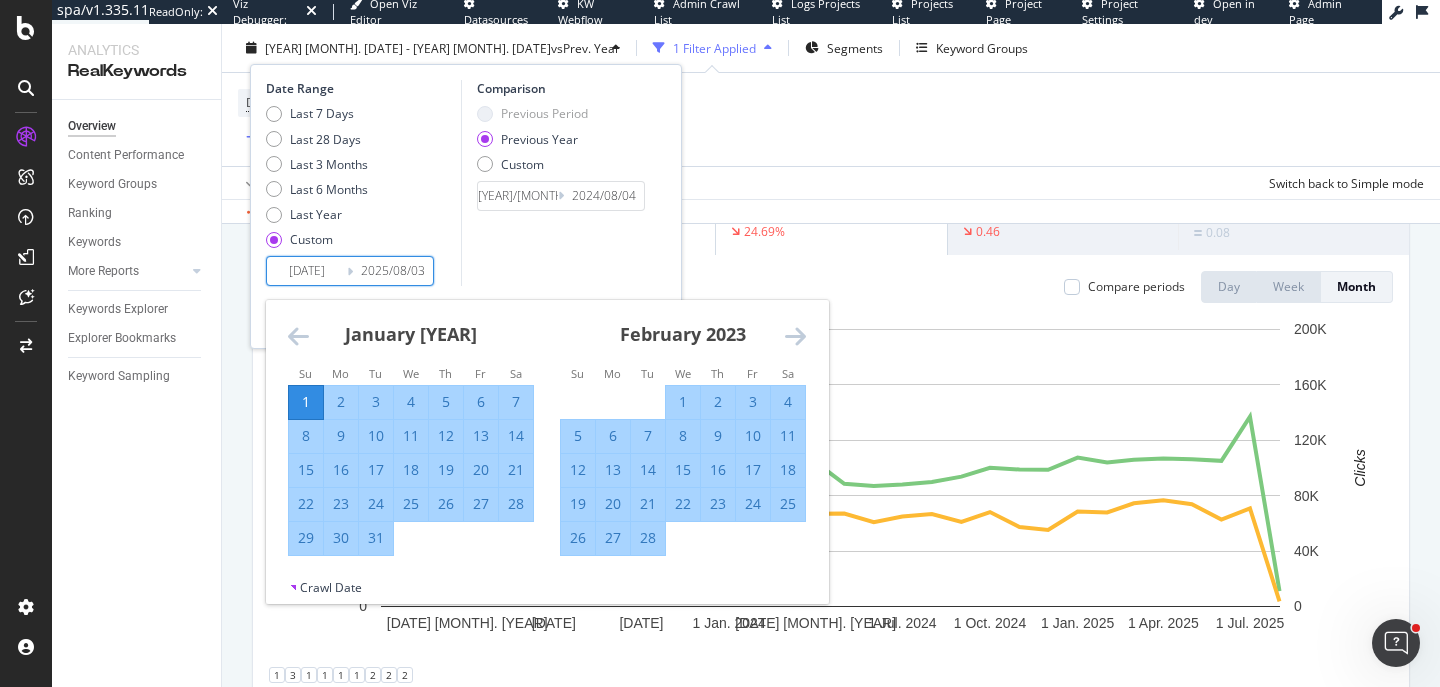 click on "[DATE]" at bounding box center (307, 271) 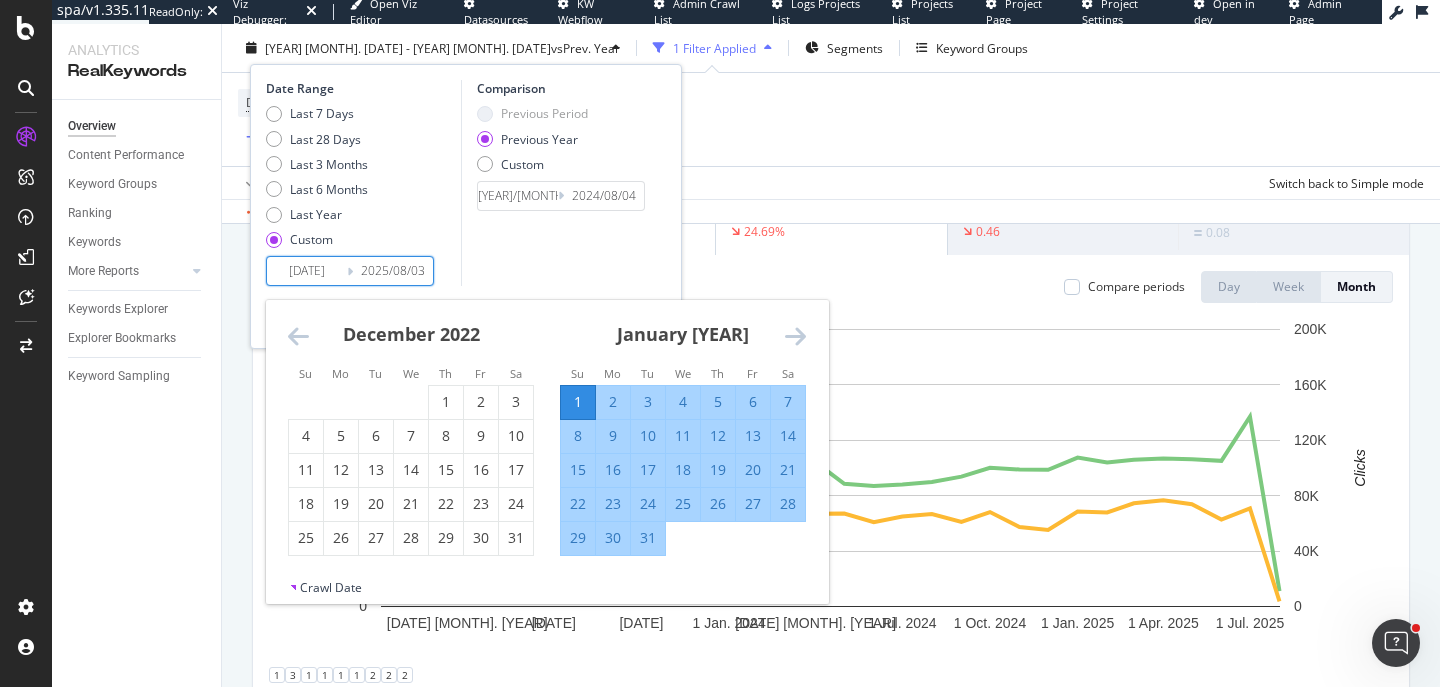 click at bounding box center [298, 336] 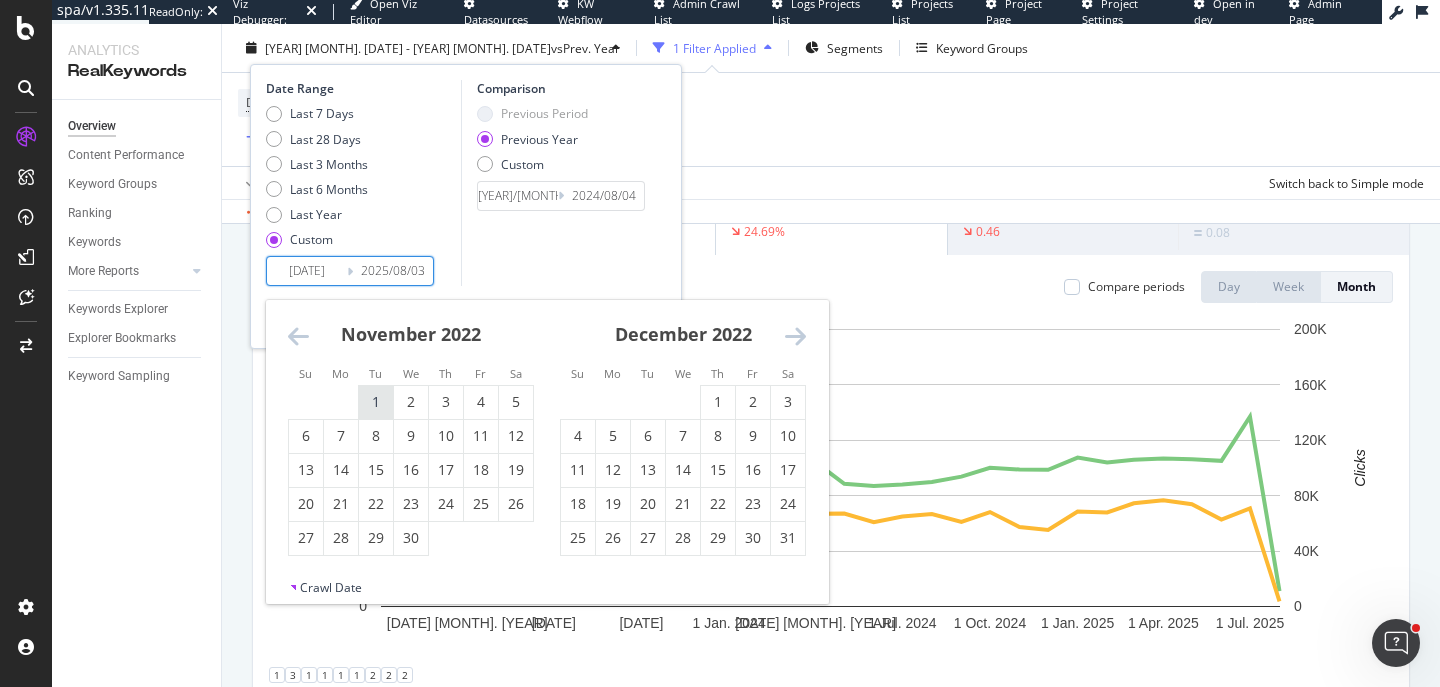 click on "1" at bounding box center (376, 402) 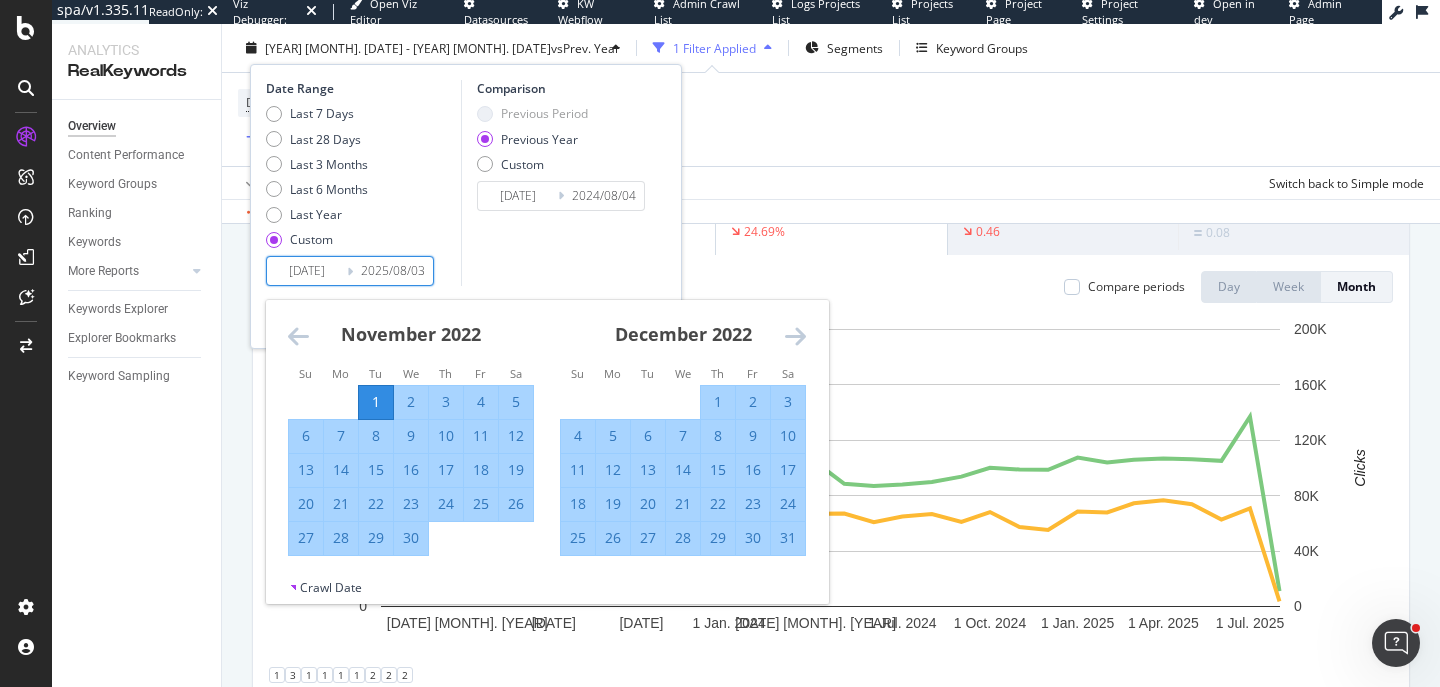 click on "Comparison Previous Period Previous Year Custom [DATE] Navigate forward to interact with the calendar and select a date. Press the question mark key to get the keyboard shortcuts for changing dates. [DATE] Navigate backward to interact with the calendar and select a date. Press the question mark key to get the keyboard shortcuts for changing dates." at bounding box center [556, 183] 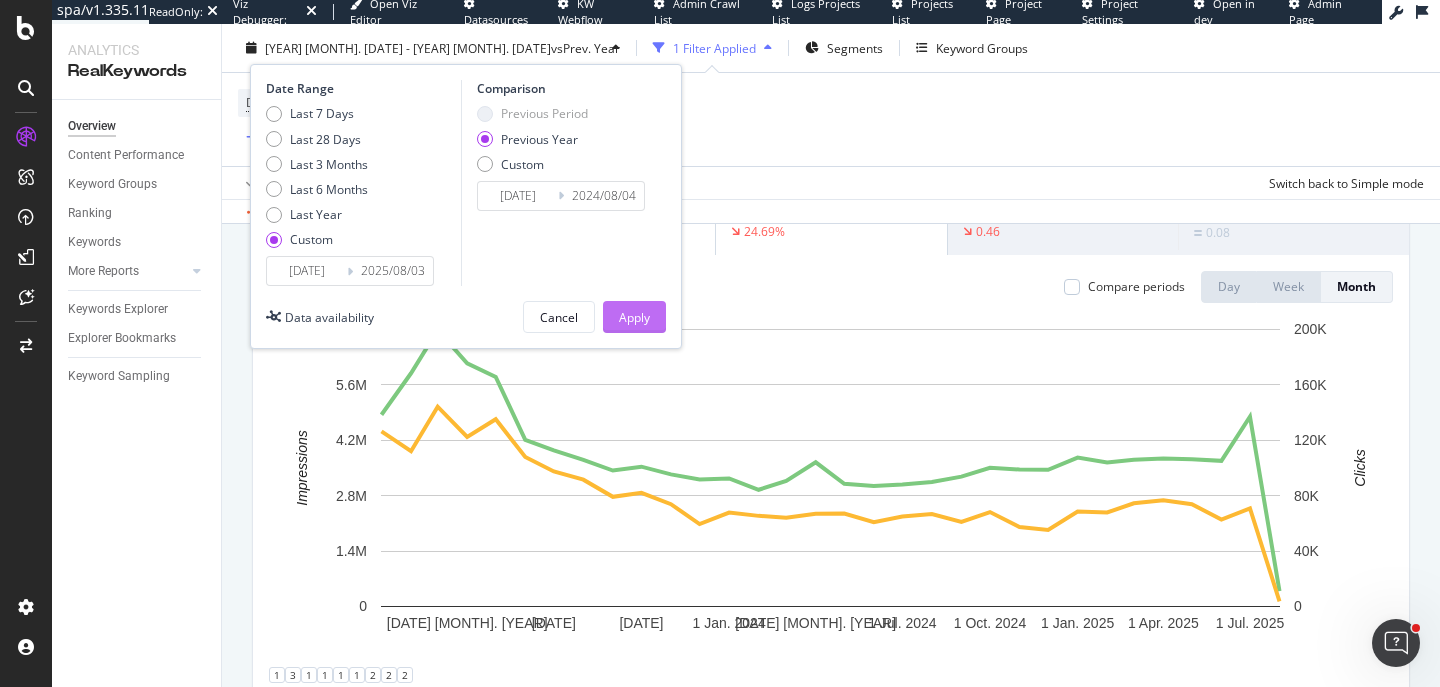 click on "Apply" at bounding box center (634, 316) 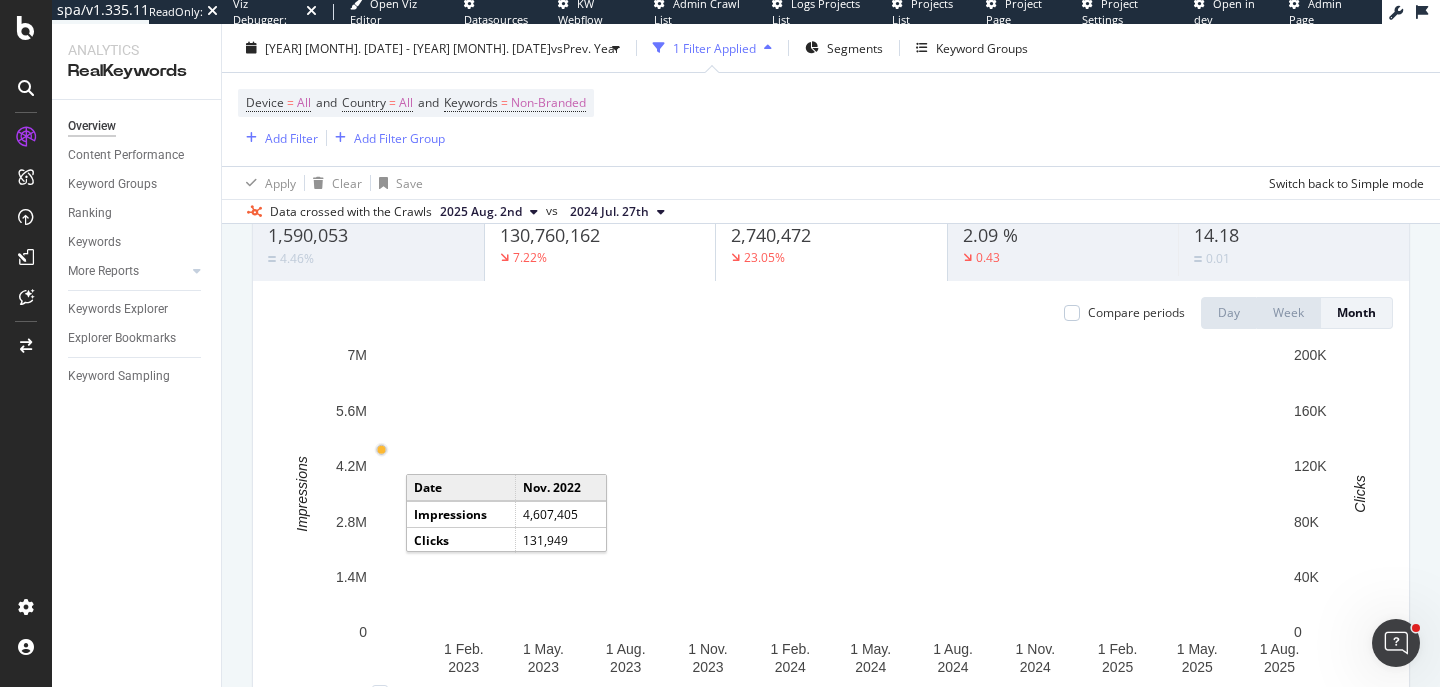 scroll, scrollTop: 180, scrollLeft: 0, axis: vertical 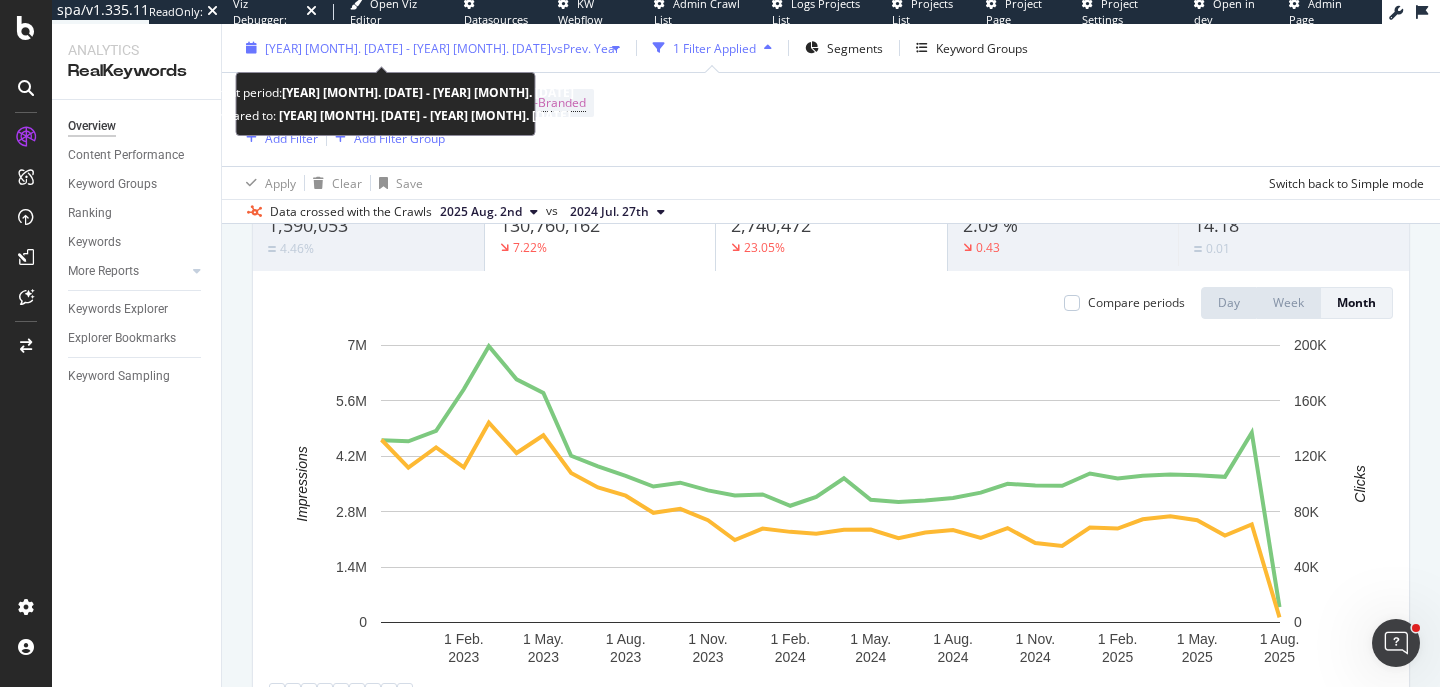 click on "[YEAR] [MONTH]. [DATE] - [YEAR] [MONTH]. [DATE]" at bounding box center [408, 47] 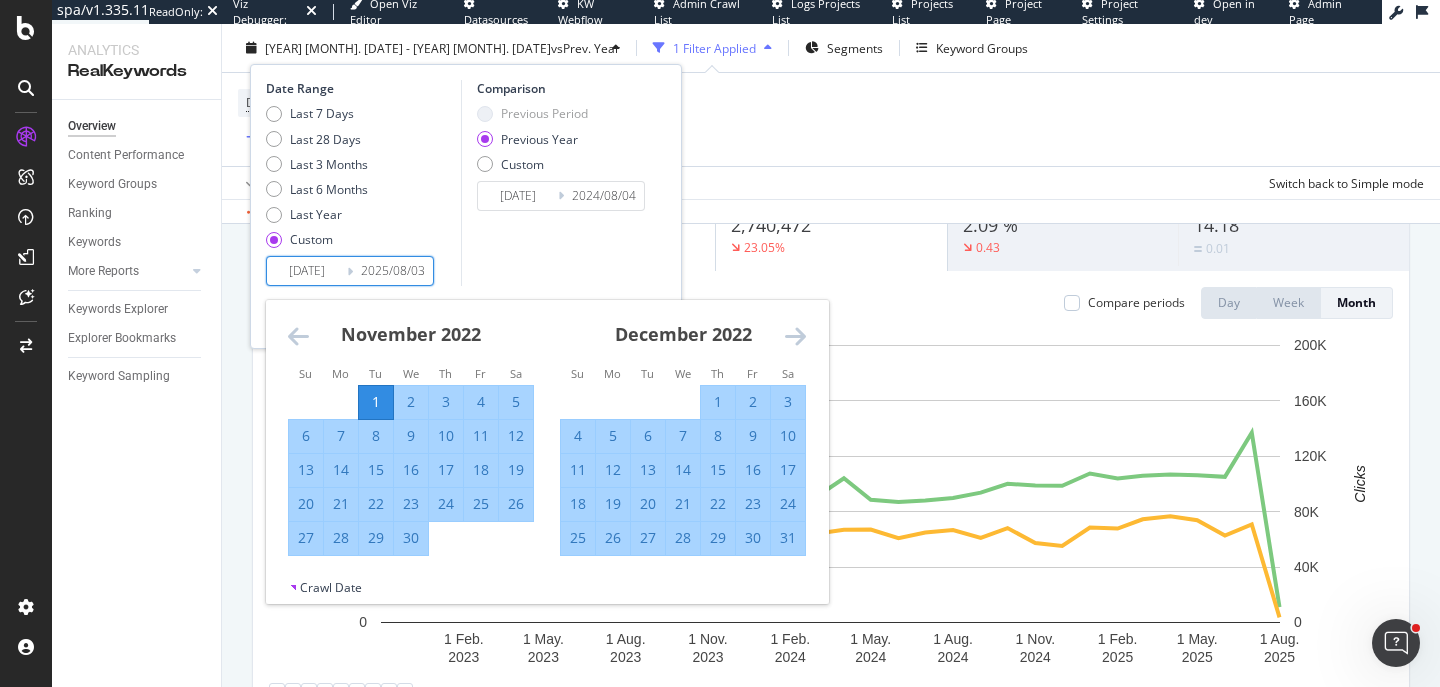 click on "[DATE]" at bounding box center [307, 271] 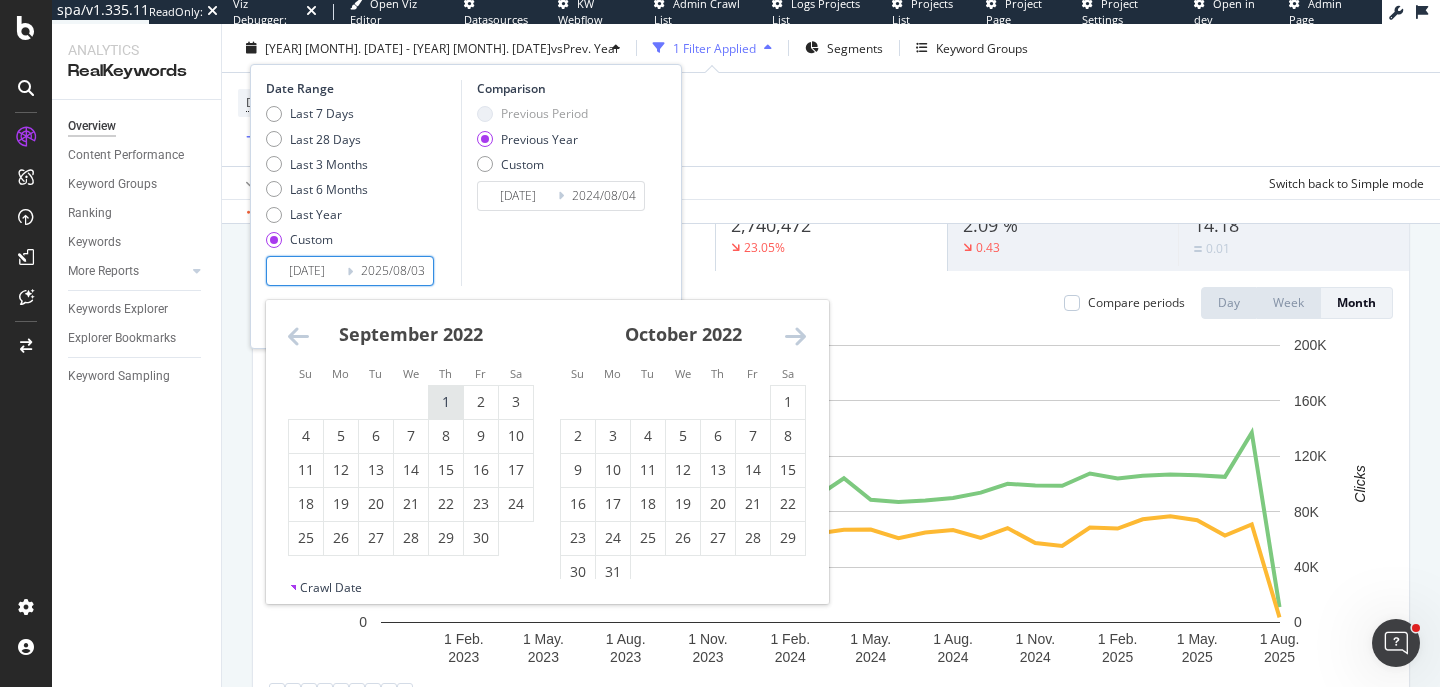 click on "1" at bounding box center [446, 402] 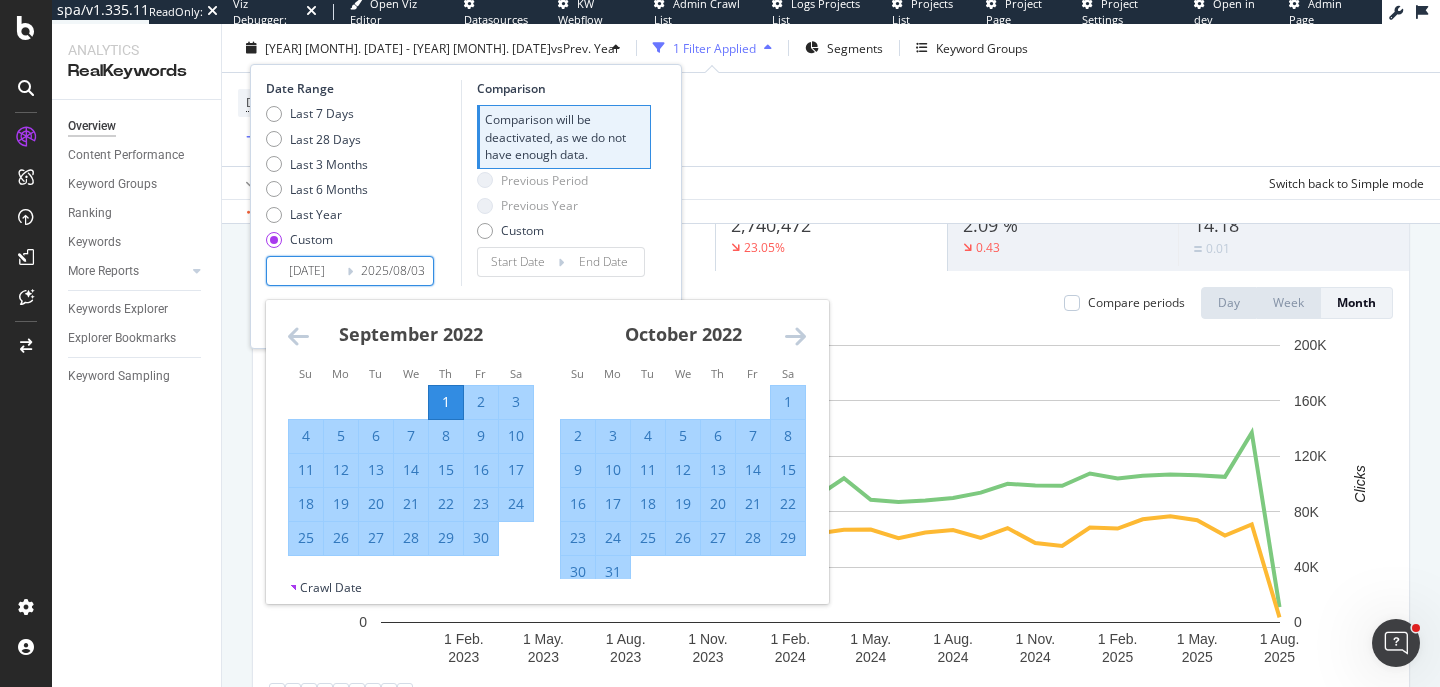 click on "Unique Keywords [NUMBER] [PERCENTAGE] Impressions [NUMBER] [PERCENTAGE] Clicks [NUMBER] [PERCENTAGE] CTR % [PERCENTAGE] [PERCENTAGE] Avg. Position [NUMBER] [NUMBER] Compare periods Day Week Month [DATE] [DATE] [DATE] [DATE] [DATE] [DATE] [DATE] [DATE] [DATE] [DATE] [DATE] [DATE] [NUMBER] [NUMBER] [NUMBER] [NUMBER] [NUMBER] [NUMBER] Impressions Clicks Date Impressions Clicks Nov. [YEAR] [NUMBER] [NUMBER] Dec. [YEAR] [NUMBER] [NUMBER] Jan. [YEAR] [NUMBER] [NUMBER] Feb. [YEAR] [NUMBER] [NUMBER] Mar. [YEAR] [NUMBER] [NUMBER] Apr. [YEAR] [NUMBER] [NUMBER] May. [YEAR] [NUMBER] [NUMBER] Jun. [YEAR] [NUMBER] [NUMBER] Jul. [YEAR] [NUMBER] [NUMBER] Aug. [YEAR] [NUMBER] [NUMBER] Sep. [YEAR] [NUMBER] [NUMBER] Oct. [YEAR] [NUMBER] [NUMBER] Nov. [YEAR] [NUMBER] [NUMBER] Dec. [YEAR] [NUMBER] [NUMBER] Jan. [YEAR] [NUMBER] [NUMBER] Feb. [YEAR] [NUMBER] [NUMBER] Mar. [YEAR] [NUMBER] [NUMBER] Apr. [YEAR] [NUMBER] [NUMBER] May. [YEAR] [NUMBER] [NUMBER] Jun. [YEAR] [NUMBER] [NUMBER] Jul. [YEAR] [NUMBER] [NUMBER] Aug. [YEAR] [NUMBER] [NUMBER] Sep. [YEAR] [NUMBER] [NUMBER] Oct. [YEAR]" at bounding box center (831, 454) 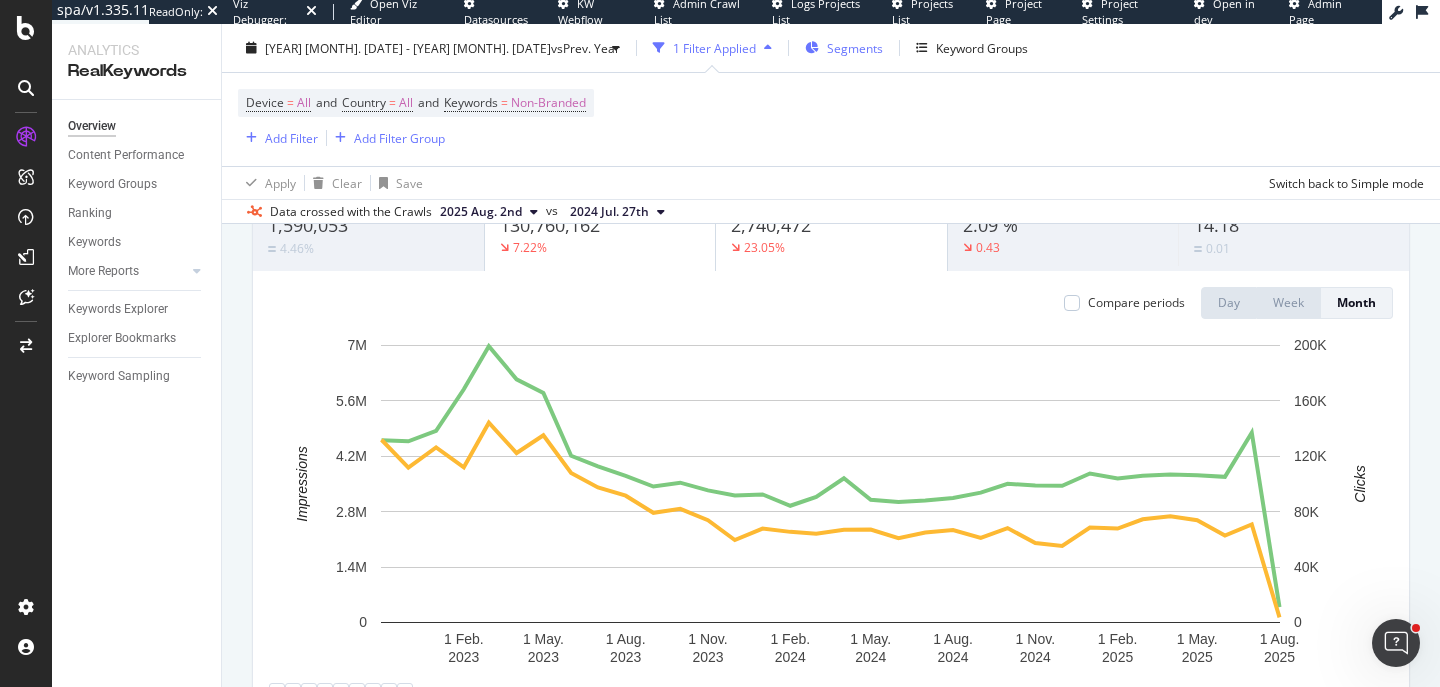 click on "Segments" at bounding box center (855, 47) 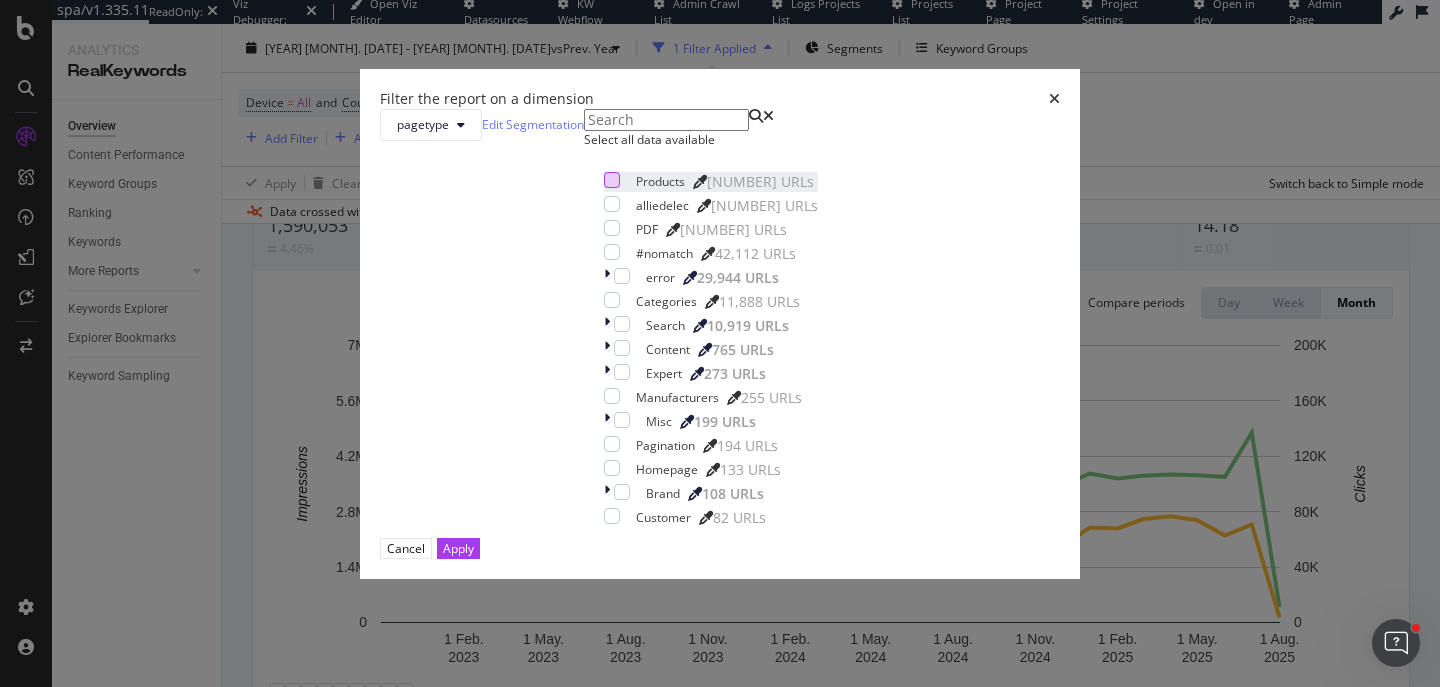 click at bounding box center [612, 180] 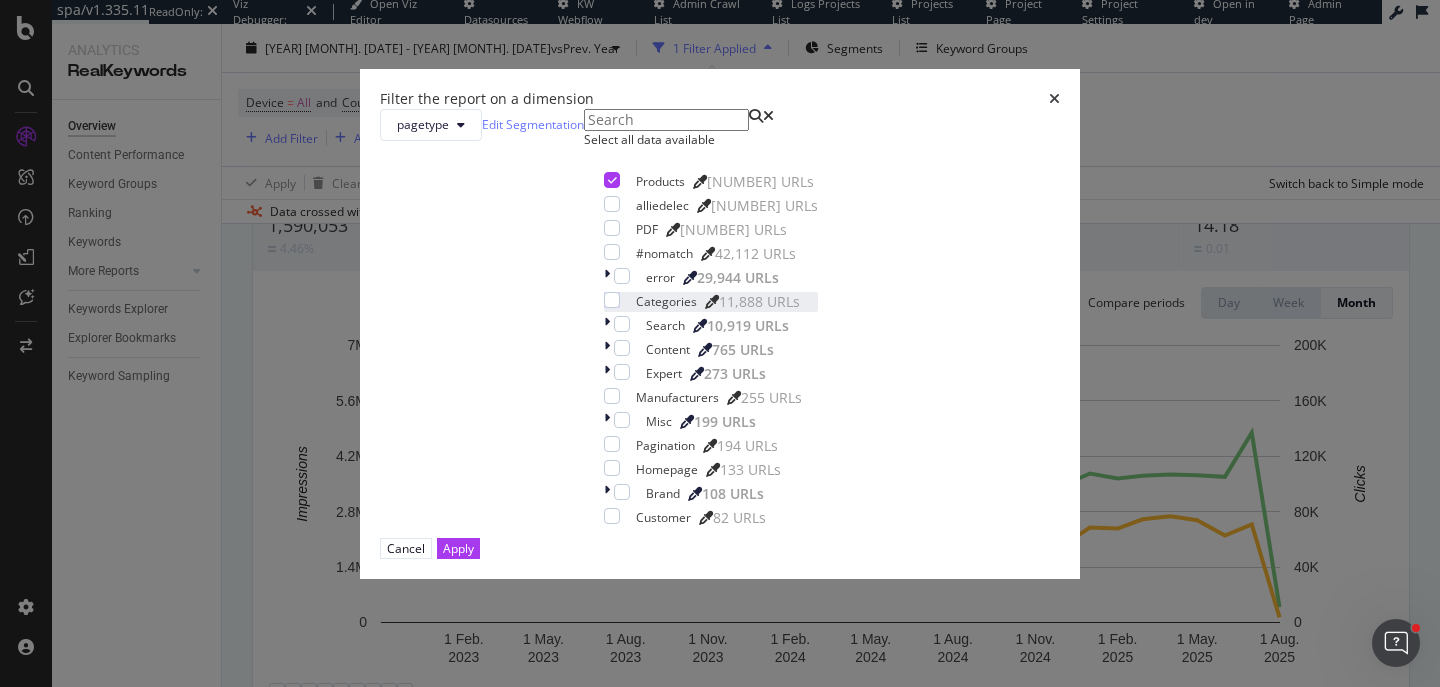 click on "Categories [NUMBER] URLs" at bounding box center (711, 302) 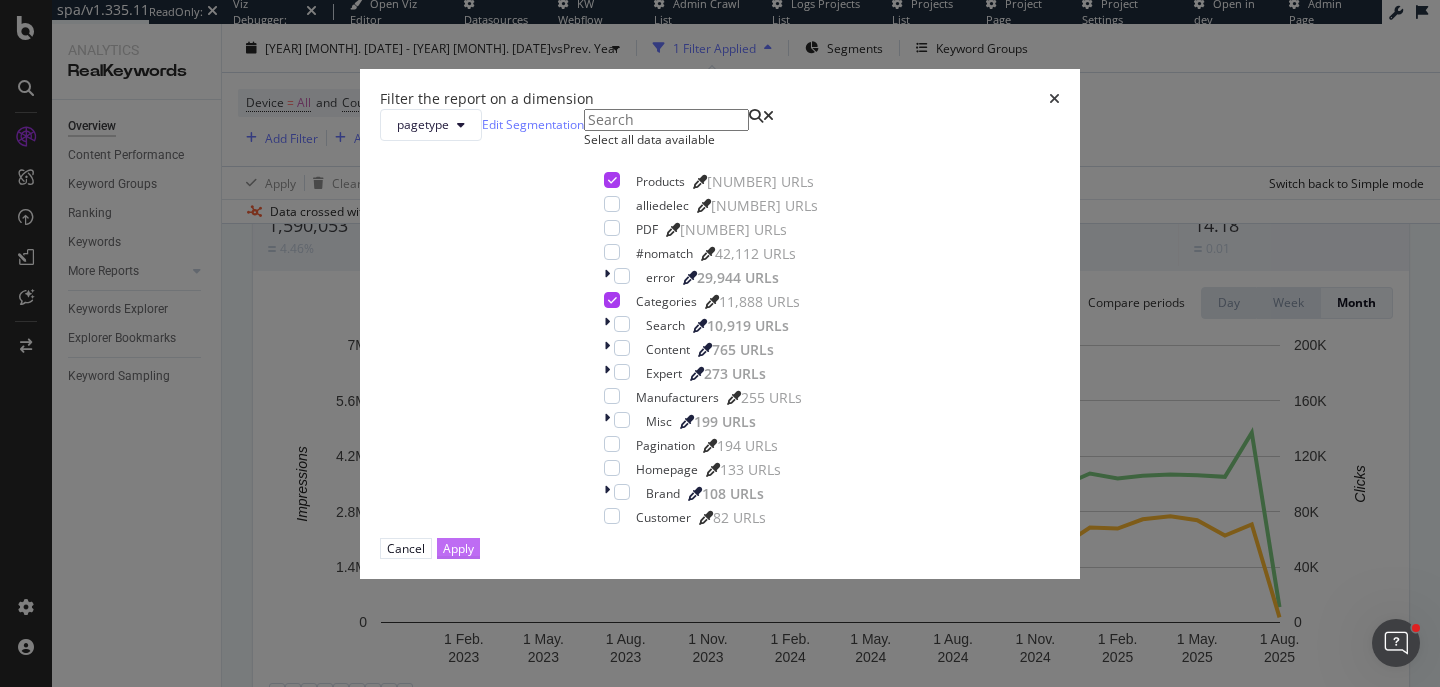 click on "Apply" at bounding box center [458, 548] 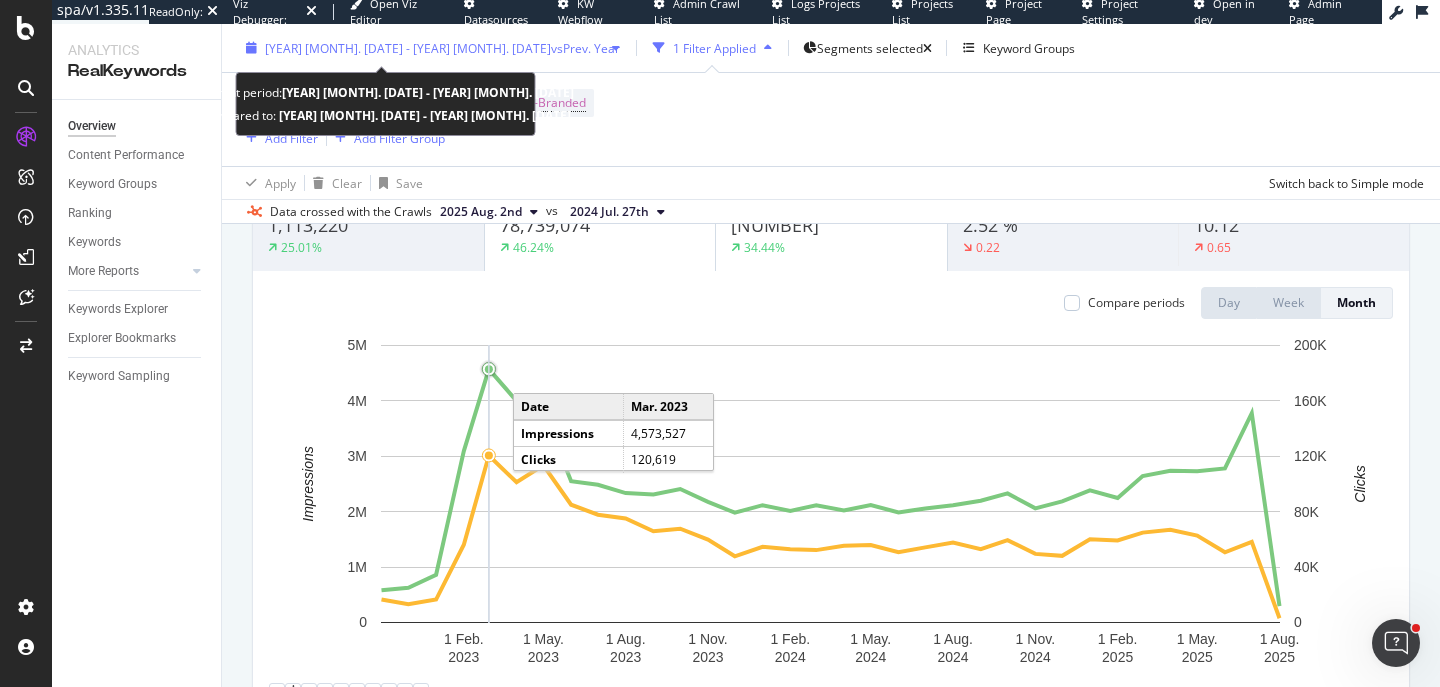click on "[YEAR] [MONTH]. [DATE] - [YEAR] [MONTH]. [DATE]" at bounding box center [408, 47] 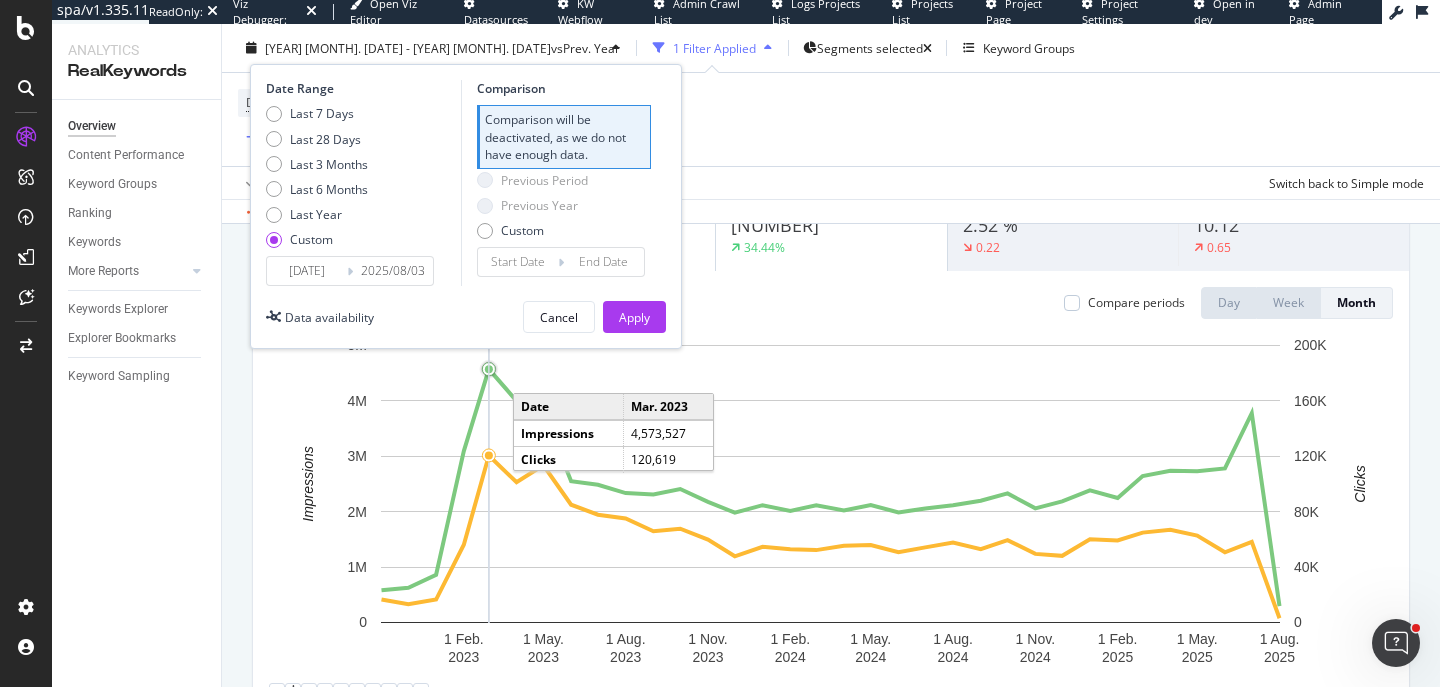 click on "[DATE]" at bounding box center [307, 271] 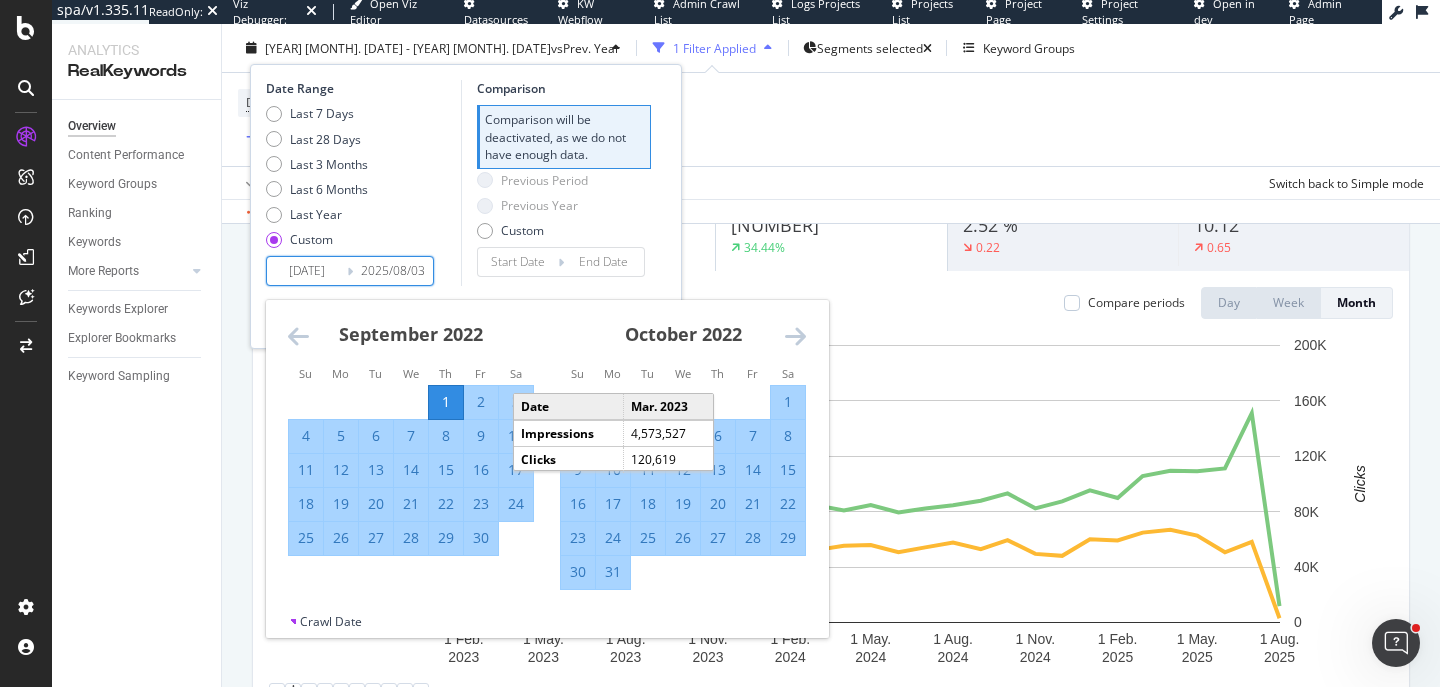 click on "Unique Keywords 1,113,220 25.01% Impressions 78,739,074 46.24% Clicks 1,987,141 34.44% CTR % 2.52 % 0.22 Avg. Position 10.12 0.65 Compare periods Day Week Month 1 Feb. 2023 1 May. 2023 1 Aug. 2023 1 Nov. 2023 1 Feb. 2024 1 May. 2024 1 Aug. 2024 1 Nov. 2024 1 Feb. 2025 1 May. 2025 1 Aug. 2025 0 1M 2M 3M 4M 5M 0 40K 80K 120K 160K 200K Impressions Clicks Date Impressions Clicks Nov. 2022 580,295 16,610 Dec. 2022 626,463 13,138 Jan. 2023 861,966 16,558 Feb. 2023 3,094,230 56,155 Mar. 2023 4,573,527 120,619 Apr. 2023 3,999,121 101,255 May. 2023 3,814,796 113,487 Jun. 2023 2,551,672 85,038 Jul. 2023 2,486,683 77,831 Aug. 2023 2,335,830 75,109 Sep. 2023 2,312,203 65,879 Oct. 2023 2,408,936 67,741 Nov. 2023 2,178,369 59,843 Dec. 2023 1,981,645 47,791 Jan. 2024 2,117,590 54,655 Feb. 2024 2,014,420 52,946 Mar. 2024 2,117,632 52,268 Apr. 2024 2,020,613 55,452 May. 2024 2,120,096 55,984 Jun. 2024 1,987,843 50,757 Jul. 2024 2,058,676 54,261 Aug. 2024 2,116,895 57,736 Sep. 2024 2,196,800 52,950 Oct. 2024 2,330,624 59,491 1" at bounding box center (831, 454) 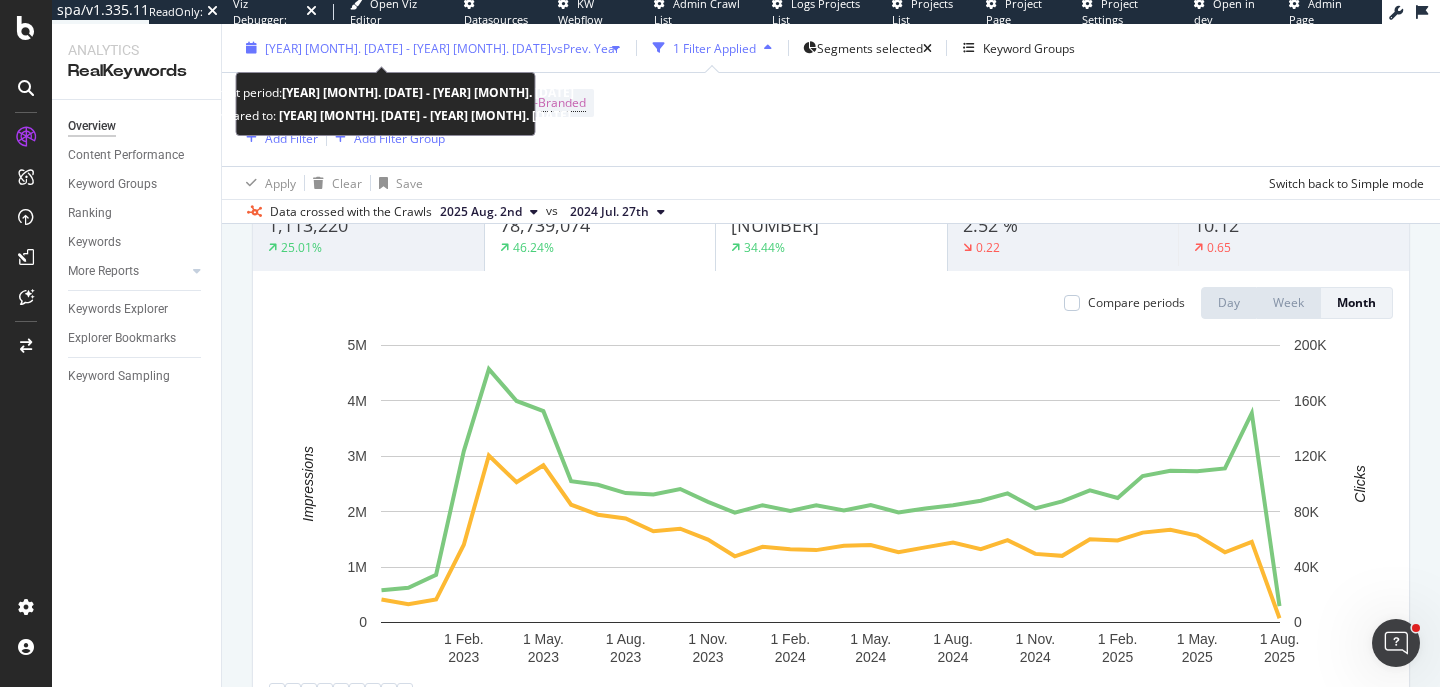 click on "[YEAR] [MONTH]. [DATE] - [YEAR] [MONTH]. [DATE]" at bounding box center (408, 47) 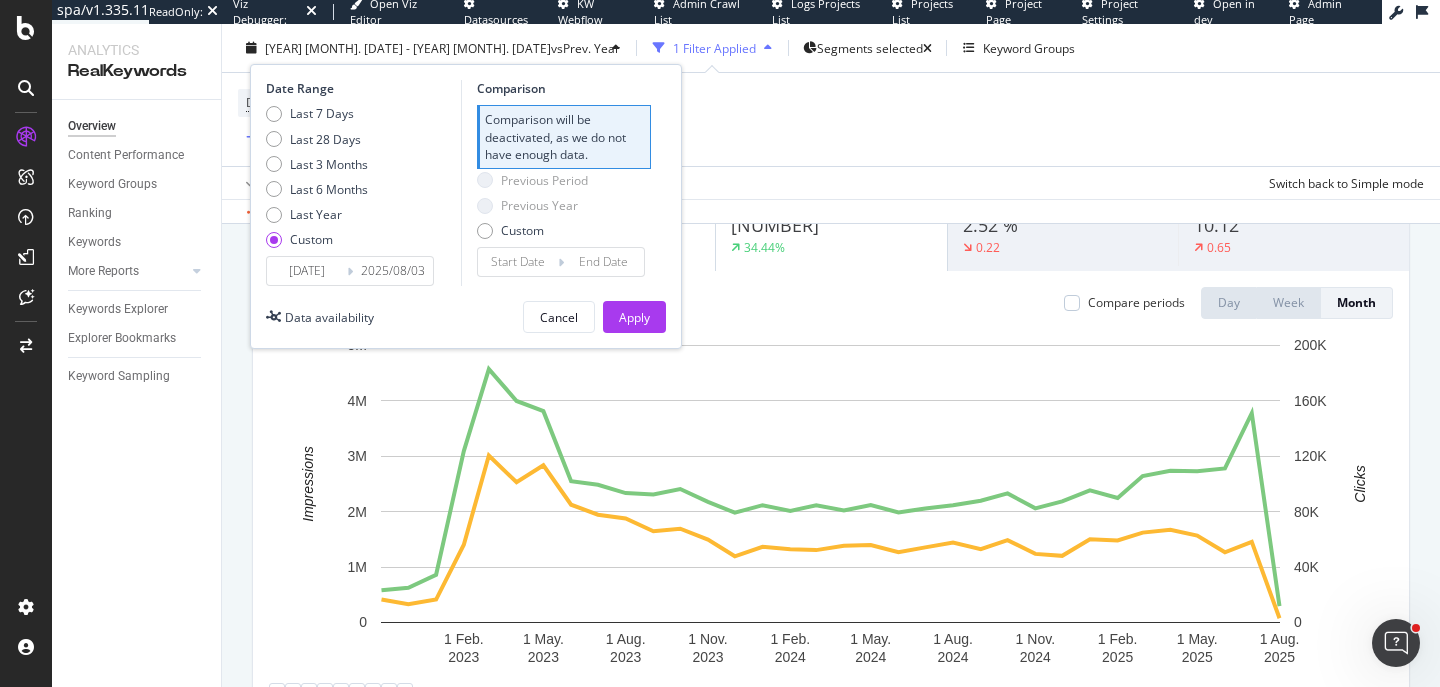 click on "[DATE]" at bounding box center (307, 271) 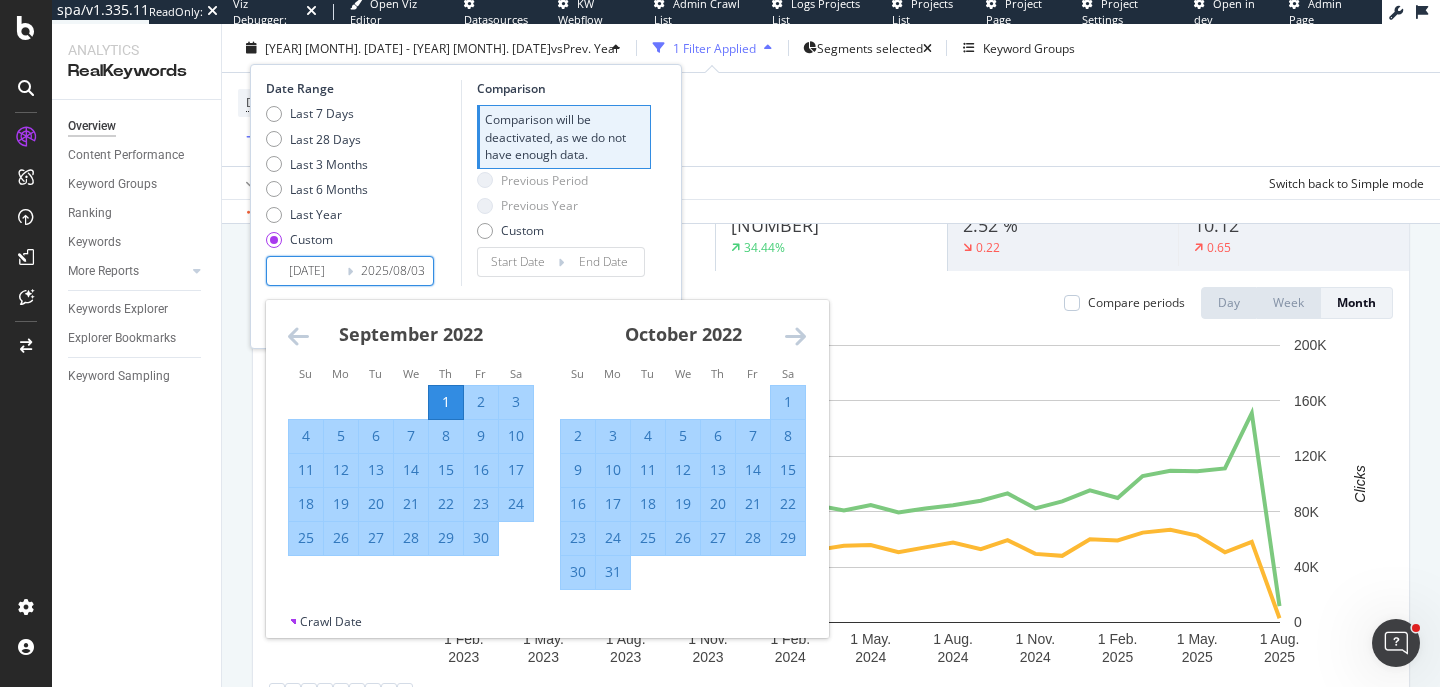 click on "September 2022" at bounding box center [411, 342] 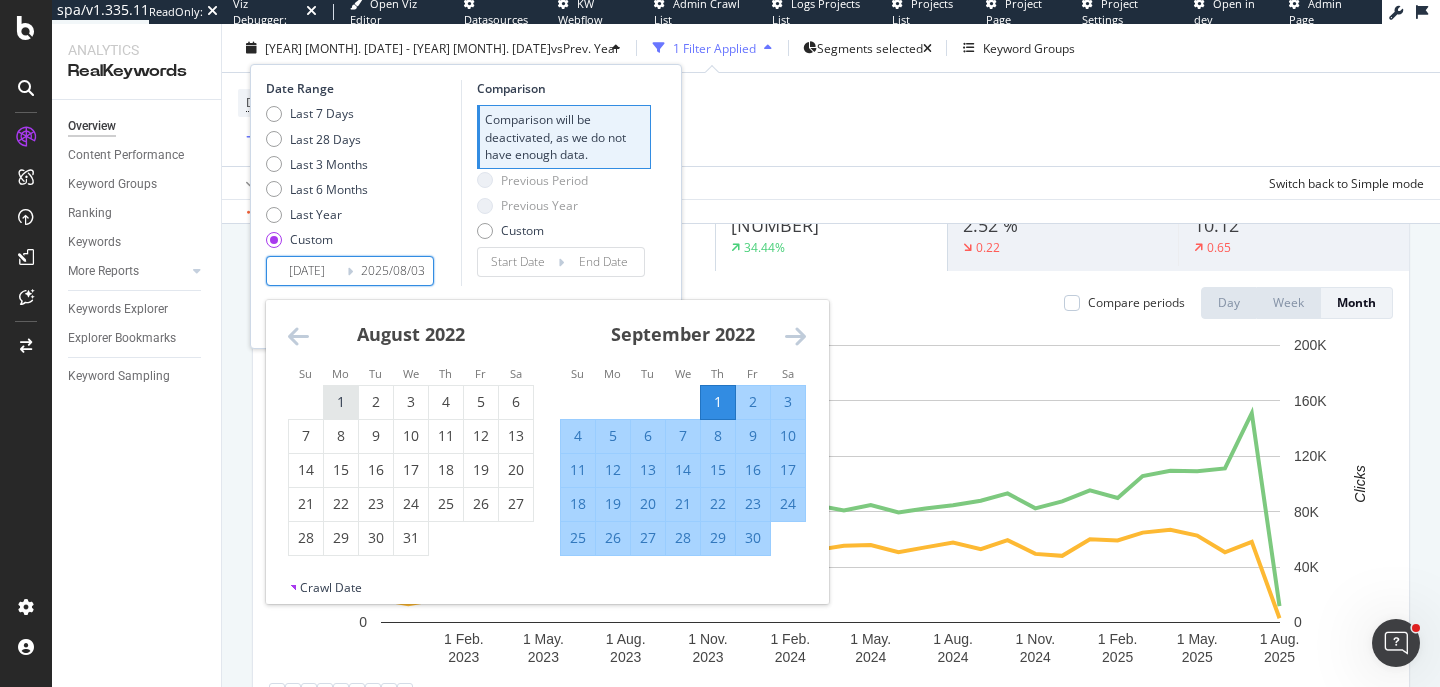click on "1" at bounding box center [341, 402] 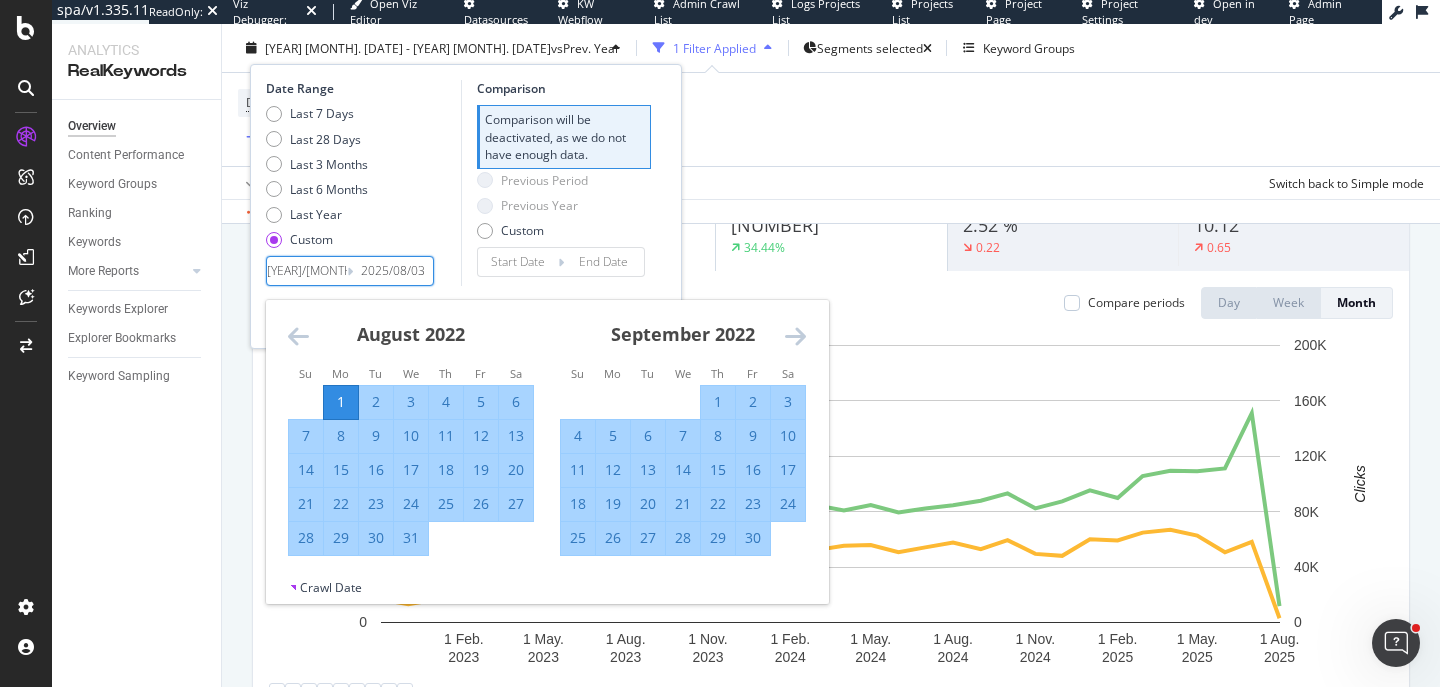 click on "Date Range Last 7 Days Last 28 Days Last 3 Months Last 6 Months Last Year Custom [YEAR]/[MONTH]/[DATE] Navigate forward to interact with the calendar and select a date. Press the question mark key to get the keyboard shortcuts for changing dates. Su Mo Tu We Th Fr Sa Su Mo Tu We Th Fr Sa [MONTH] [YEAR] 1 2 3 4 5 6 7 8 9 10 11 12 13 14 15 16 17 18 19 20 21 22 23 24 25 26 27 28 29 30 31 [MONTH] [YEAR] 1 2 3 4 5 6 7 8 9 10 11 12 13 14 15 16 17 18 19 20 21 22 23 24 25 26 27 28 29 30 31 [MONTH] [YEAR] 1 2 3 4 5 6 7 8 9 10 11 12 13 14 15 16 17 18 19 20 21 22 23 24 25 26 27 28 29 30 31 [MONTH] [YEAR] 1 2 3 4 5 6 7 8 9 10 11 12 13 14 15 16 17 18 19 20 21 22 23 24 25 26 27 28 29 30 31 Crawl Date [YEAR]/[MONTH]/[DATE] Navigate backward to interact with the calendar and select a date. Press the question mark key to get the keyboard shortcuts for changing dates. Comparison Previous Period Previous Year Custom" at bounding box center [466, 183] 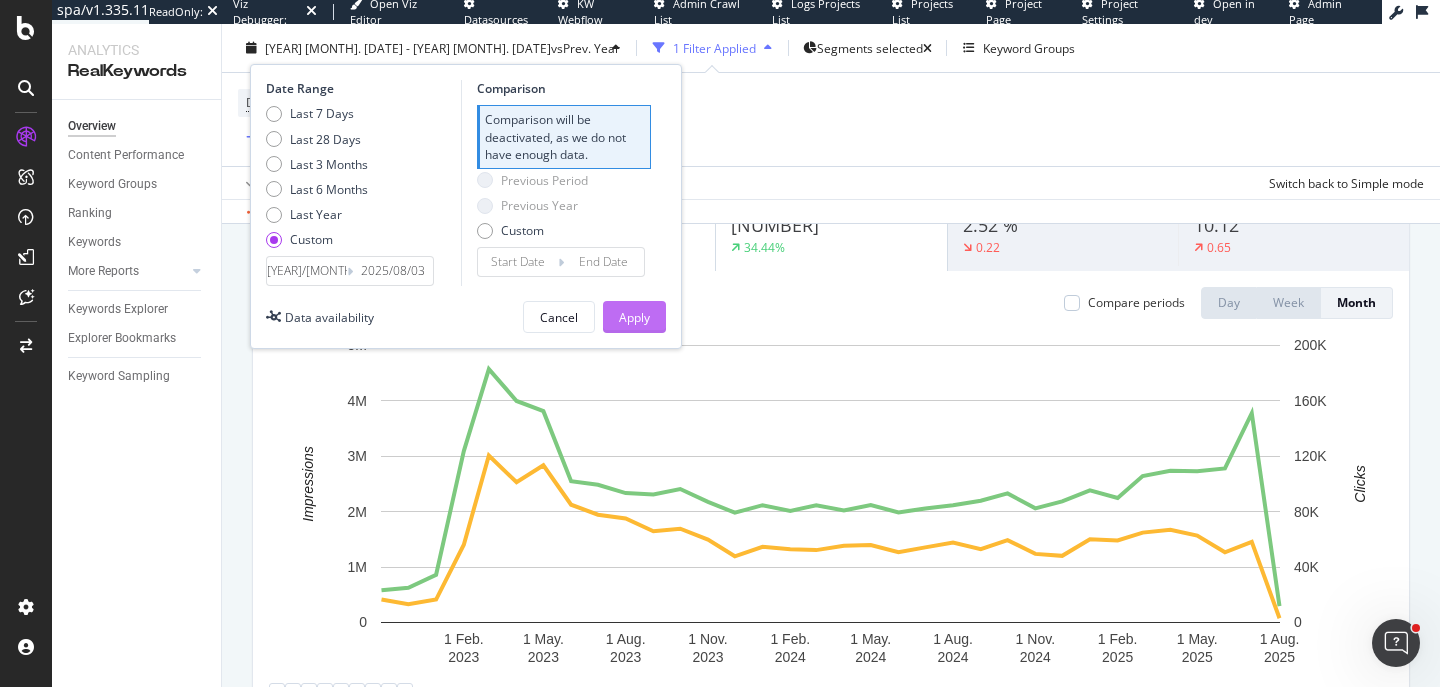 click on "Apply" at bounding box center (634, 316) 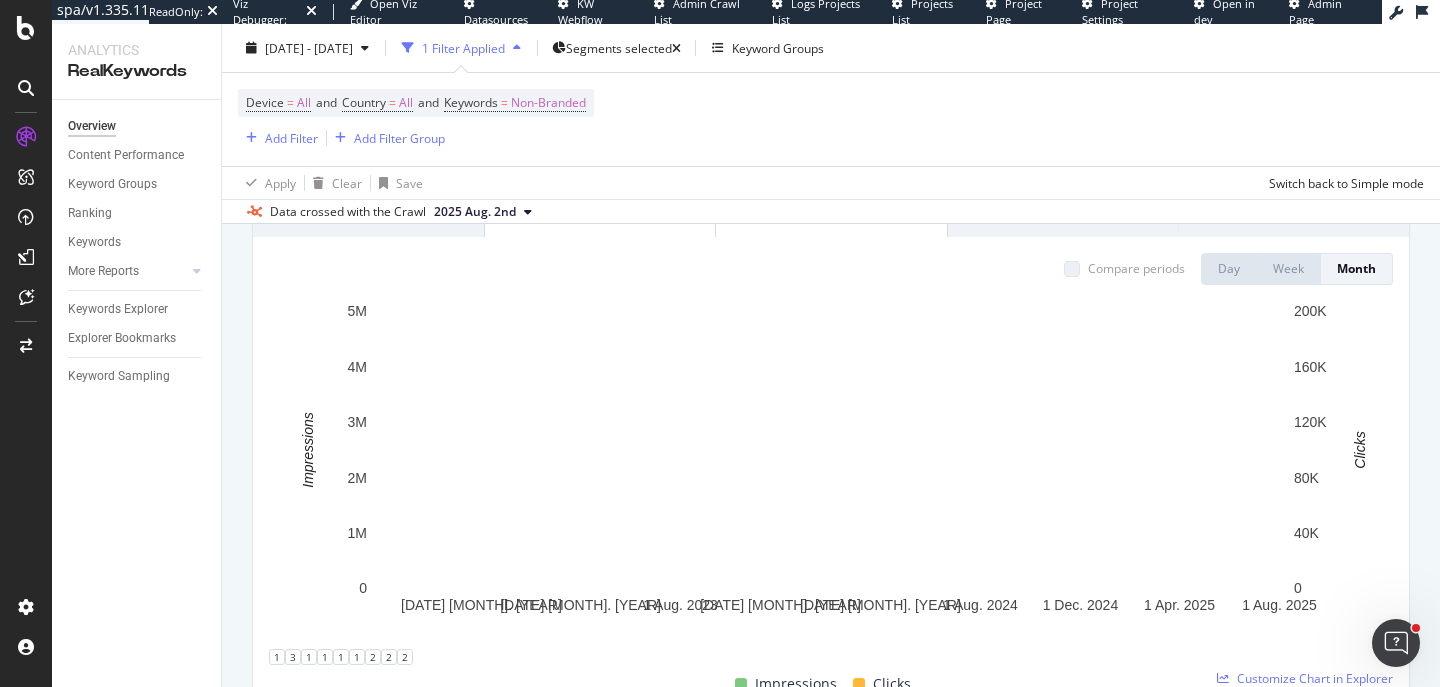 scroll, scrollTop: 209, scrollLeft: 0, axis: vertical 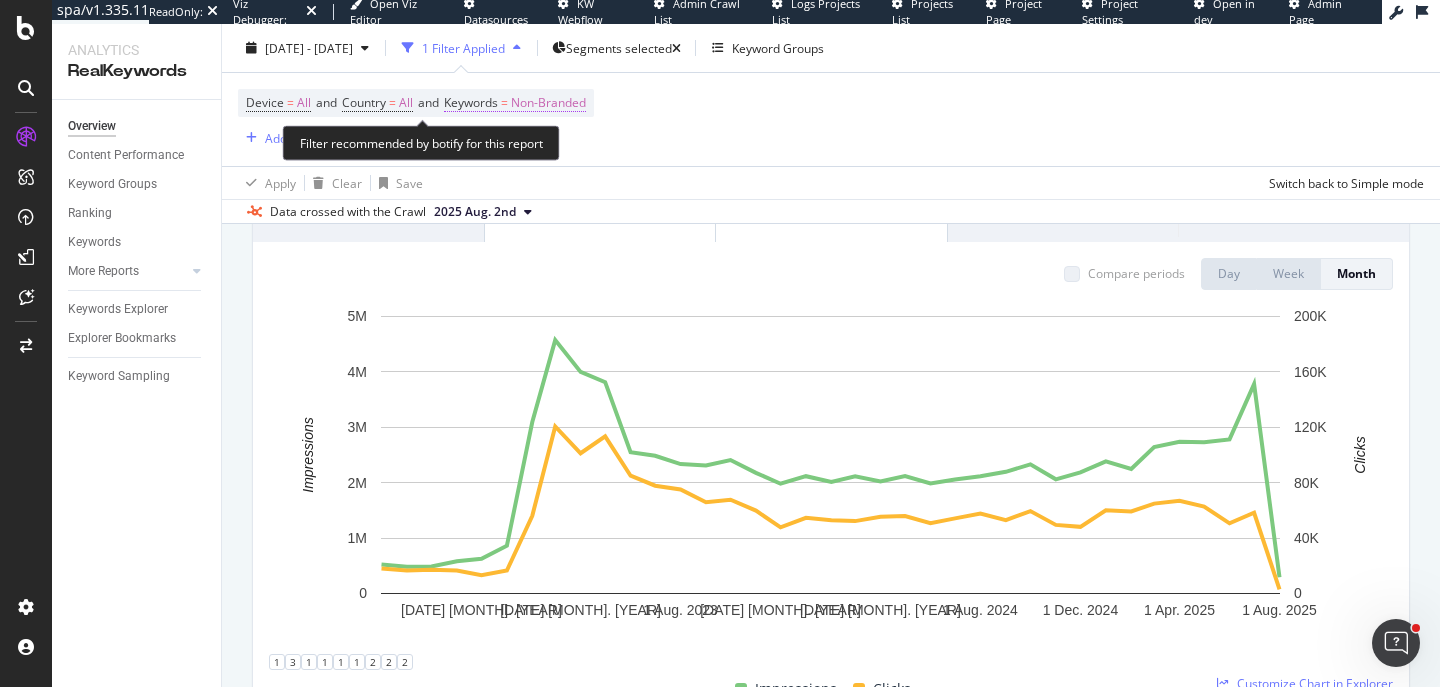 click on "Non-Branded" at bounding box center (548, 103) 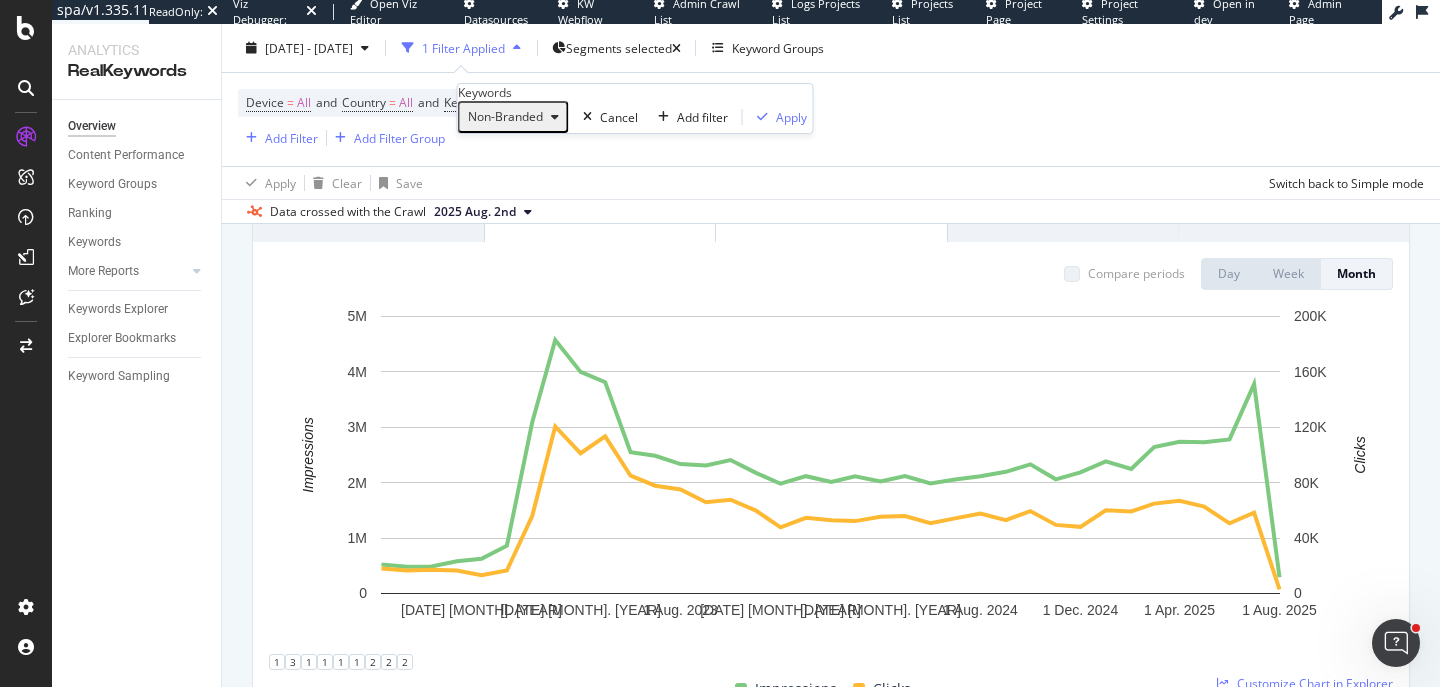 click on "Non-Branded" at bounding box center (501, 116) 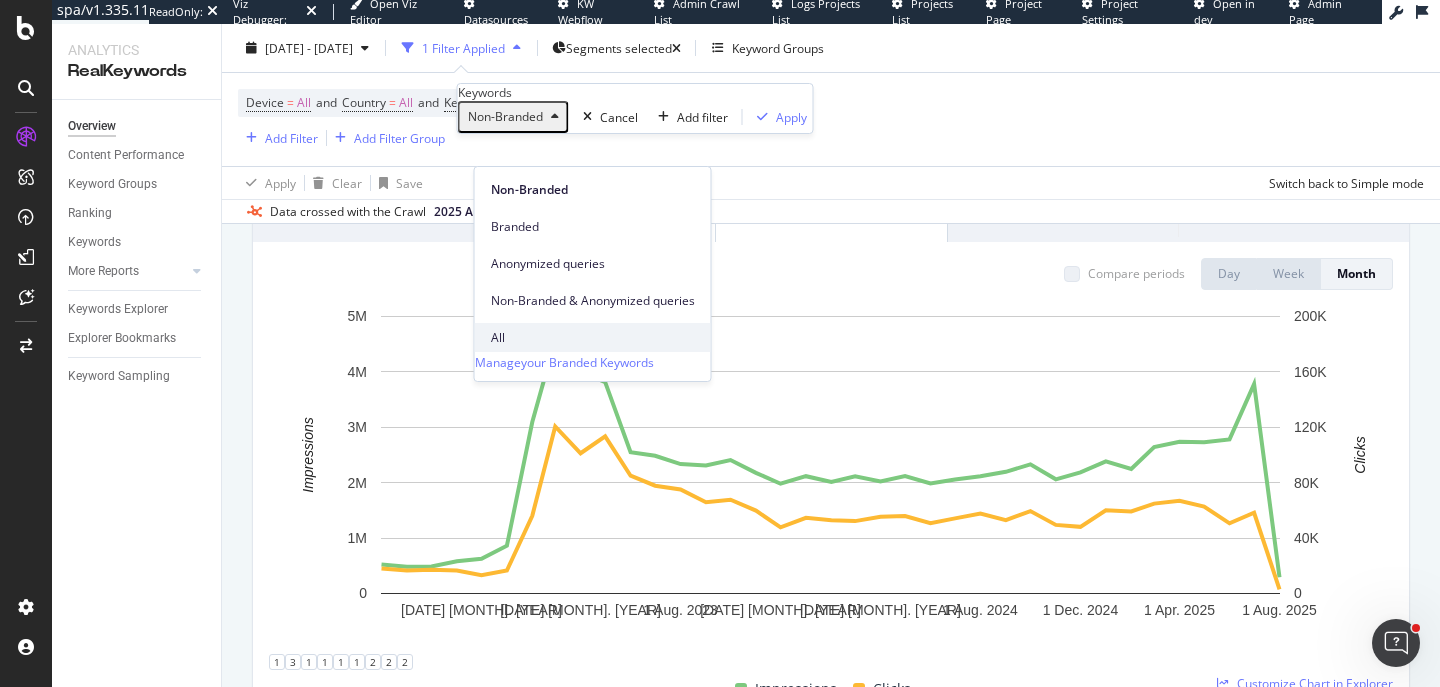 click on "All" at bounding box center [593, 337] 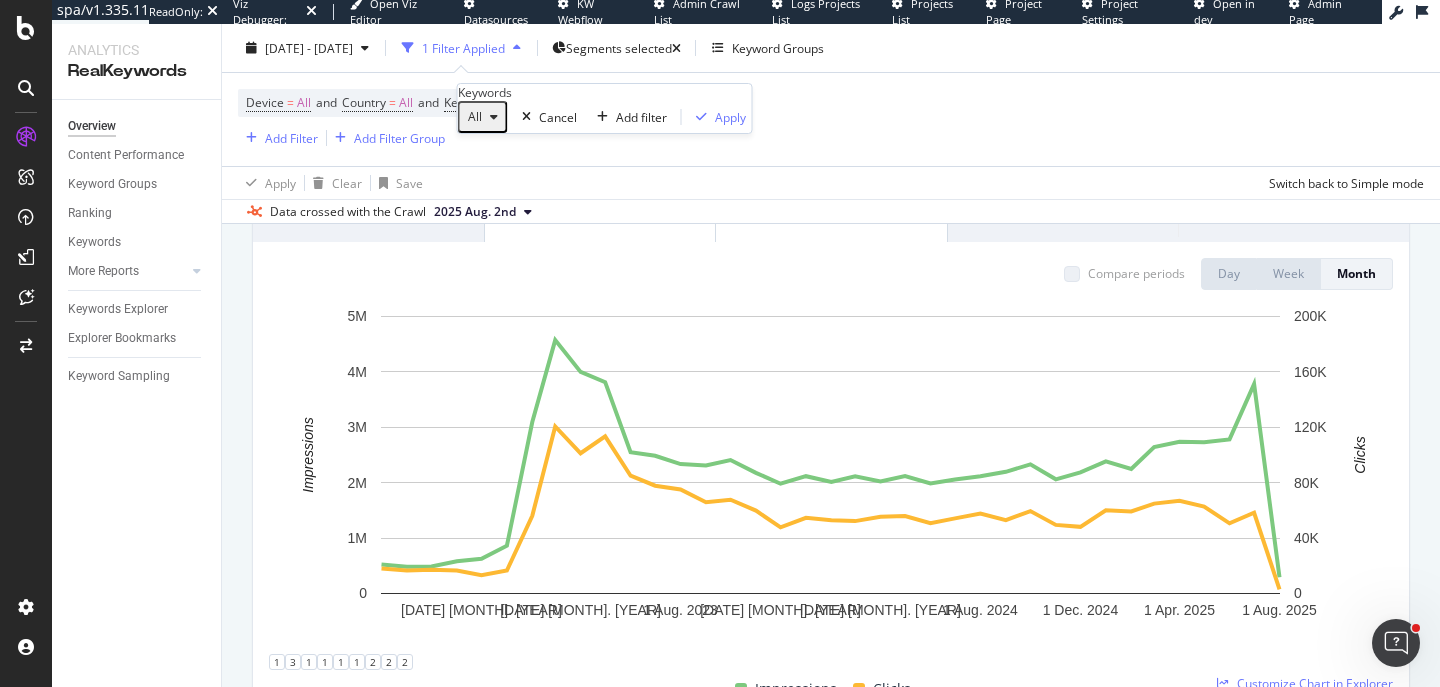 click on "All Cancel Add filter Apply" at bounding box center (605, 117) 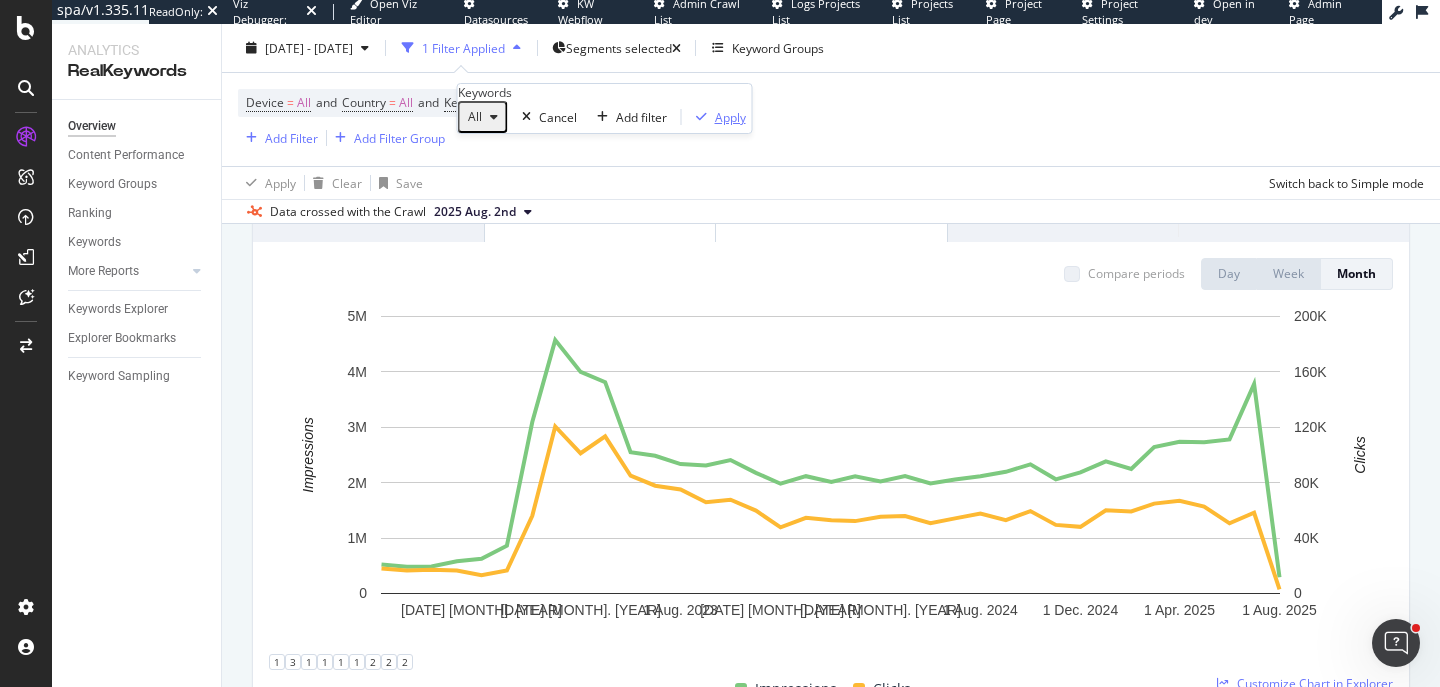 click on "Apply" at bounding box center (730, 117) 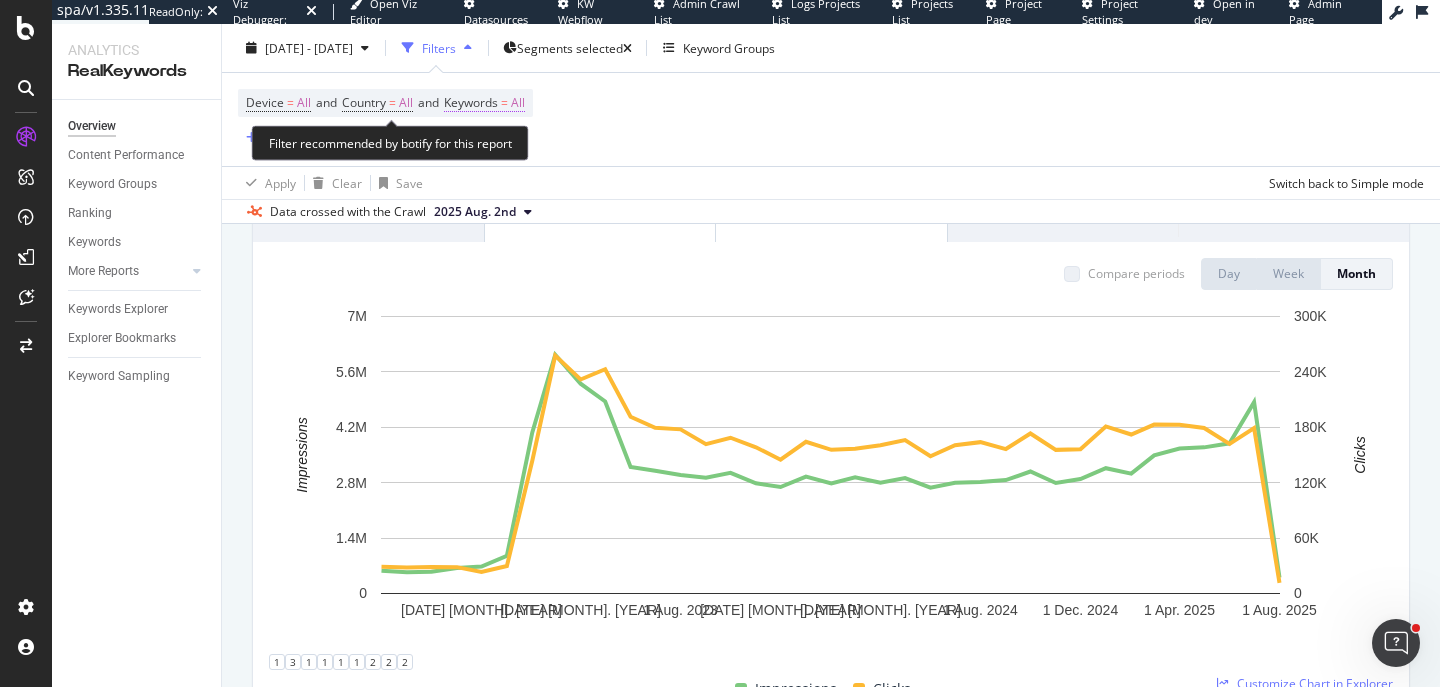click on "All" at bounding box center [518, 103] 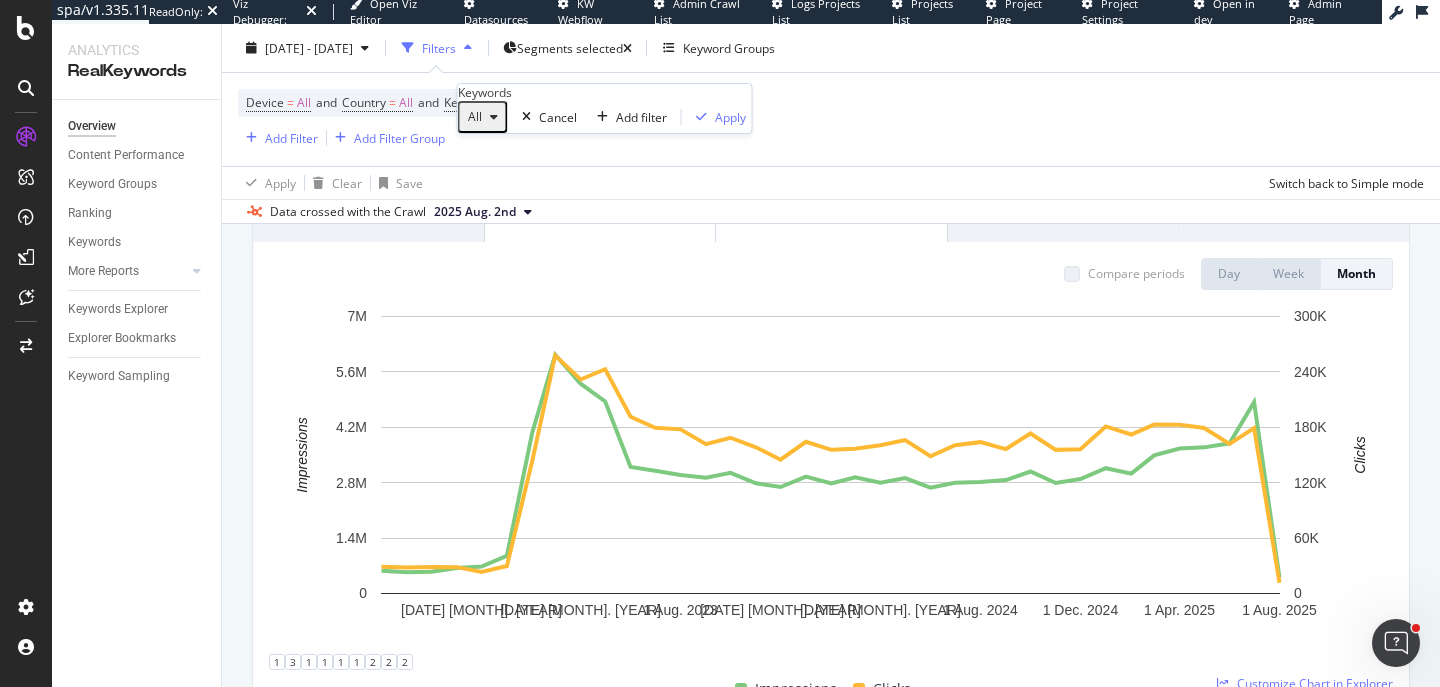 click at bounding box center (494, 117) 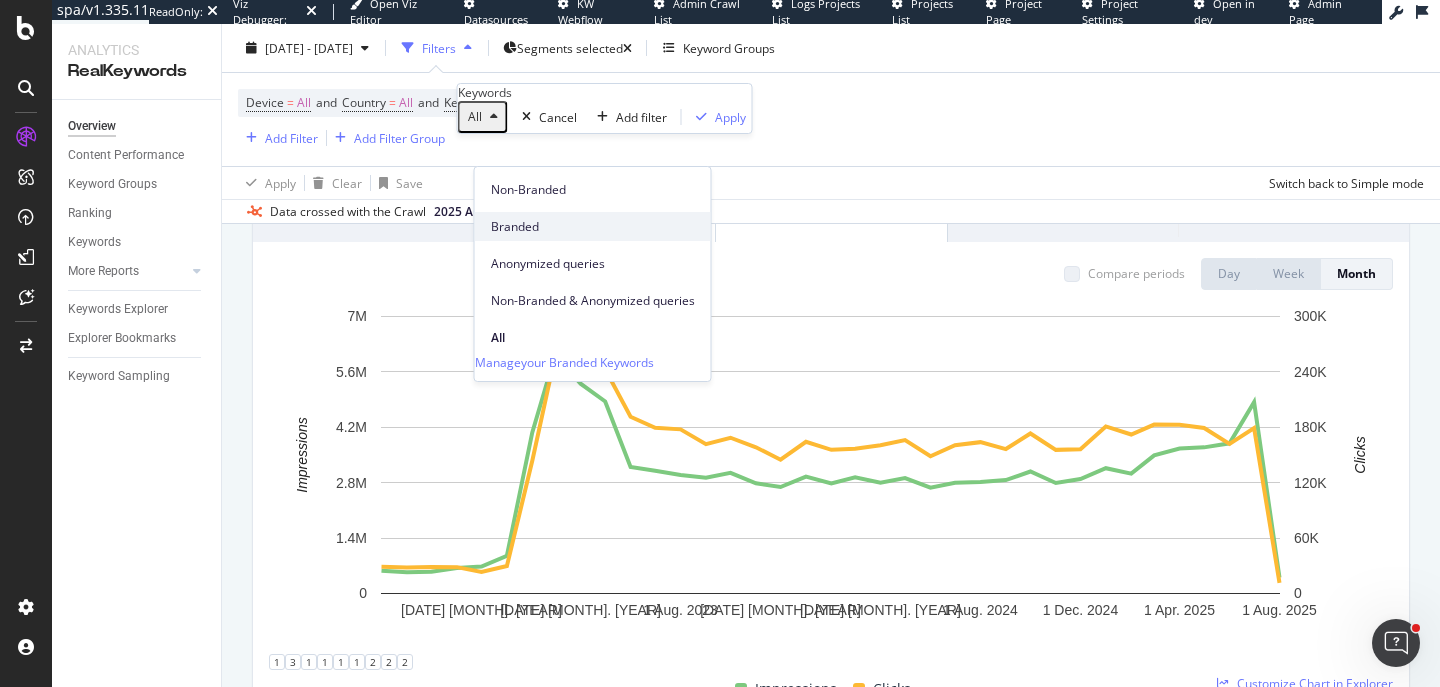 click on "Branded" at bounding box center (593, 227) 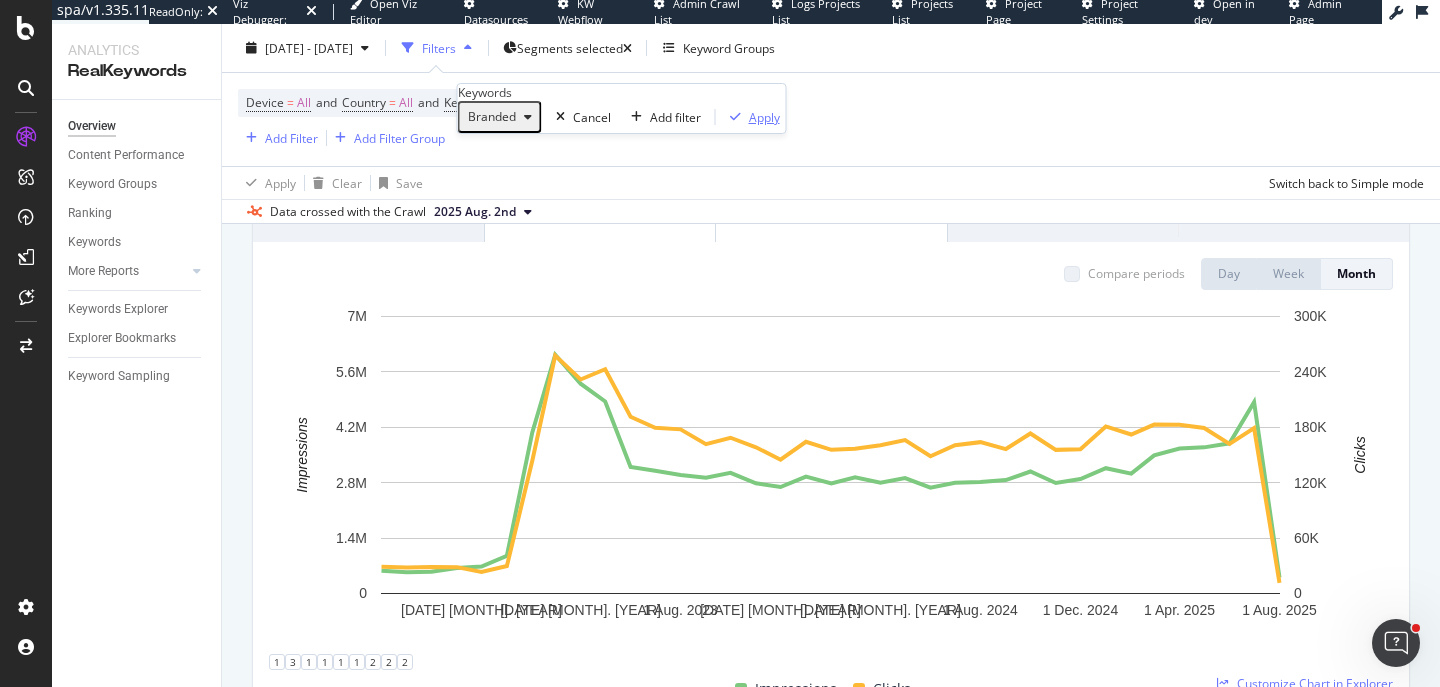 click on "Apply" at bounding box center [764, 117] 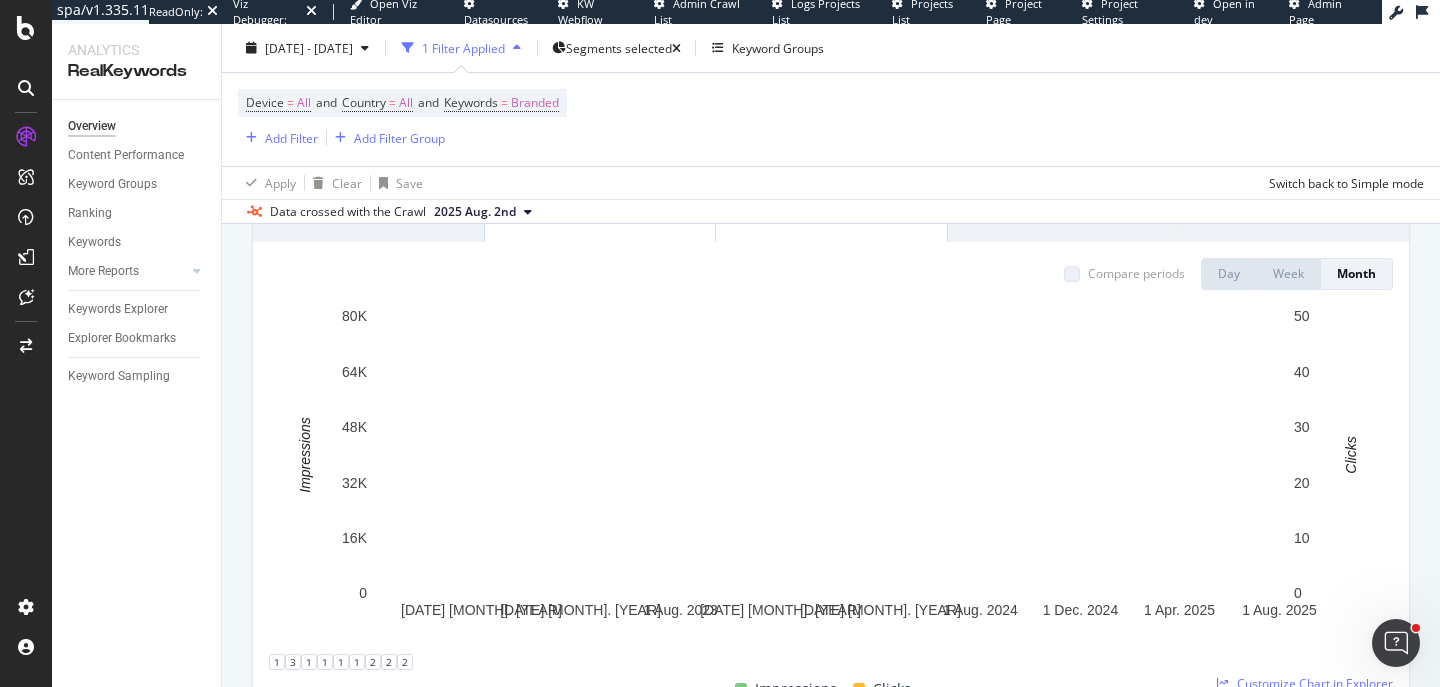 scroll, scrollTop: 0, scrollLeft: 0, axis: both 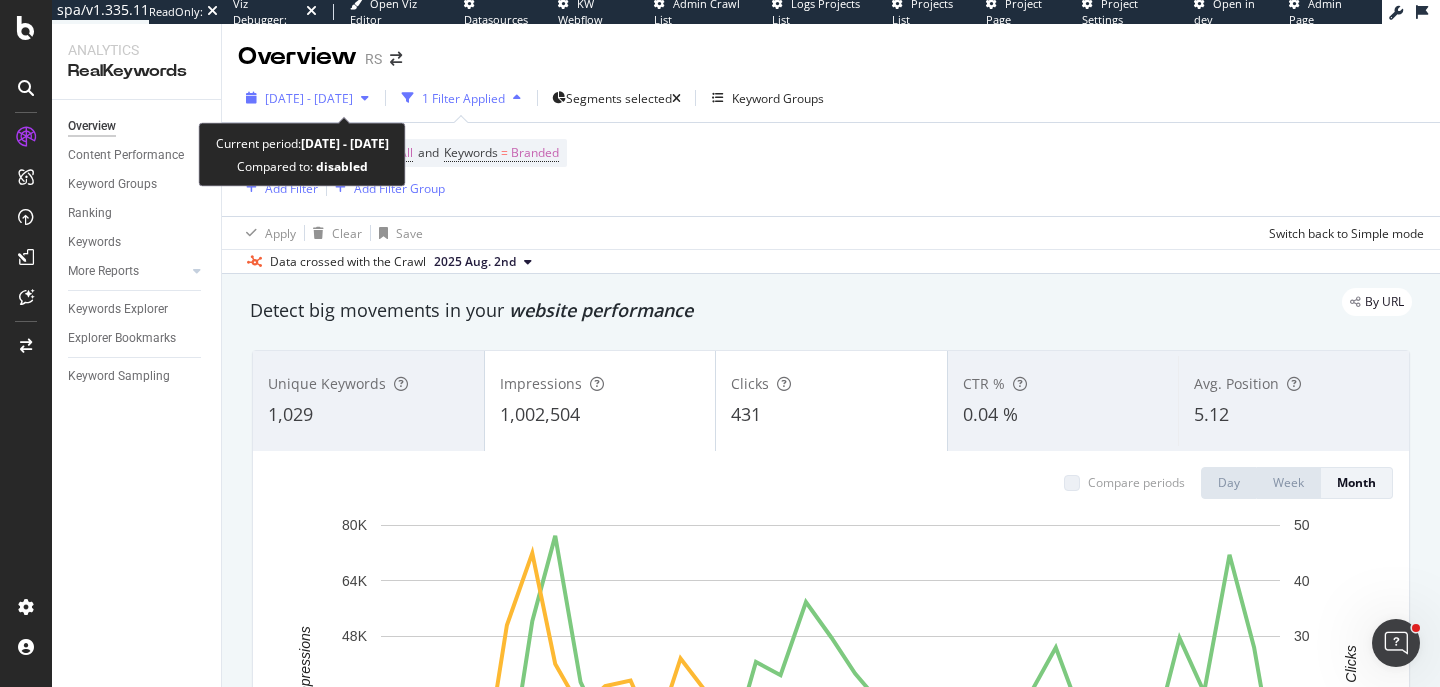 click on "[DATE] - [DATE]" at bounding box center (309, 98) 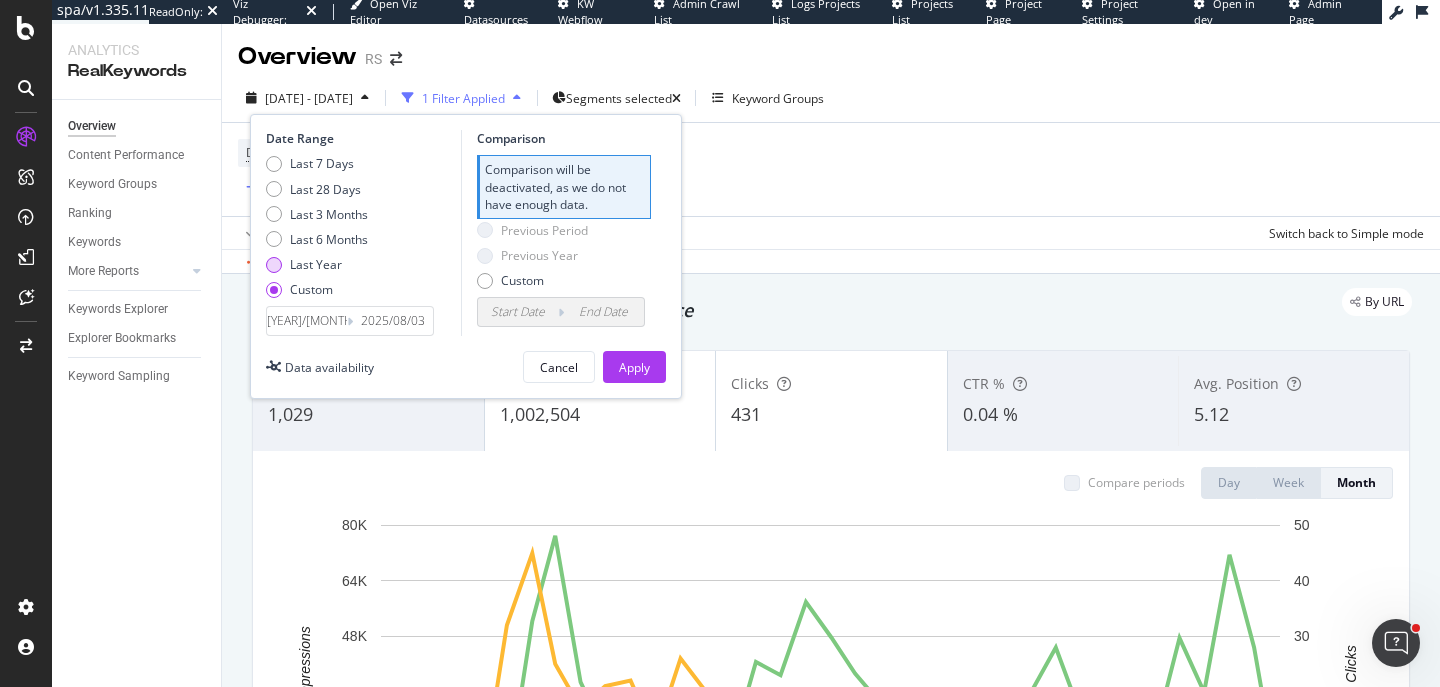 click on "Last Year" at bounding box center (316, 264) 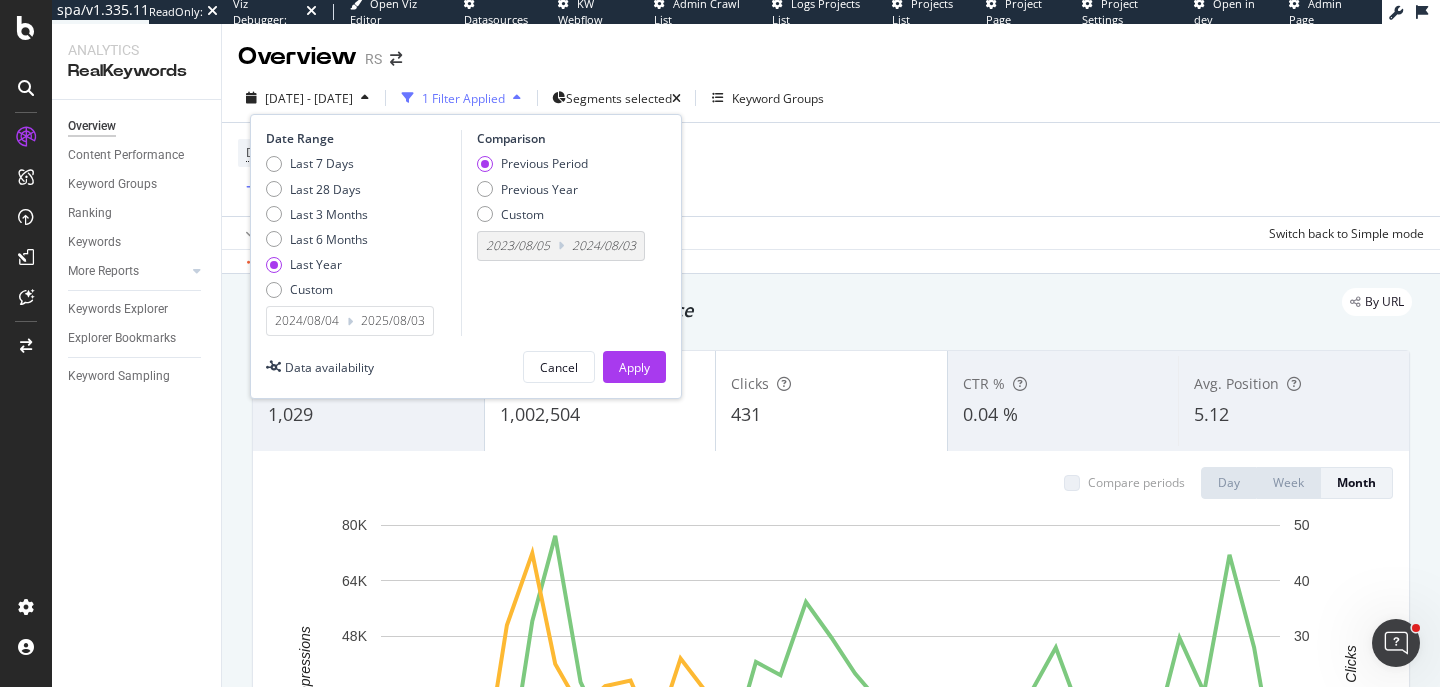 click on "2024/08/04" at bounding box center [307, 321] 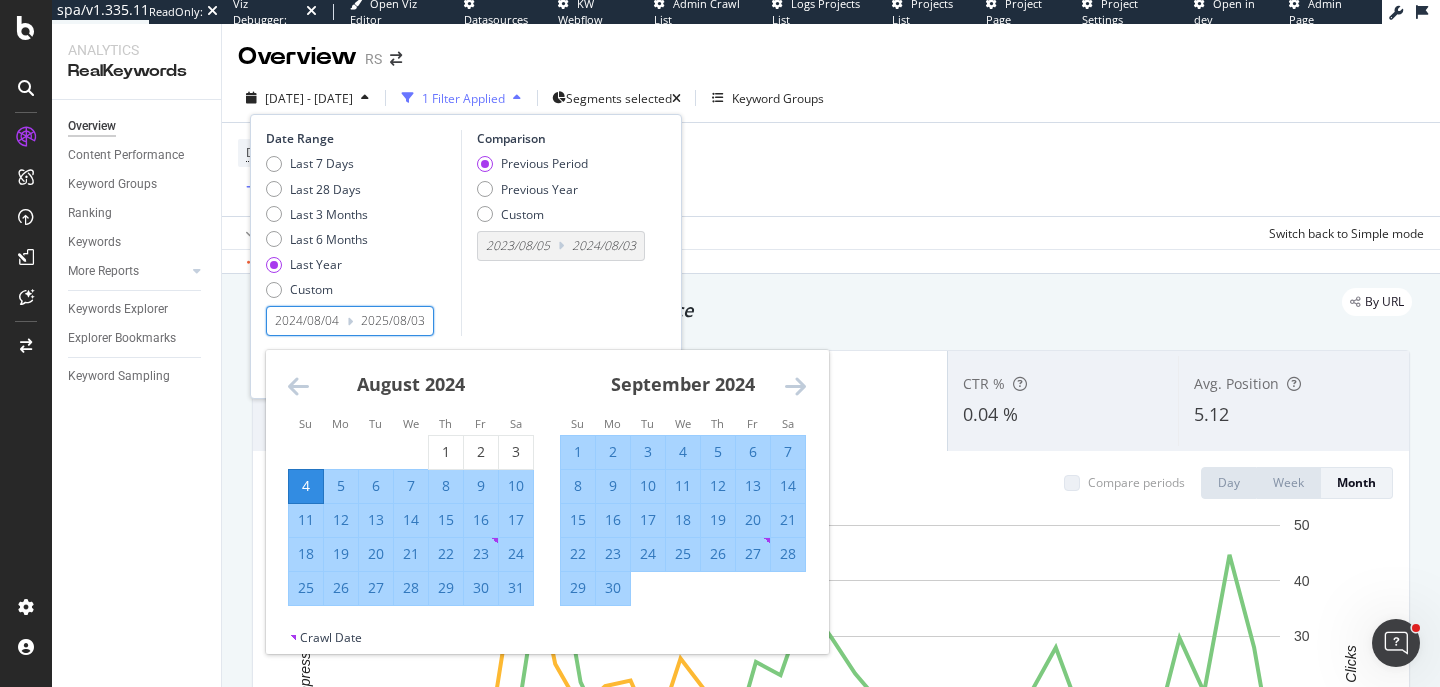 click on "August 2024" at bounding box center [411, 392] 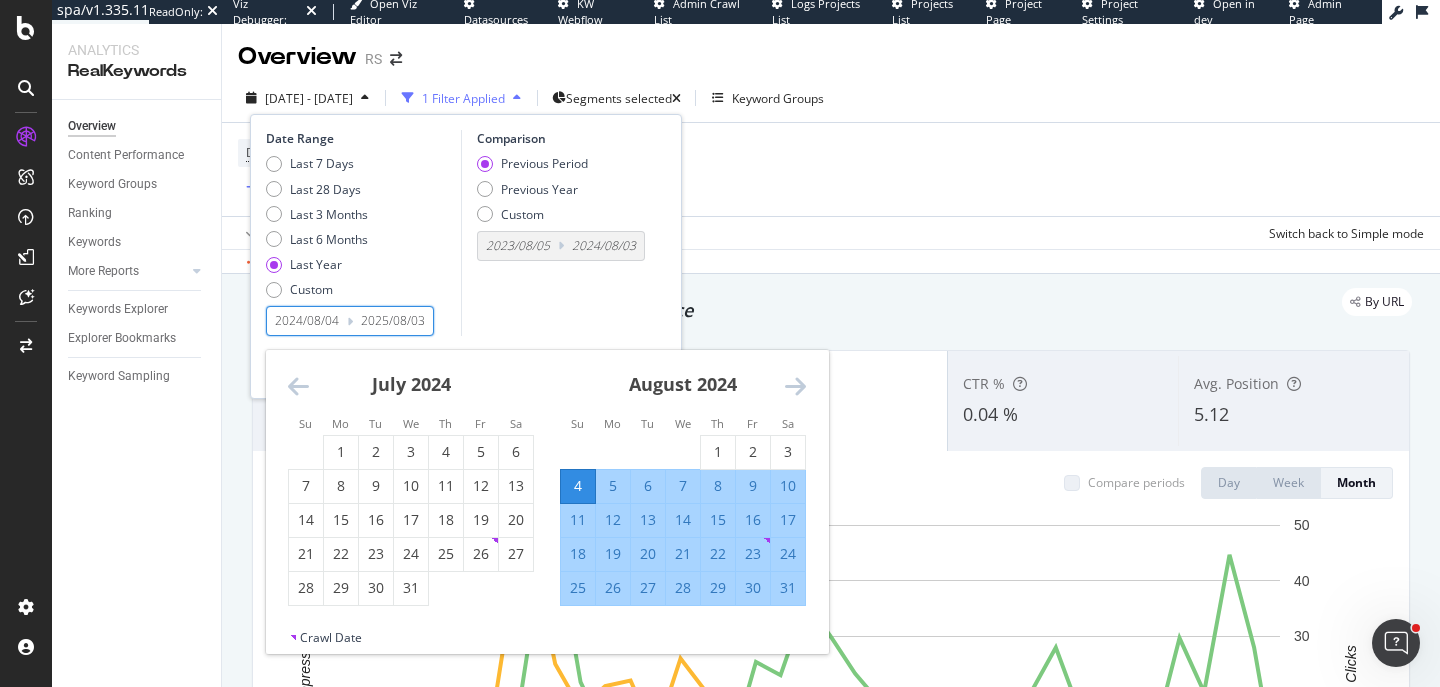 click at bounding box center (298, 386) 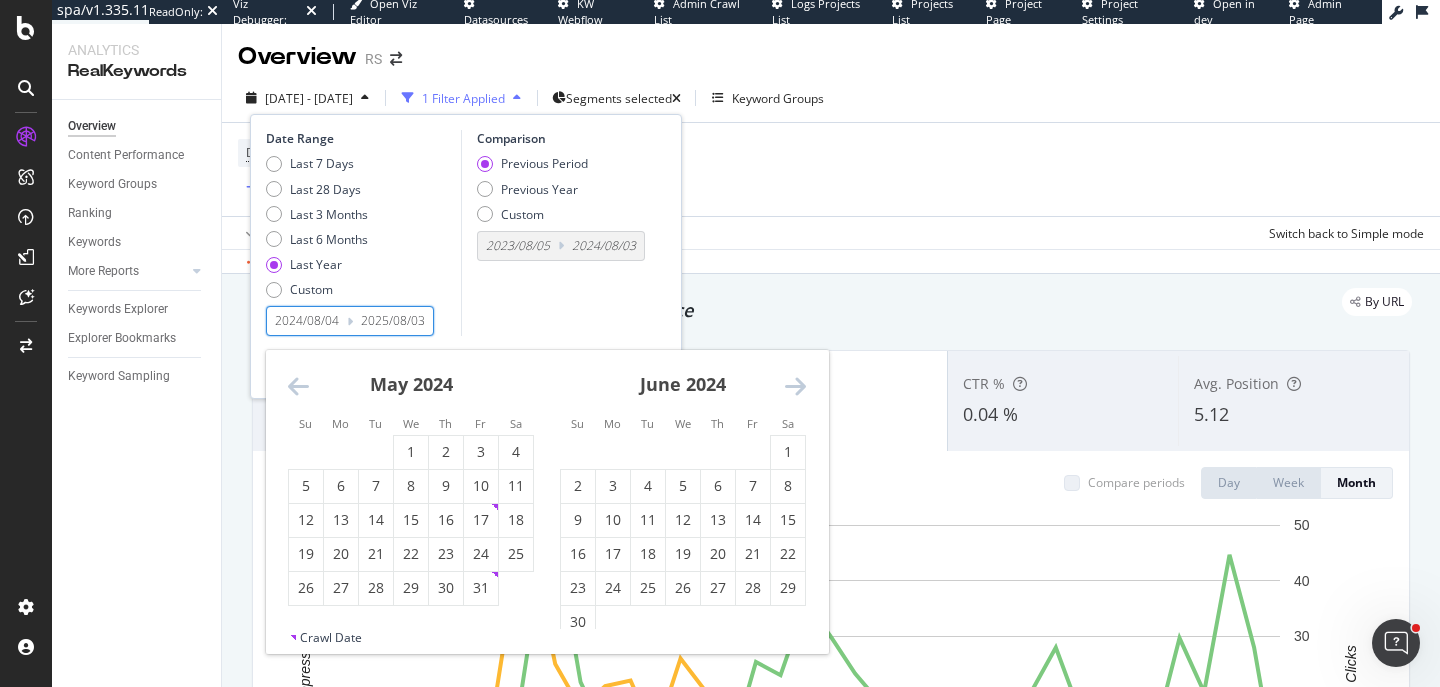 click at bounding box center (298, 386) 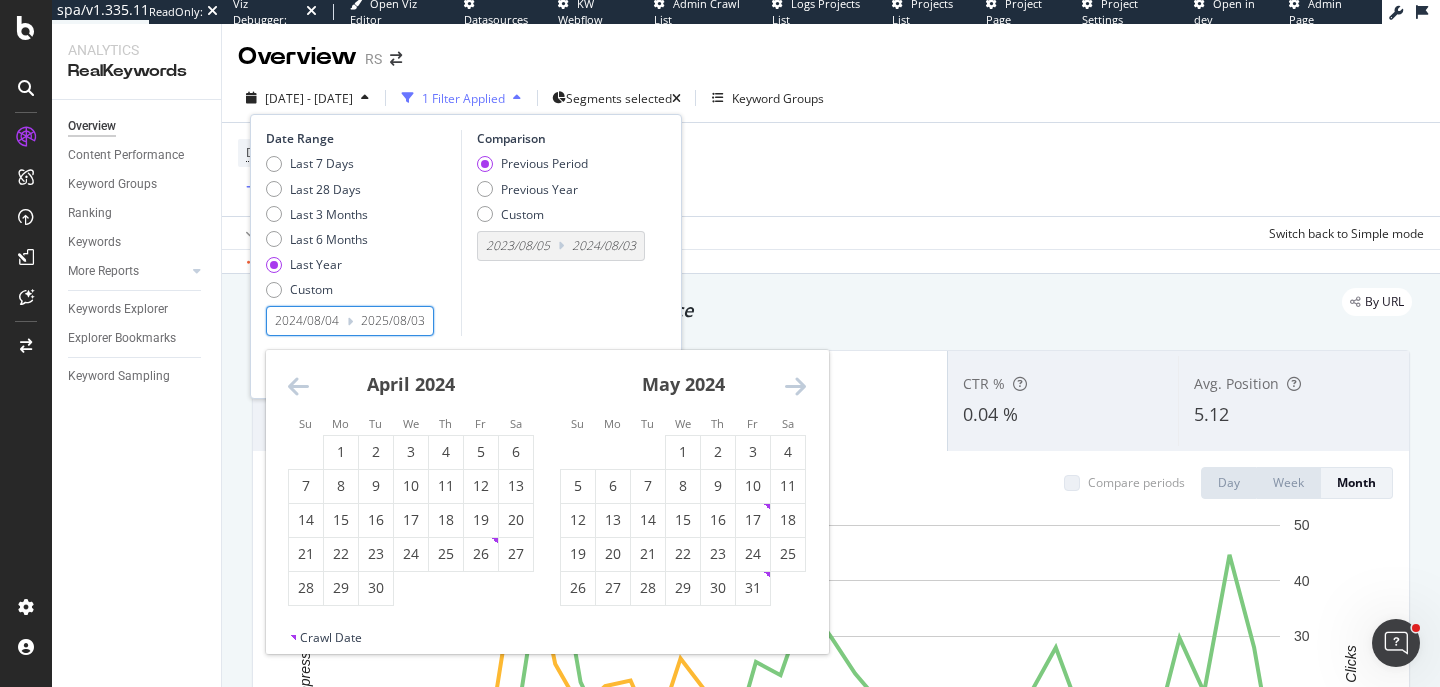 click at bounding box center (298, 386) 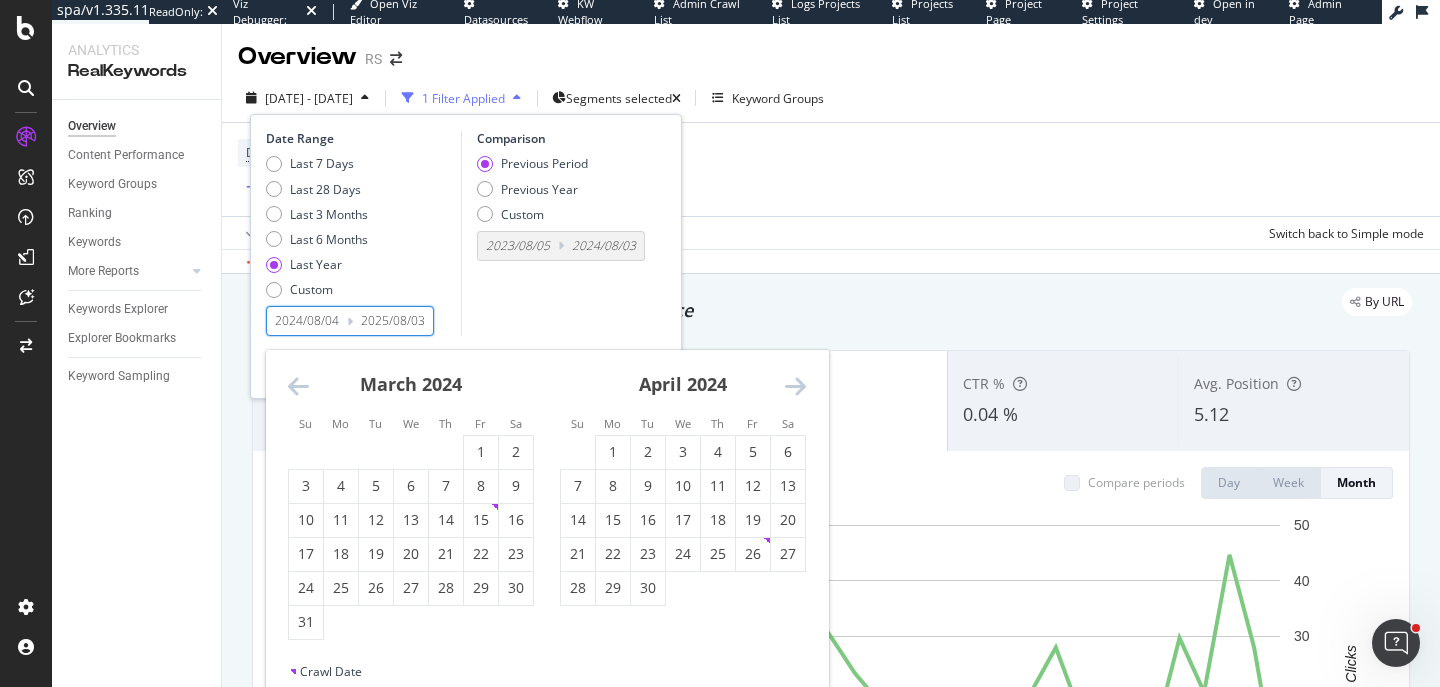 click at bounding box center (298, 386) 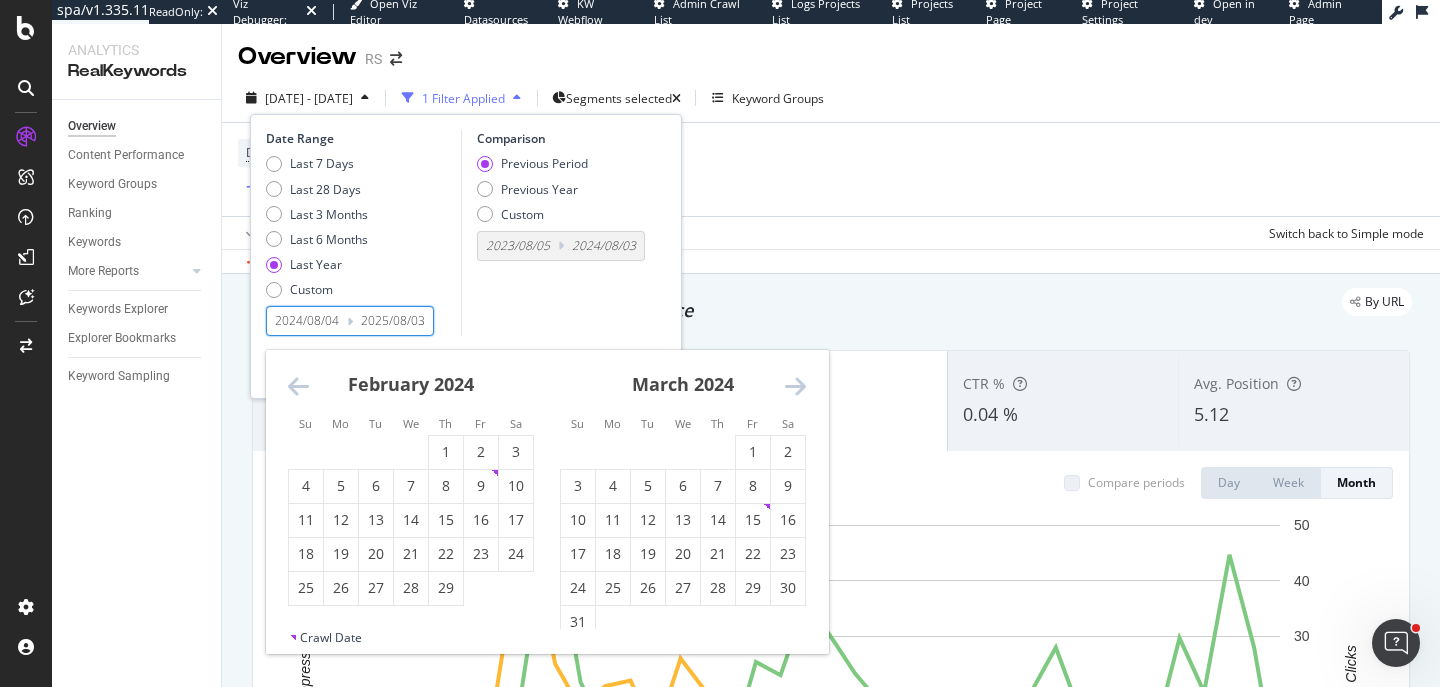 click at bounding box center (298, 386) 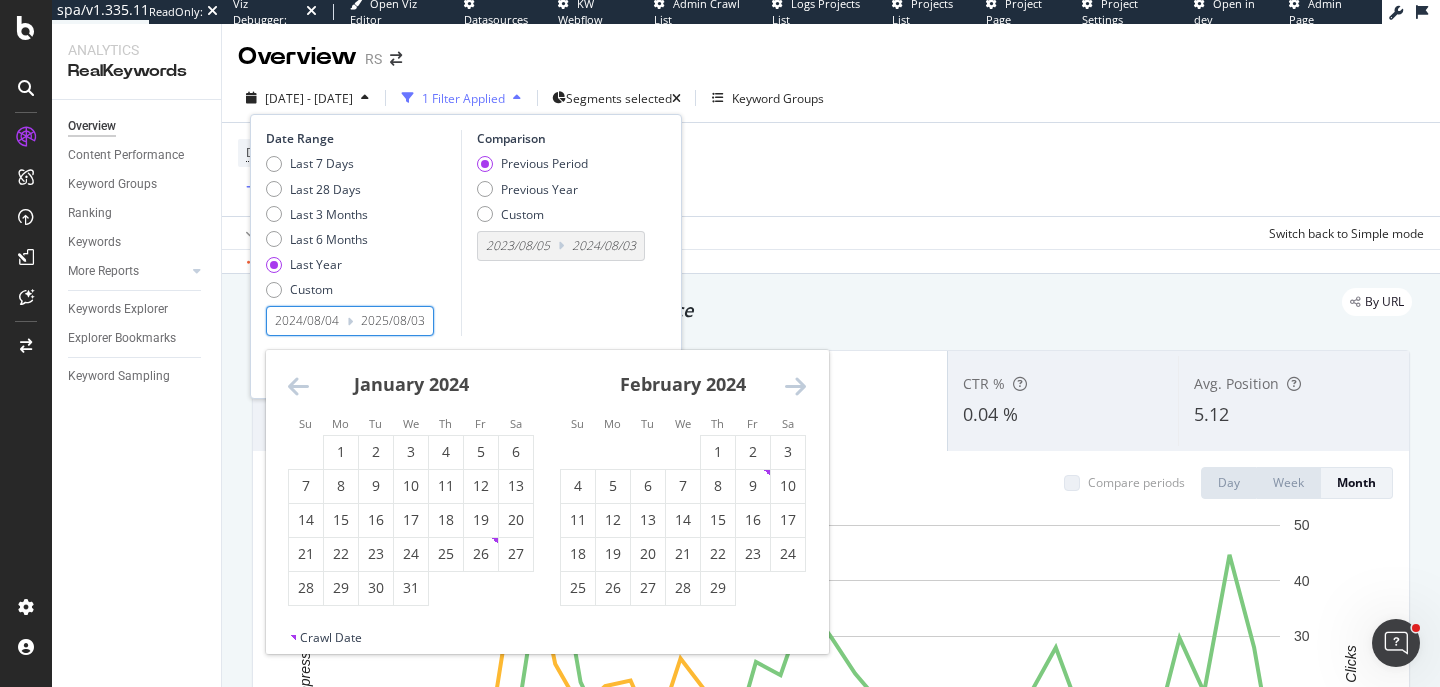 click at bounding box center (298, 386) 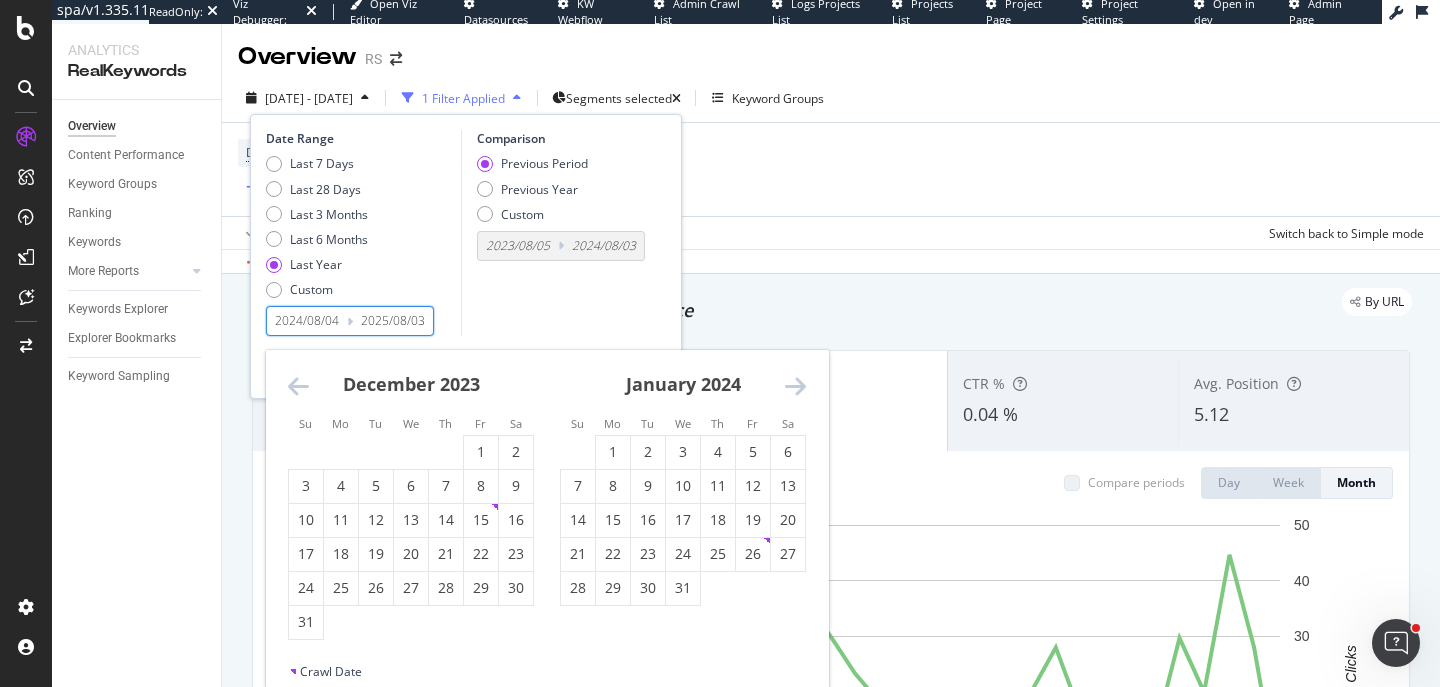 click at bounding box center [298, 386] 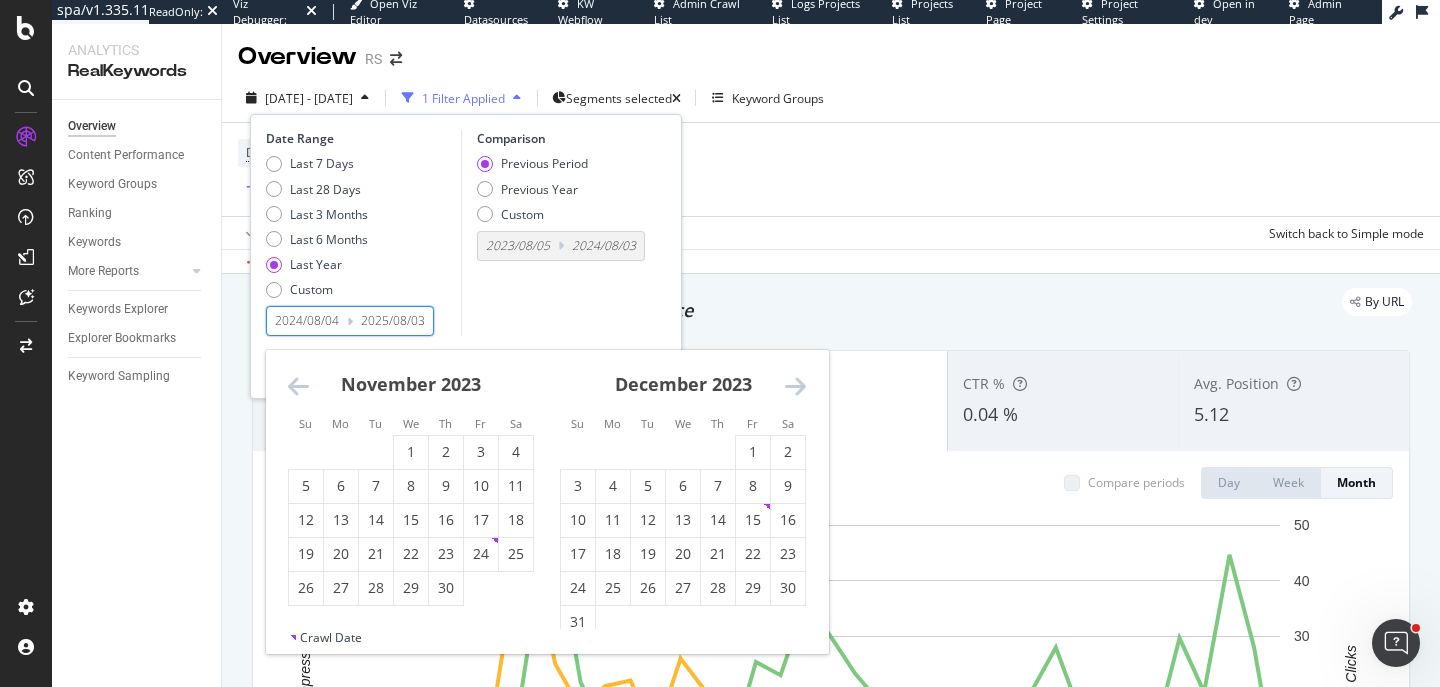 click at bounding box center (298, 386) 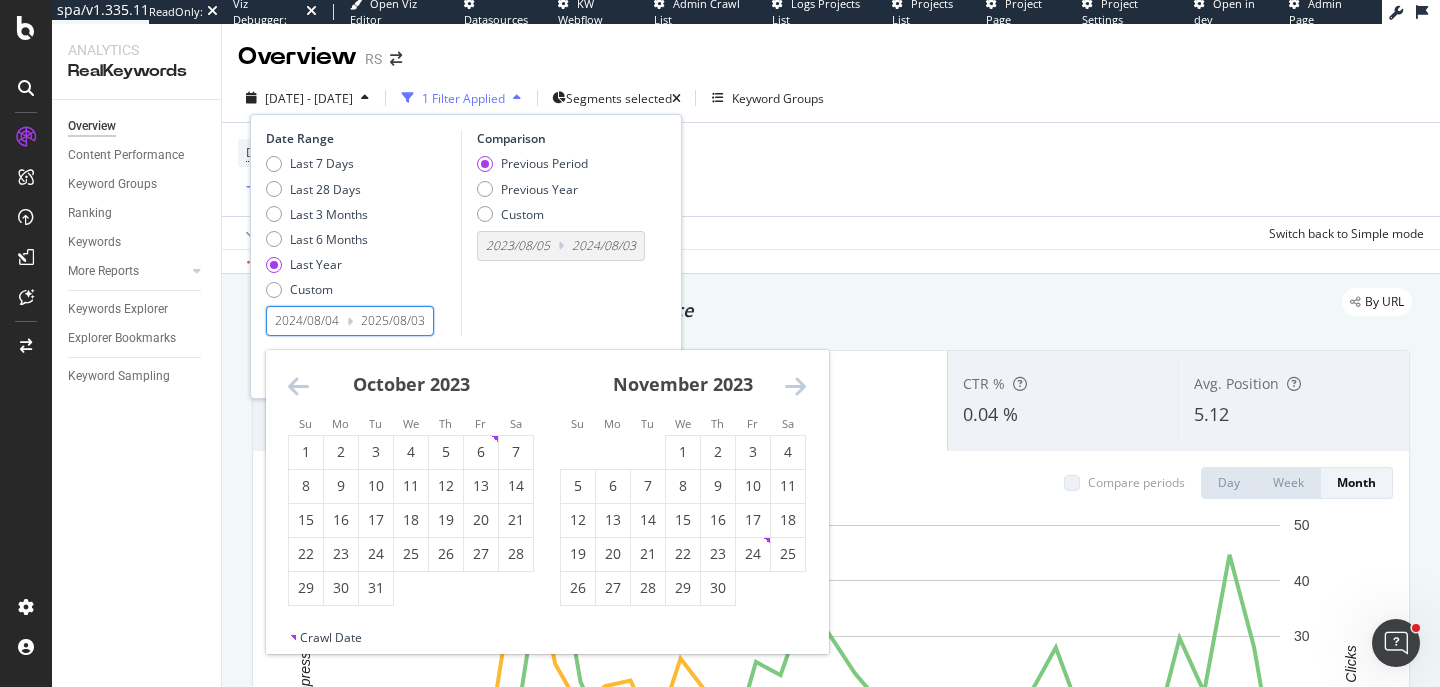 click at bounding box center [298, 386] 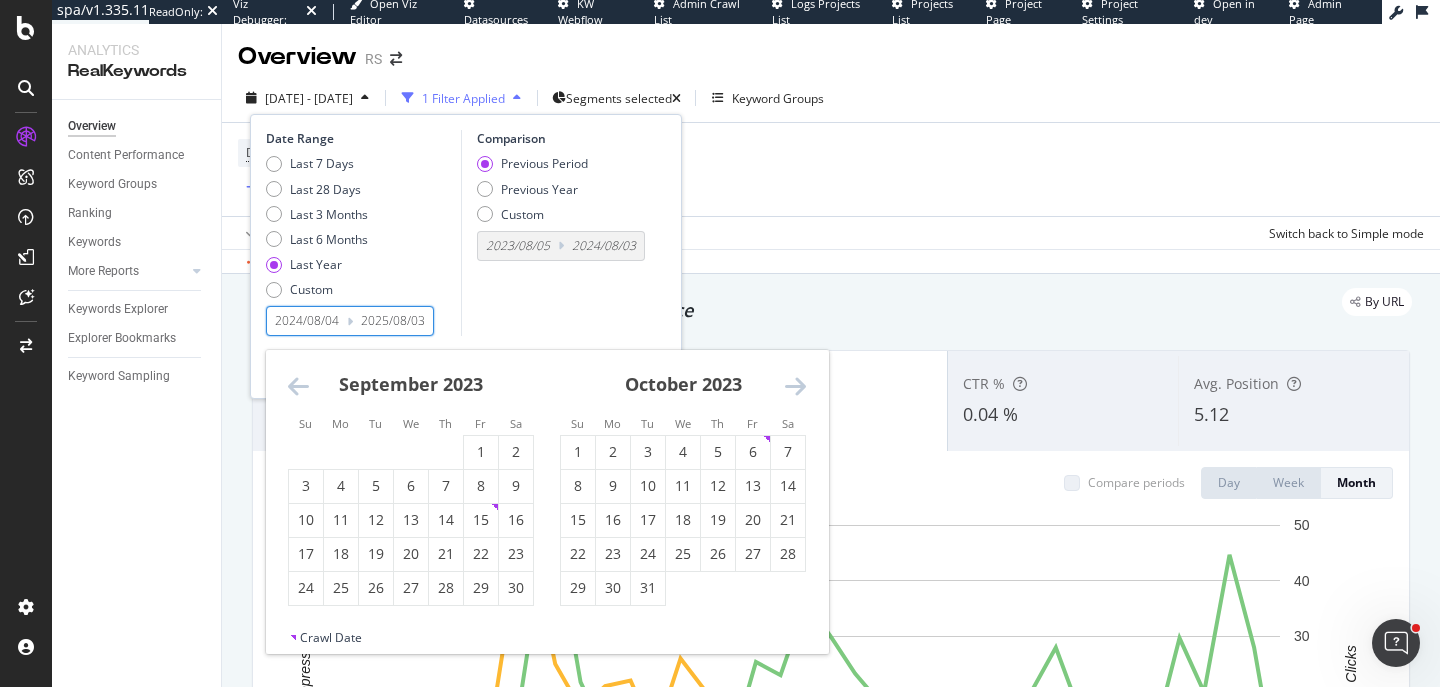 click at bounding box center [298, 386] 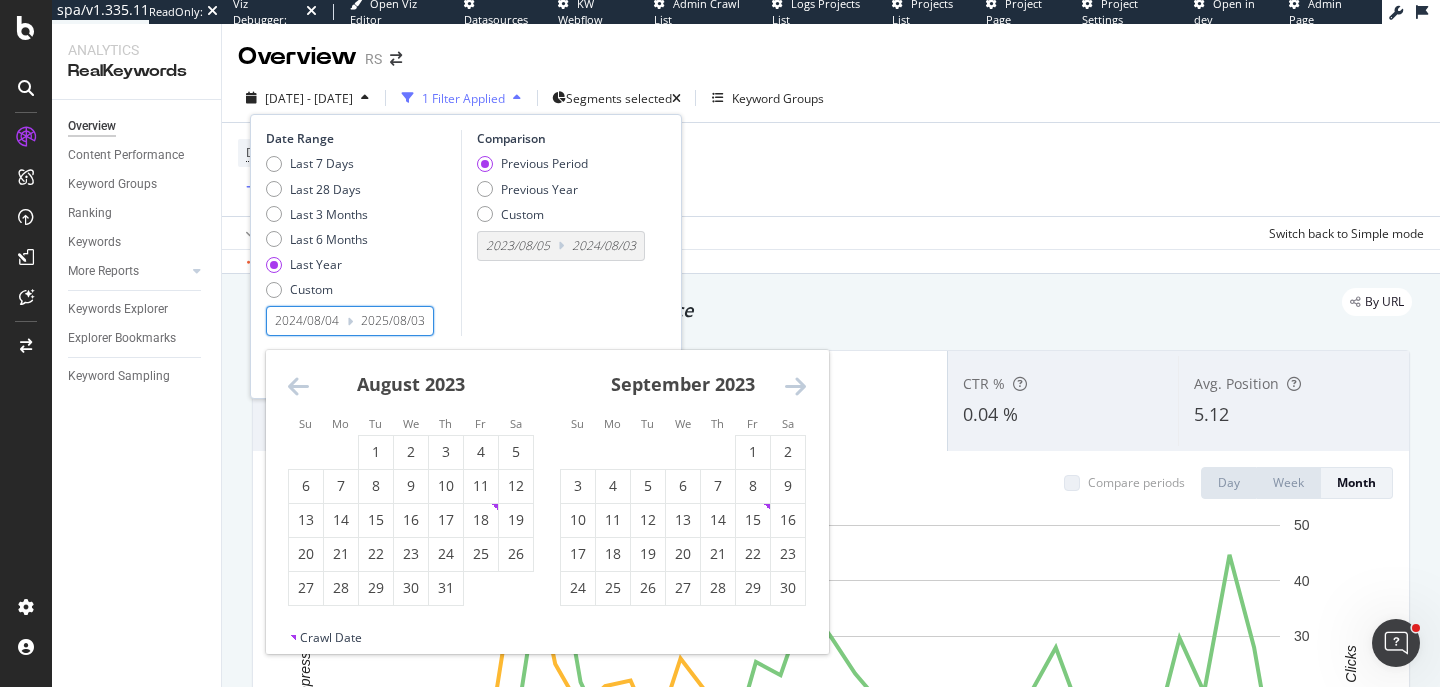 click at bounding box center (298, 386) 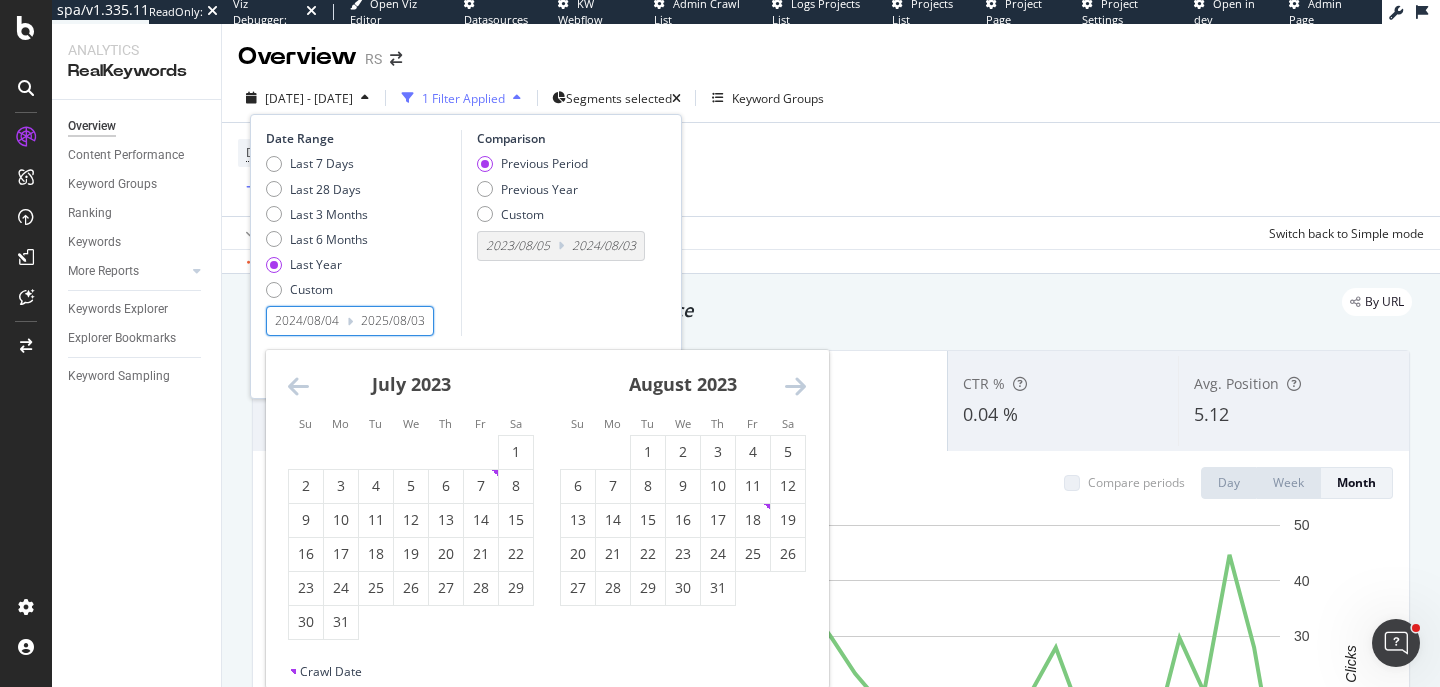click at bounding box center (298, 386) 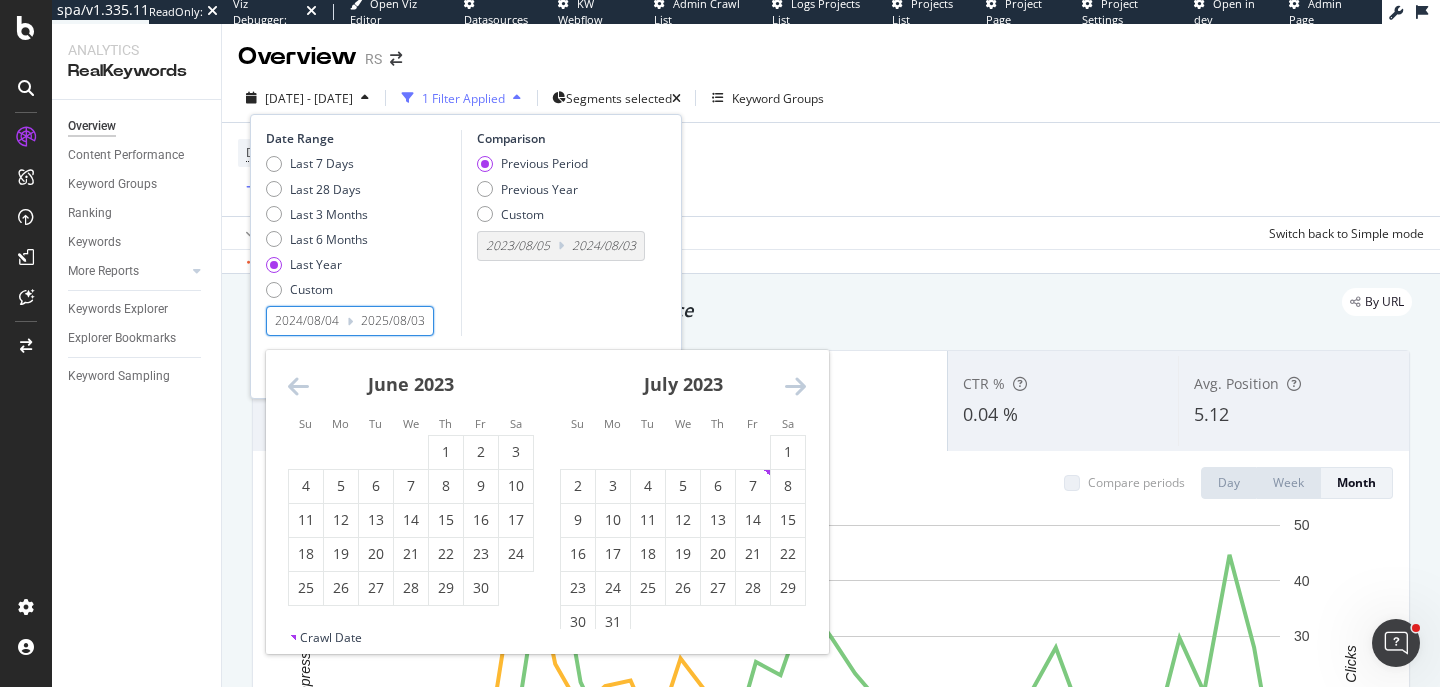 click at bounding box center [298, 386] 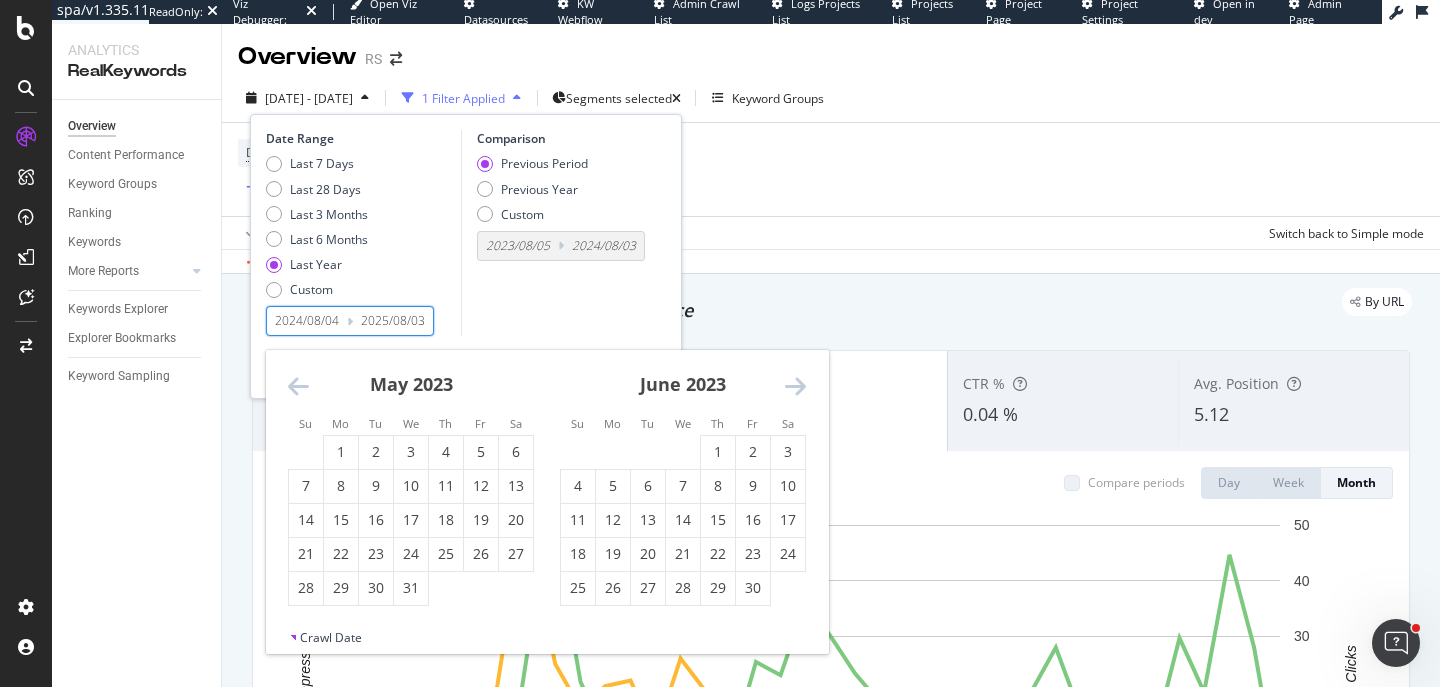 click at bounding box center [298, 386] 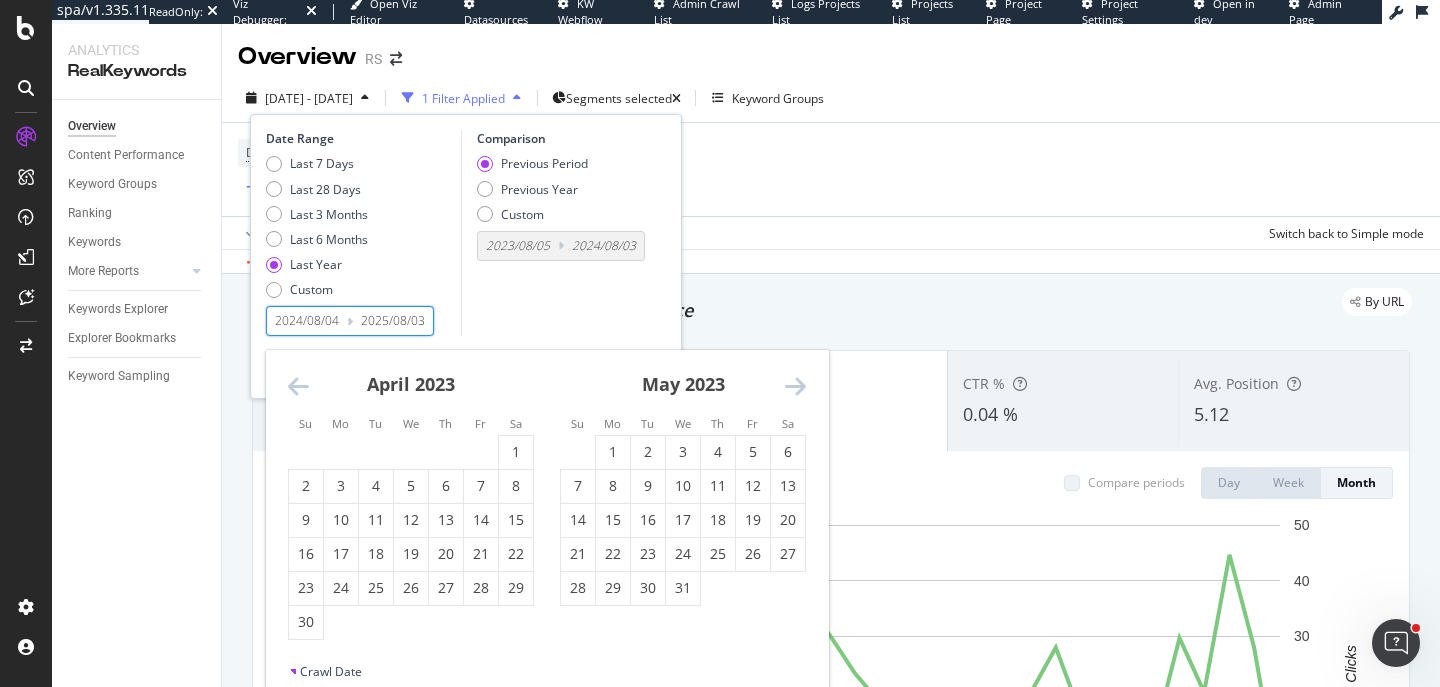 click at bounding box center (298, 386) 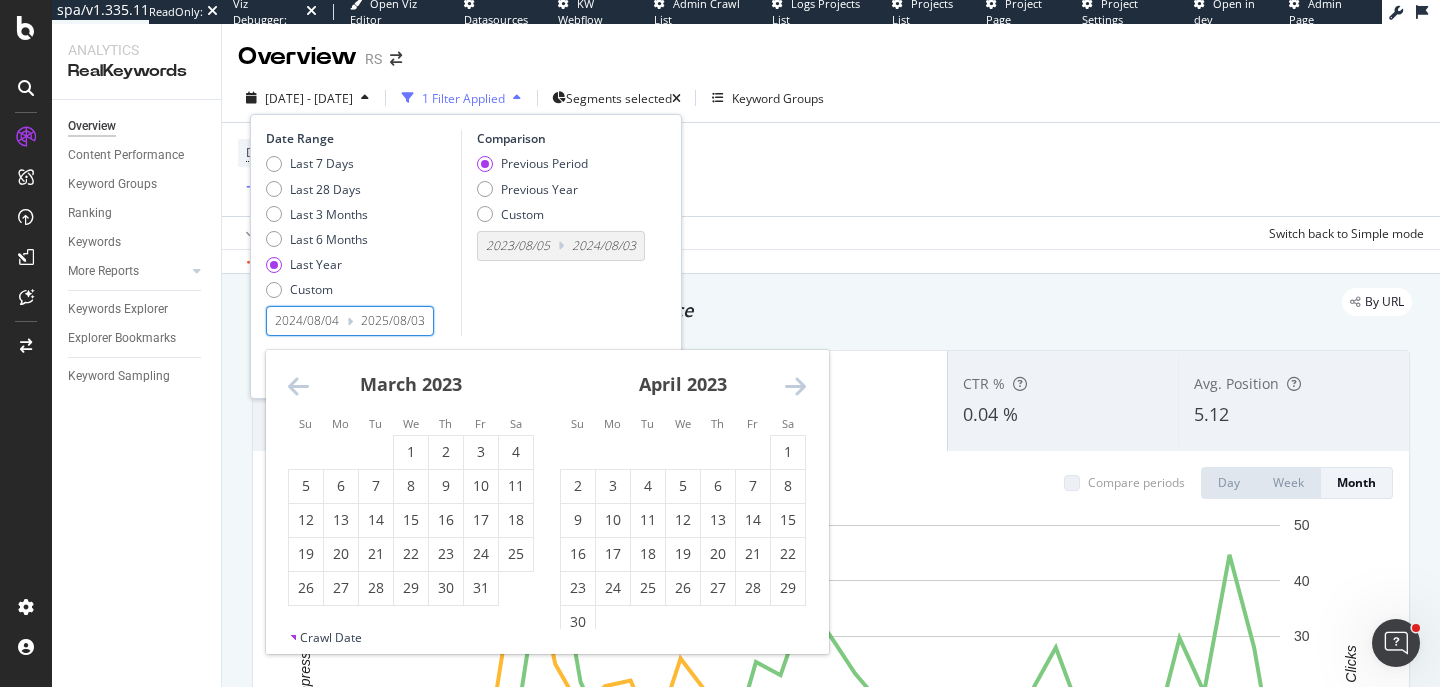 click at bounding box center (298, 386) 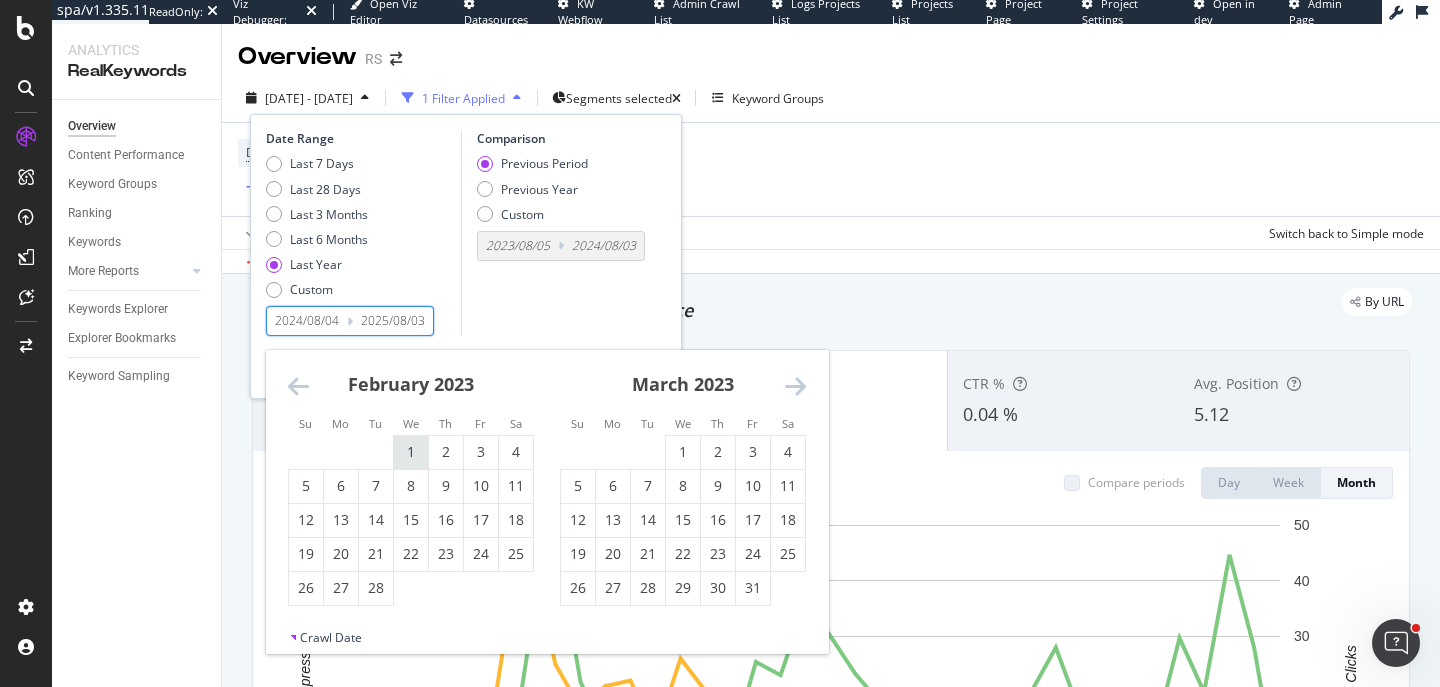 click on "1" at bounding box center (411, 452) 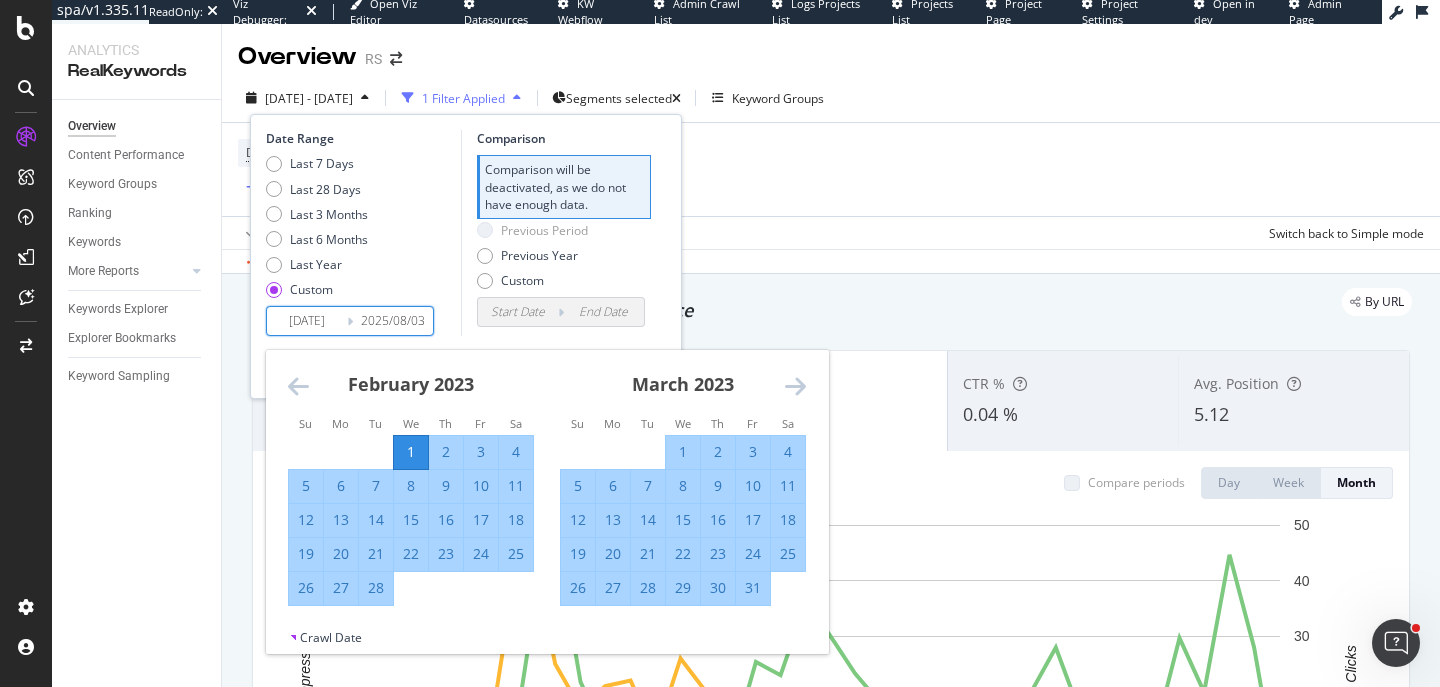 click on "2025/08/03" at bounding box center [393, 321] 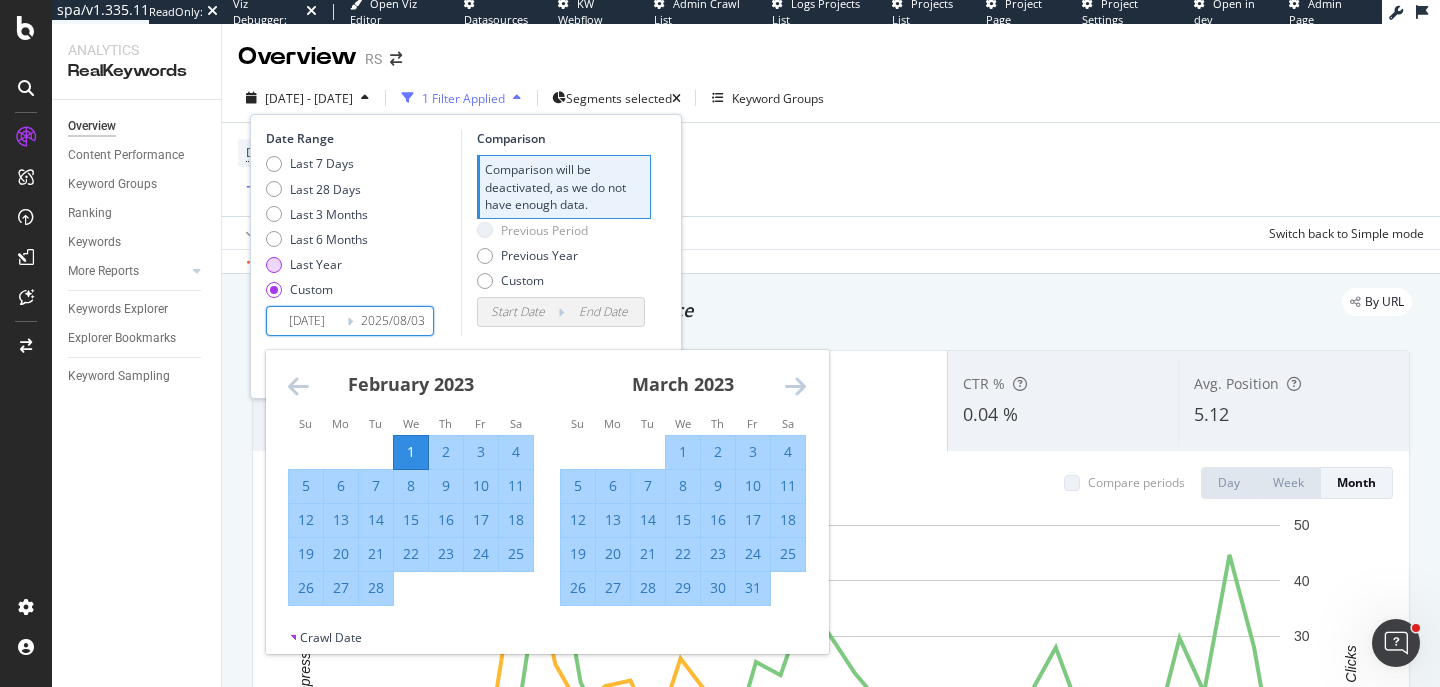 click on "Last Year" at bounding box center [316, 264] 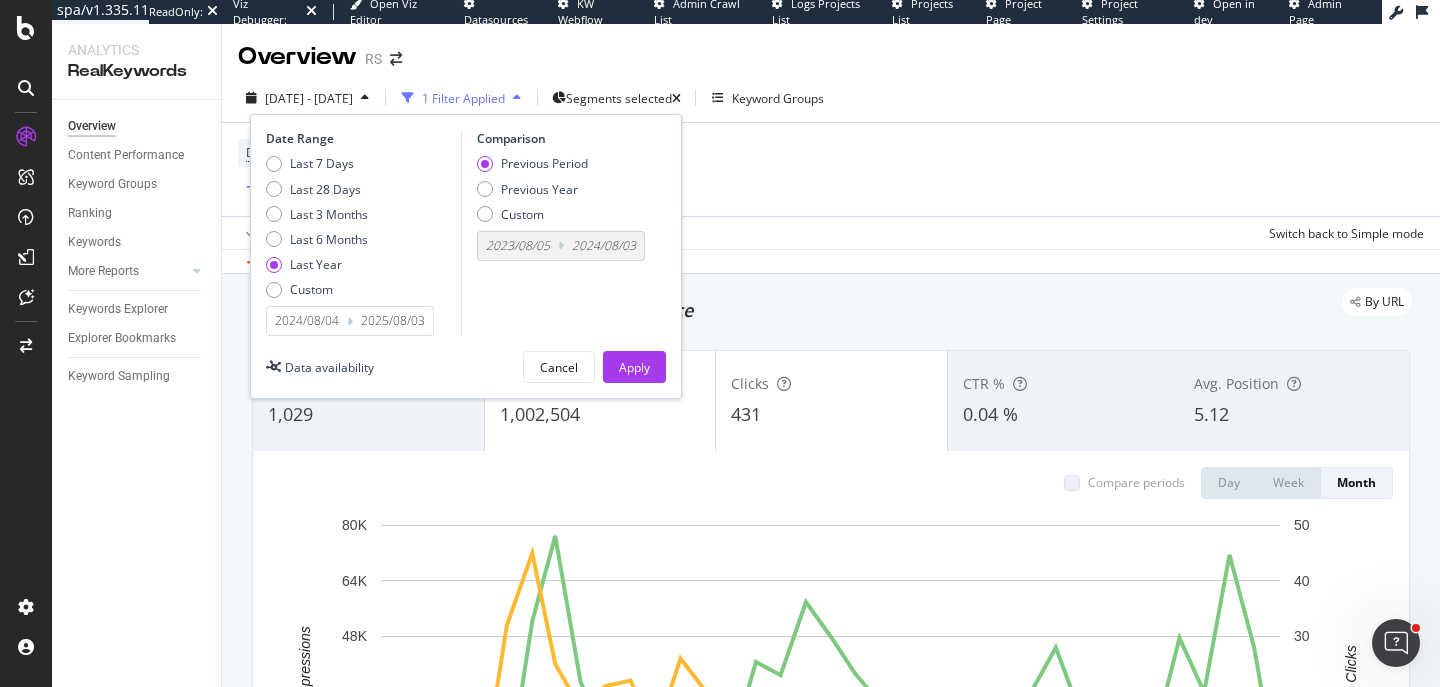 click on "2024/08/04" at bounding box center (307, 321) 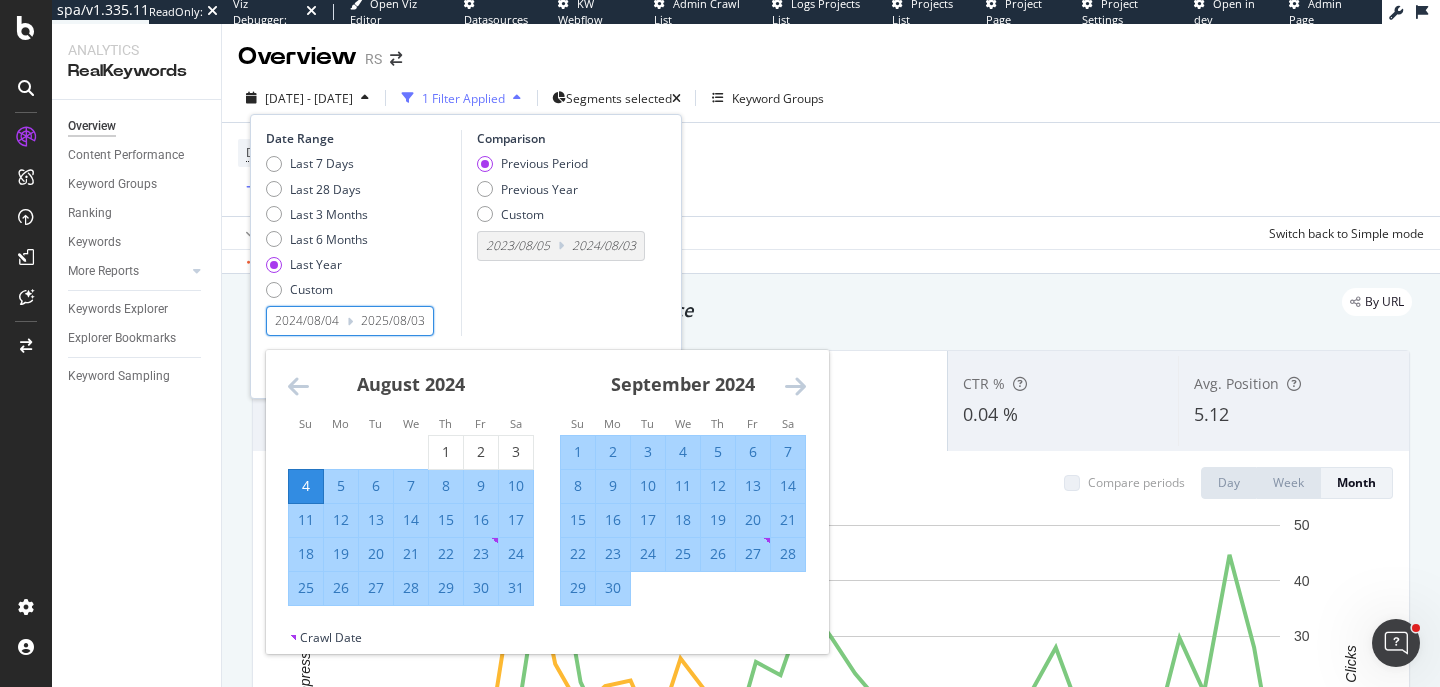 click at bounding box center [298, 386] 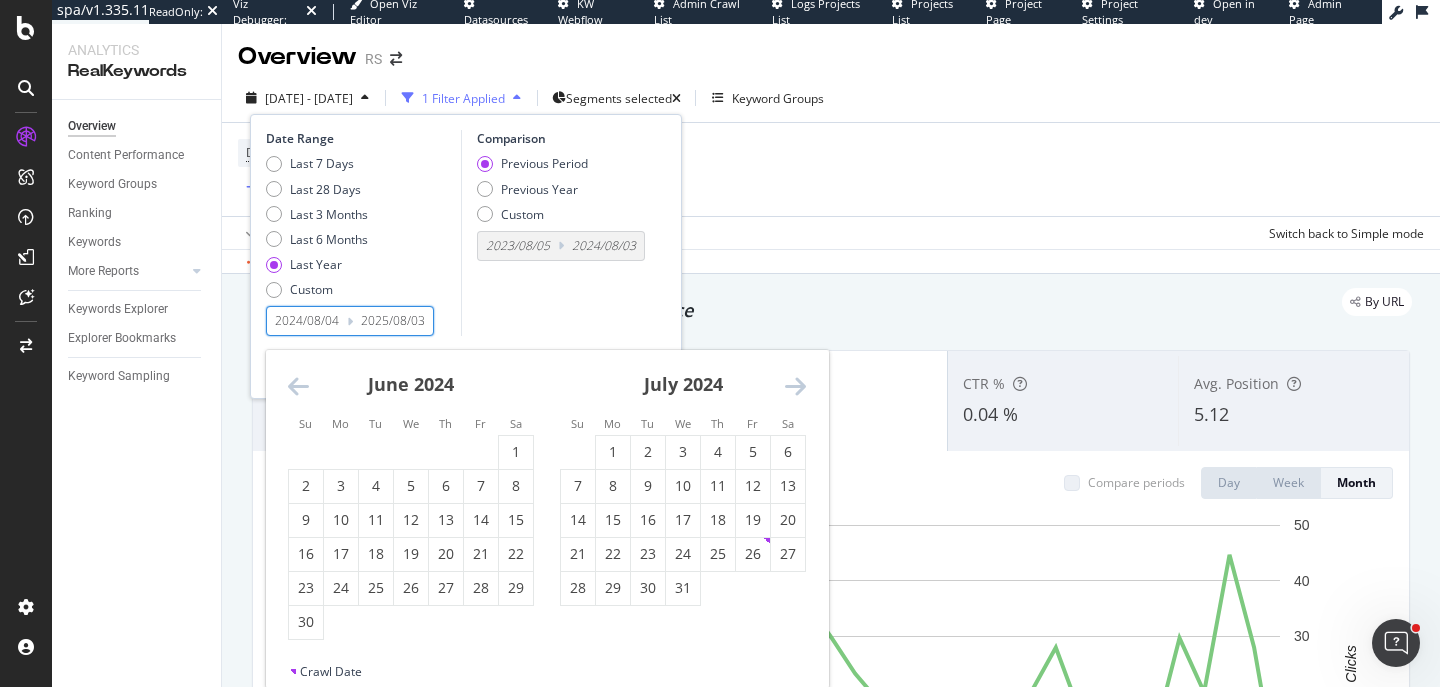 click at bounding box center [298, 386] 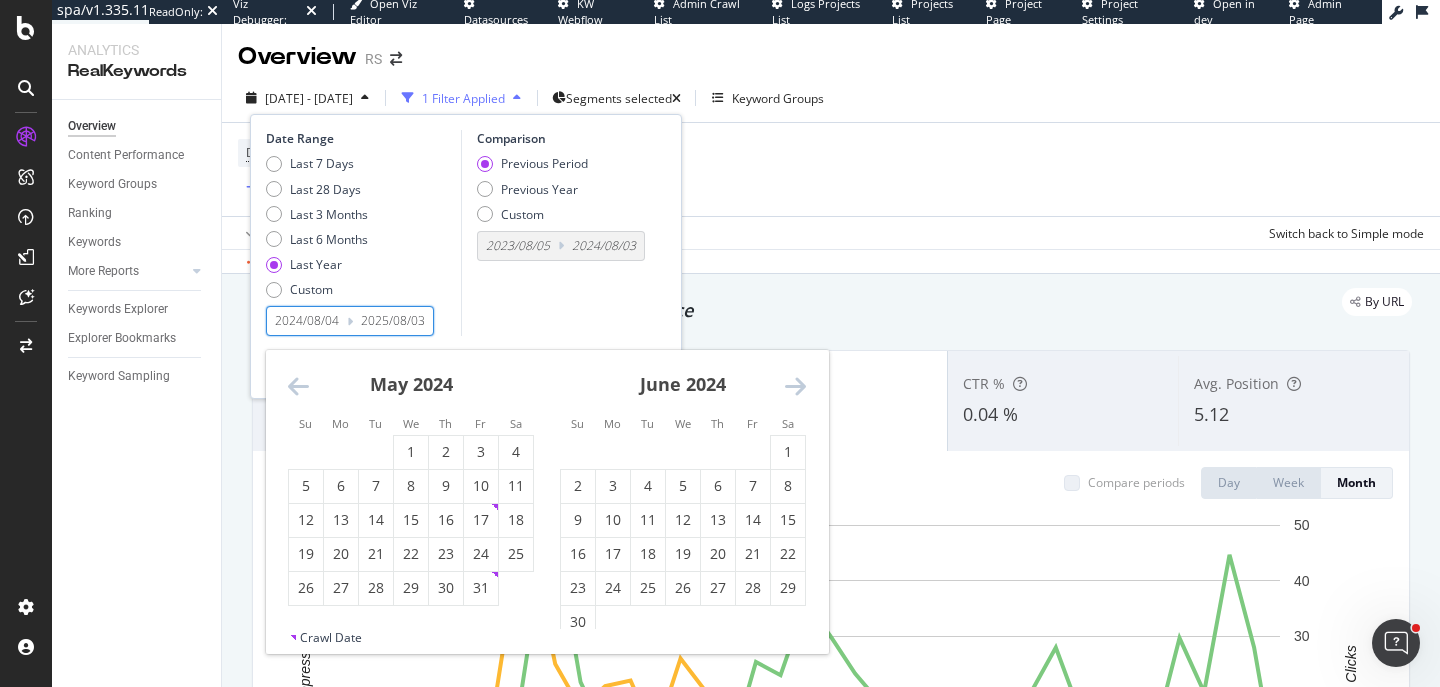 click at bounding box center [298, 386] 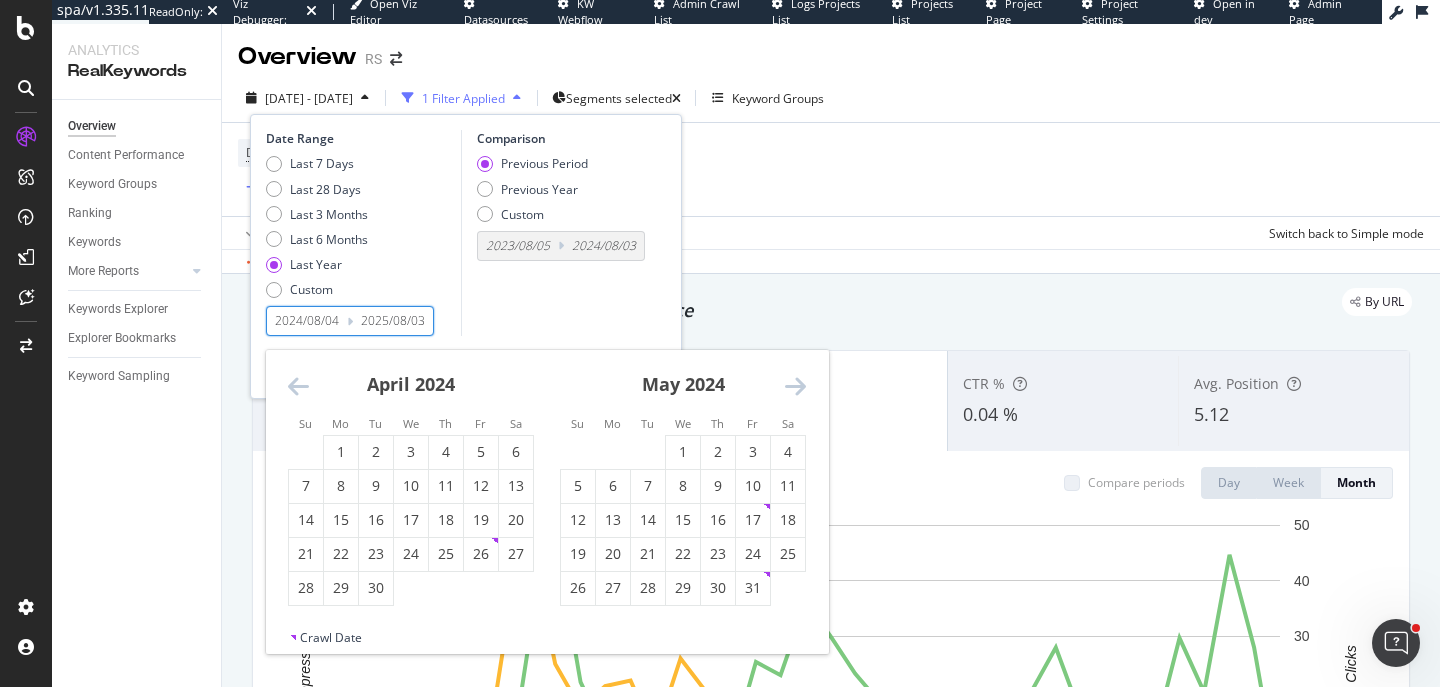 click at bounding box center [298, 386] 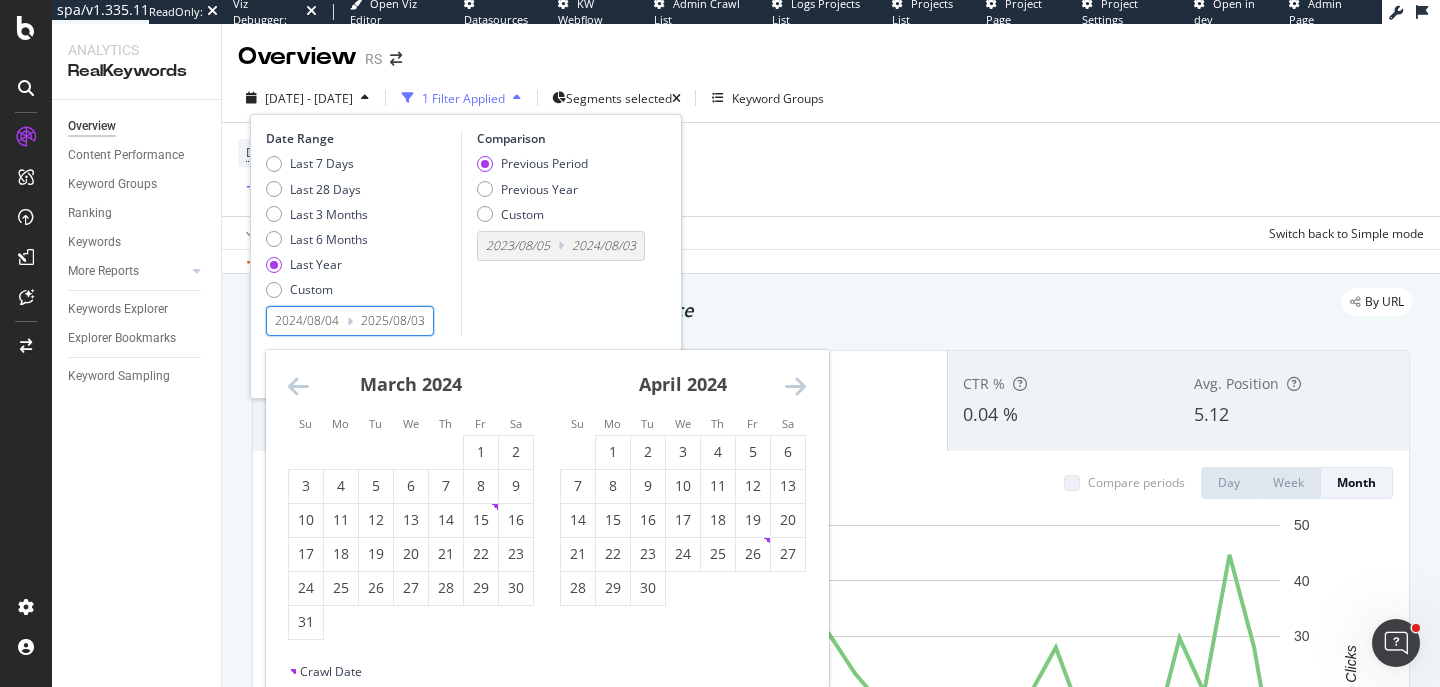 click at bounding box center [298, 386] 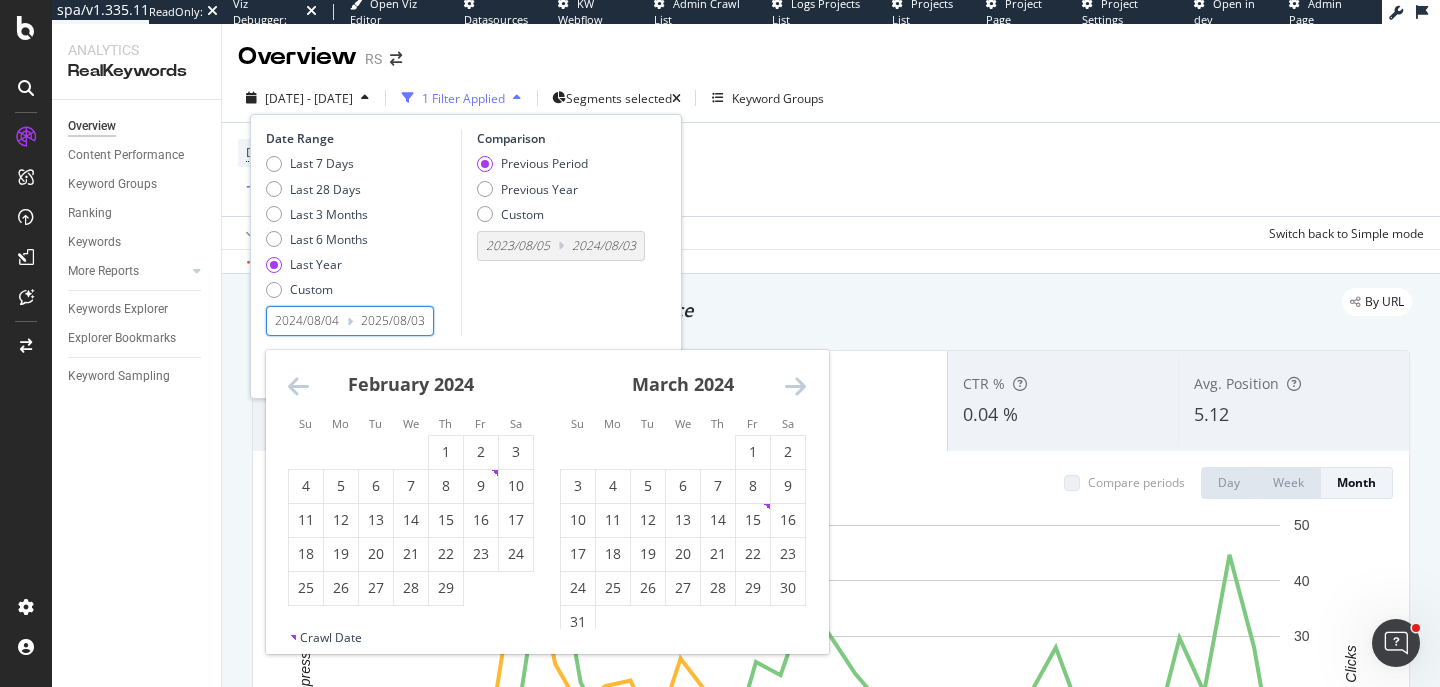 click at bounding box center (298, 386) 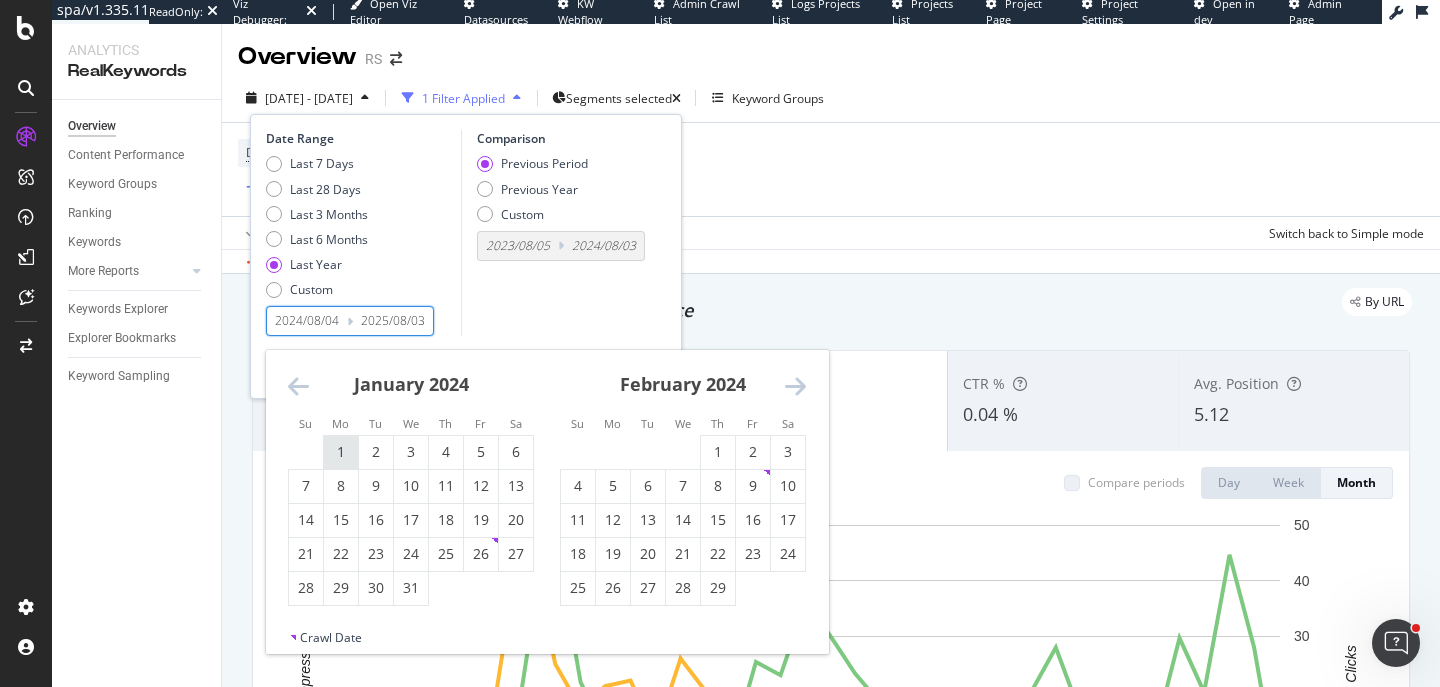 click on "1" at bounding box center (341, 452) 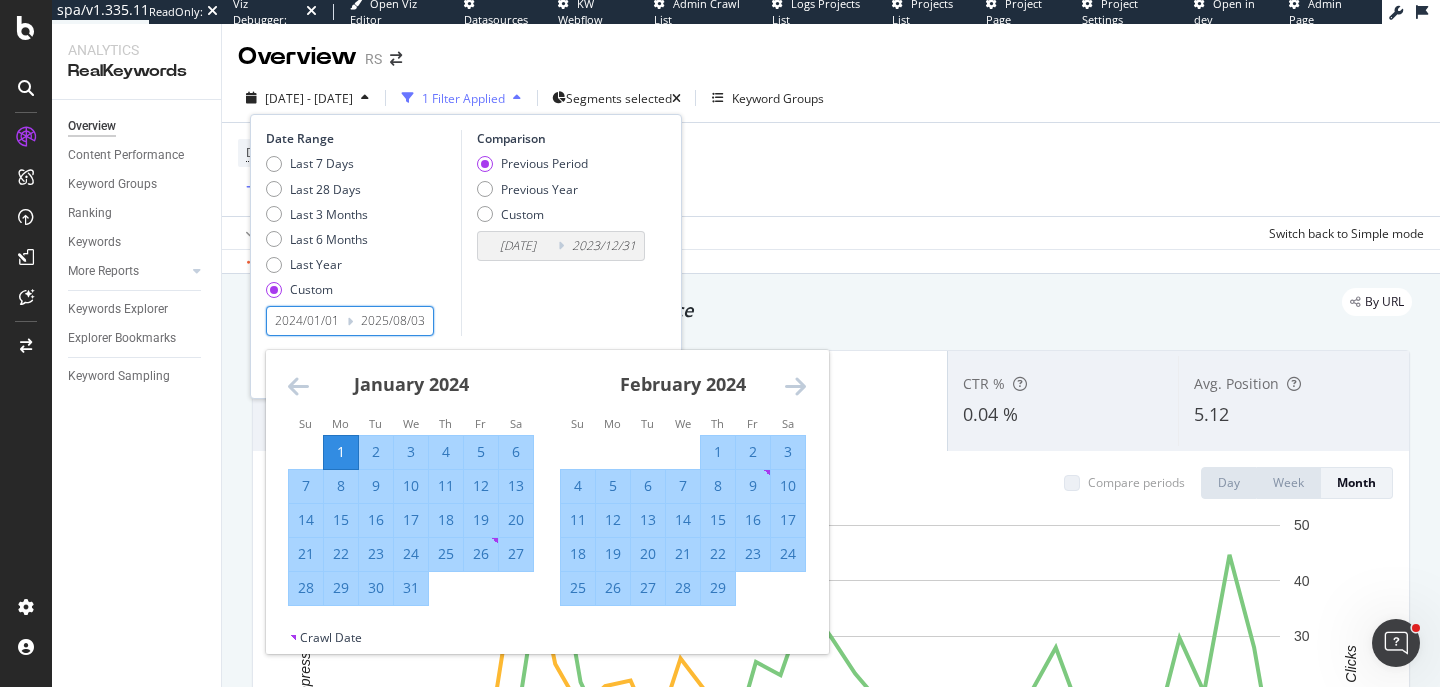 click at bounding box center (298, 386) 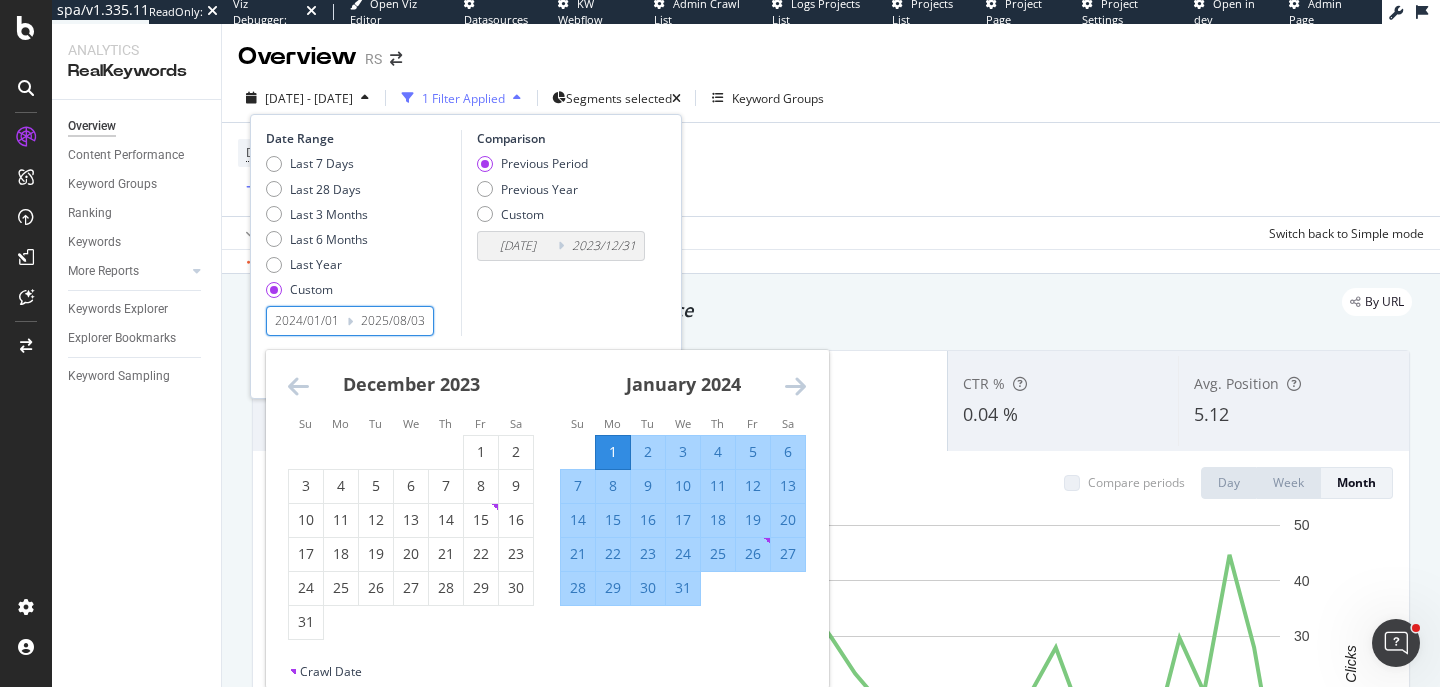 click at bounding box center [298, 386] 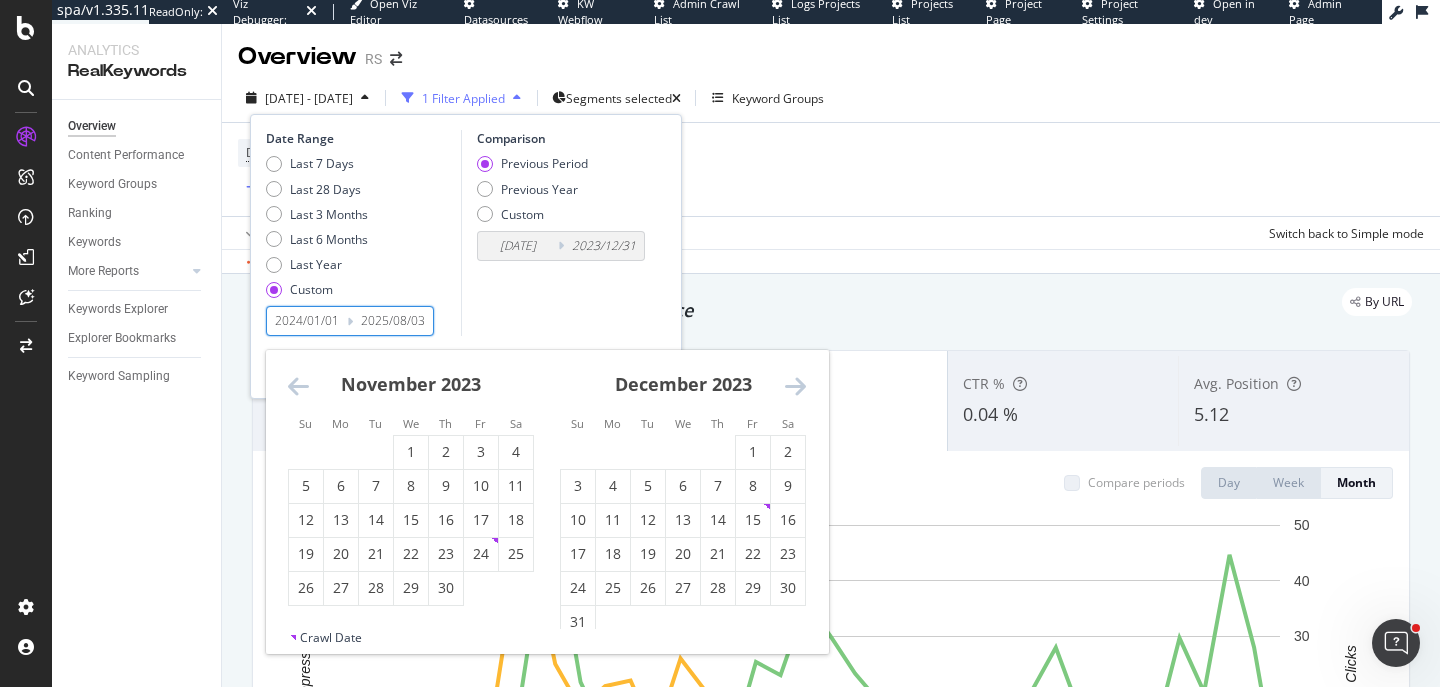 click at bounding box center [298, 386] 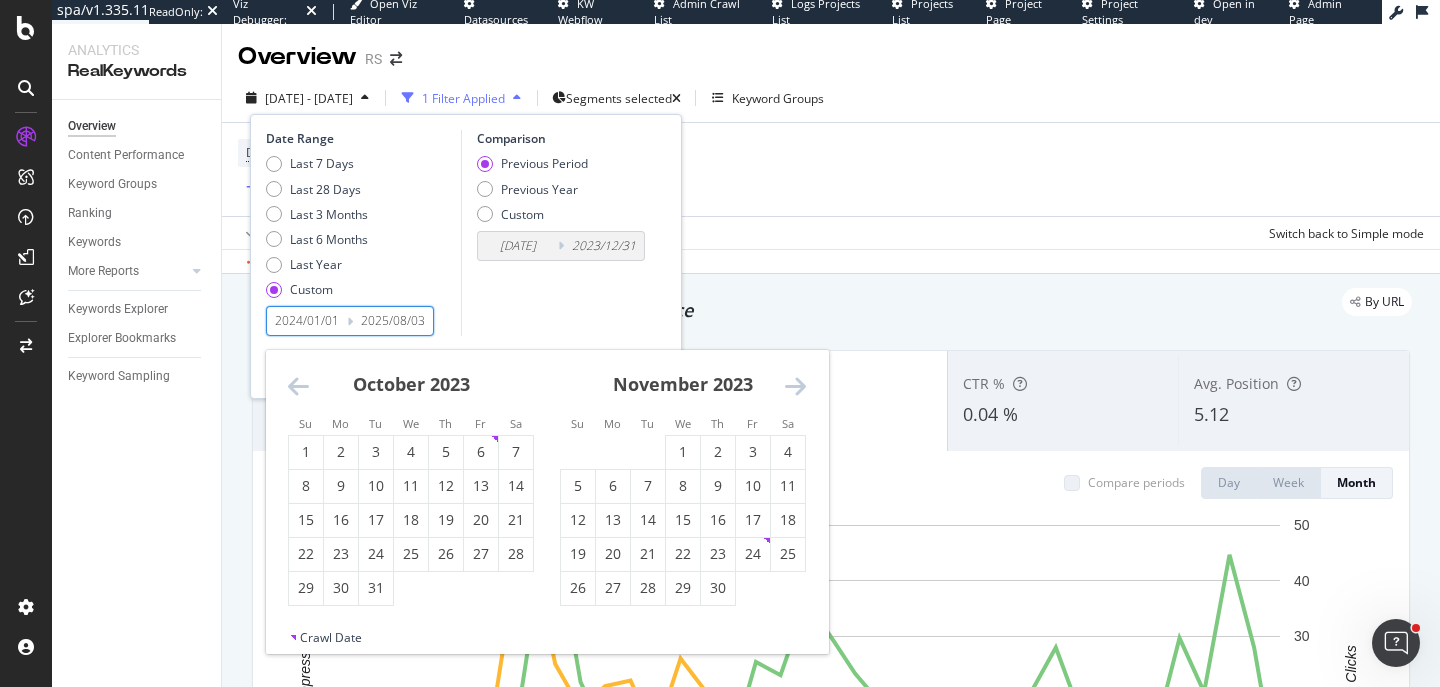 click at bounding box center [298, 386] 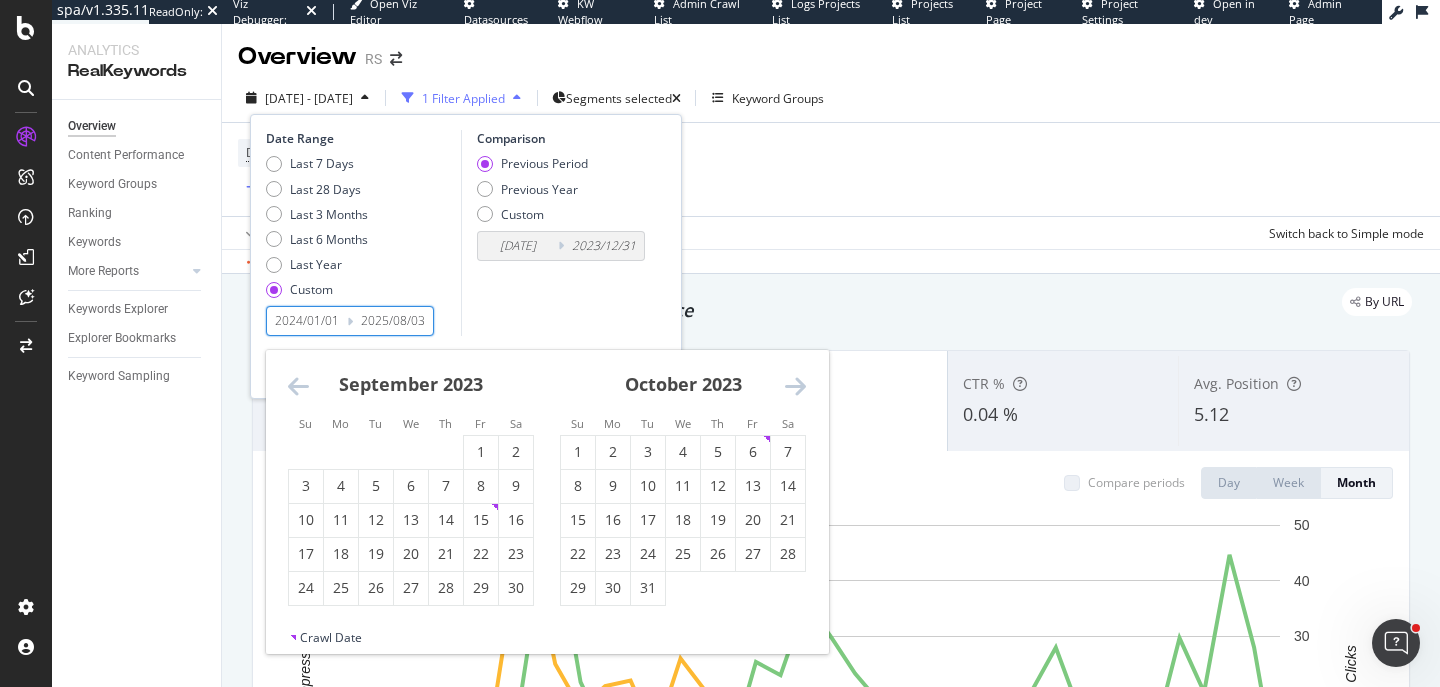 click at bounding box center [298, 386] 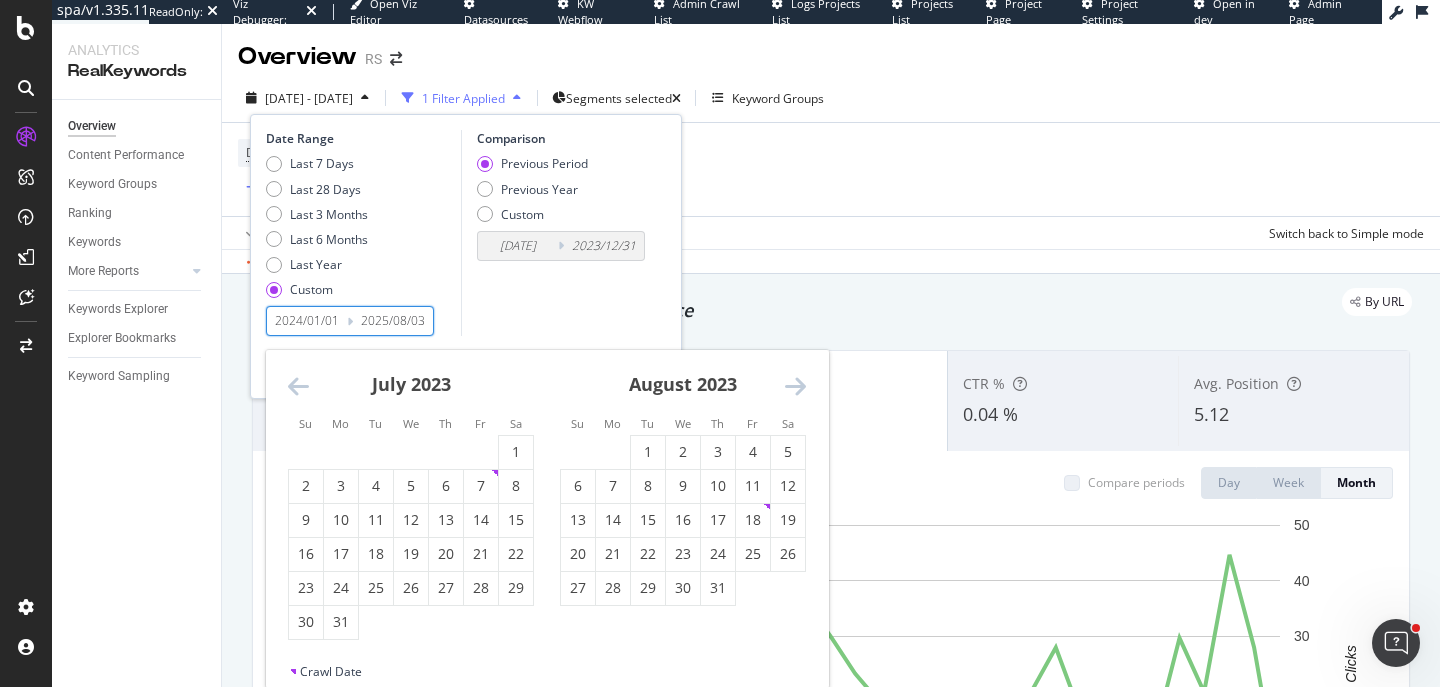 click at bounding box center [298, 386] 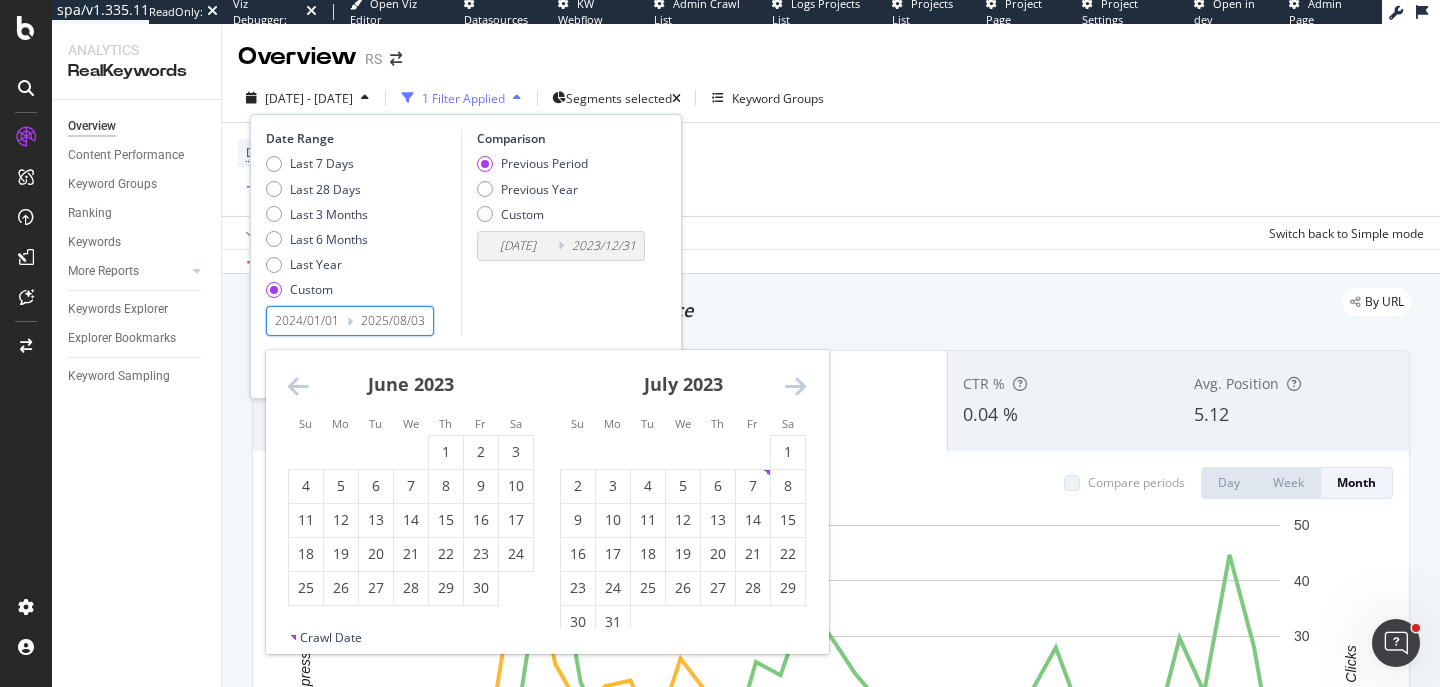 click at bounding box center [298, 386] 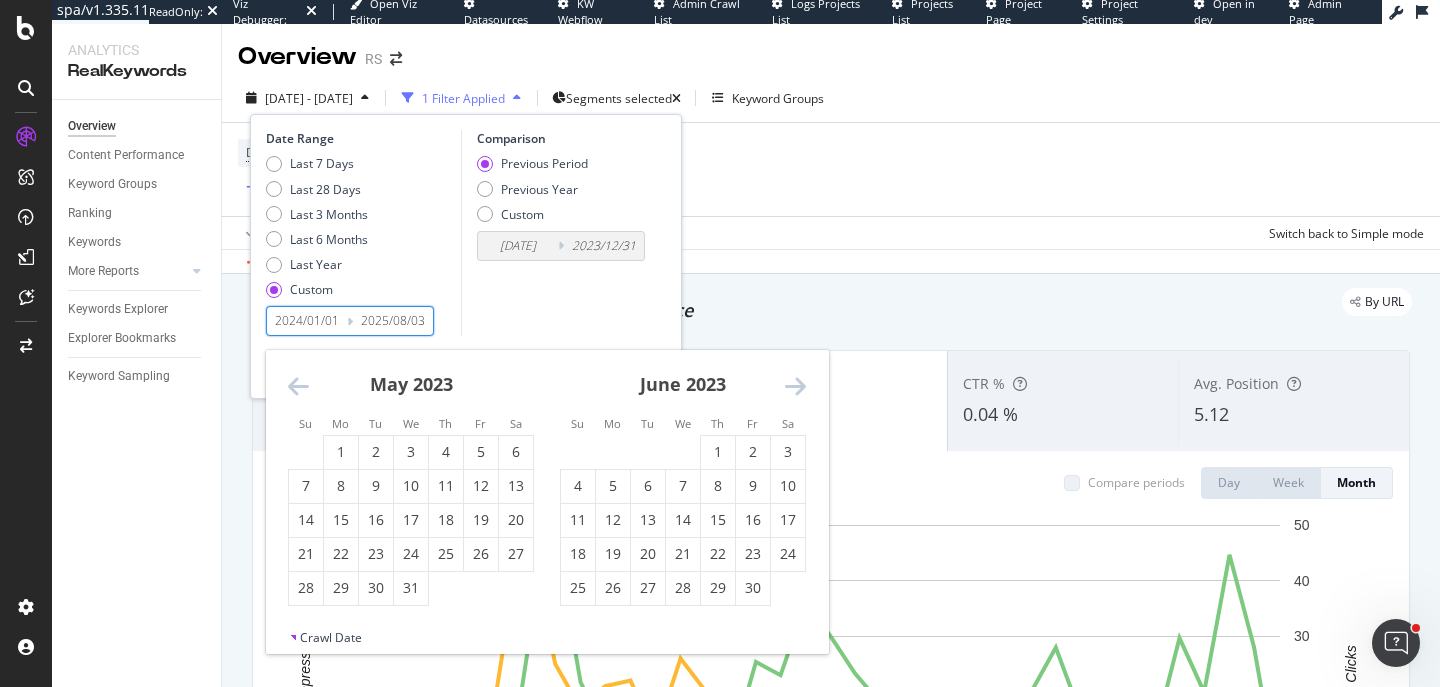 click at bounding box center [298, 386] 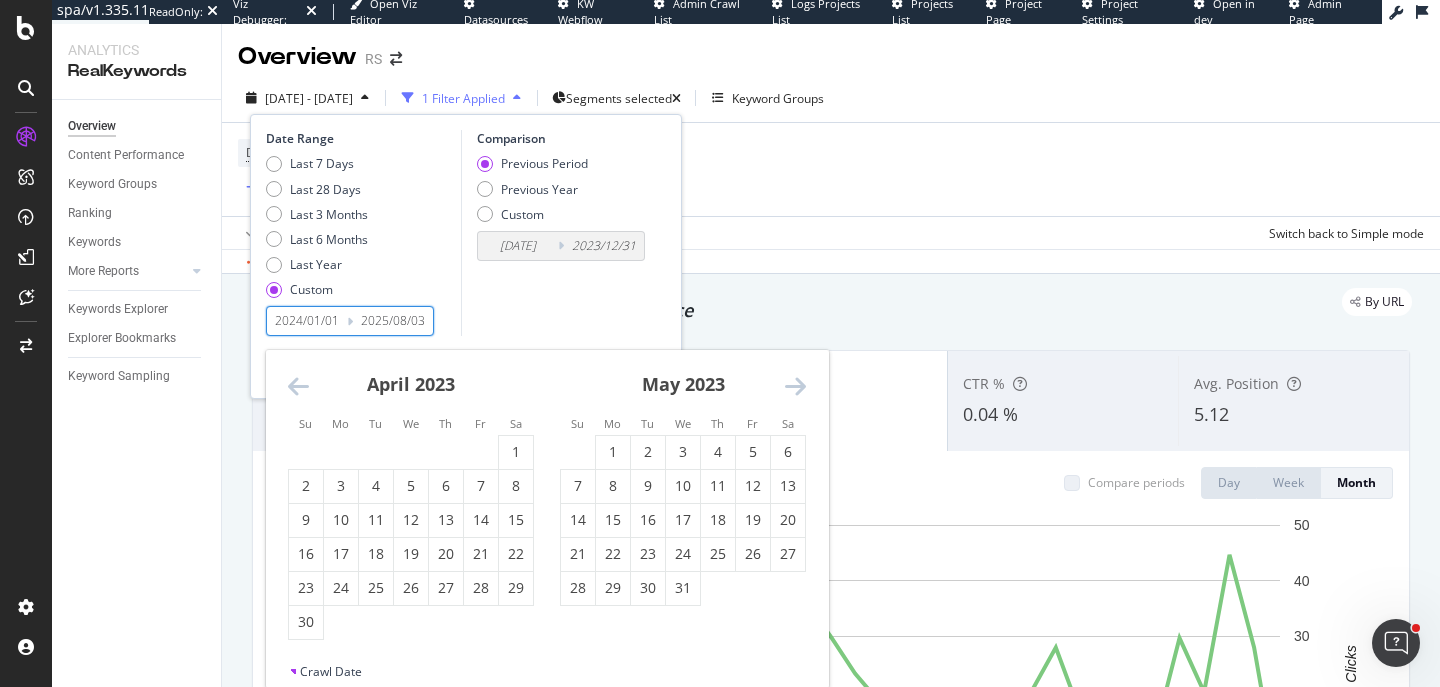 click at bounding box center (298, 386) 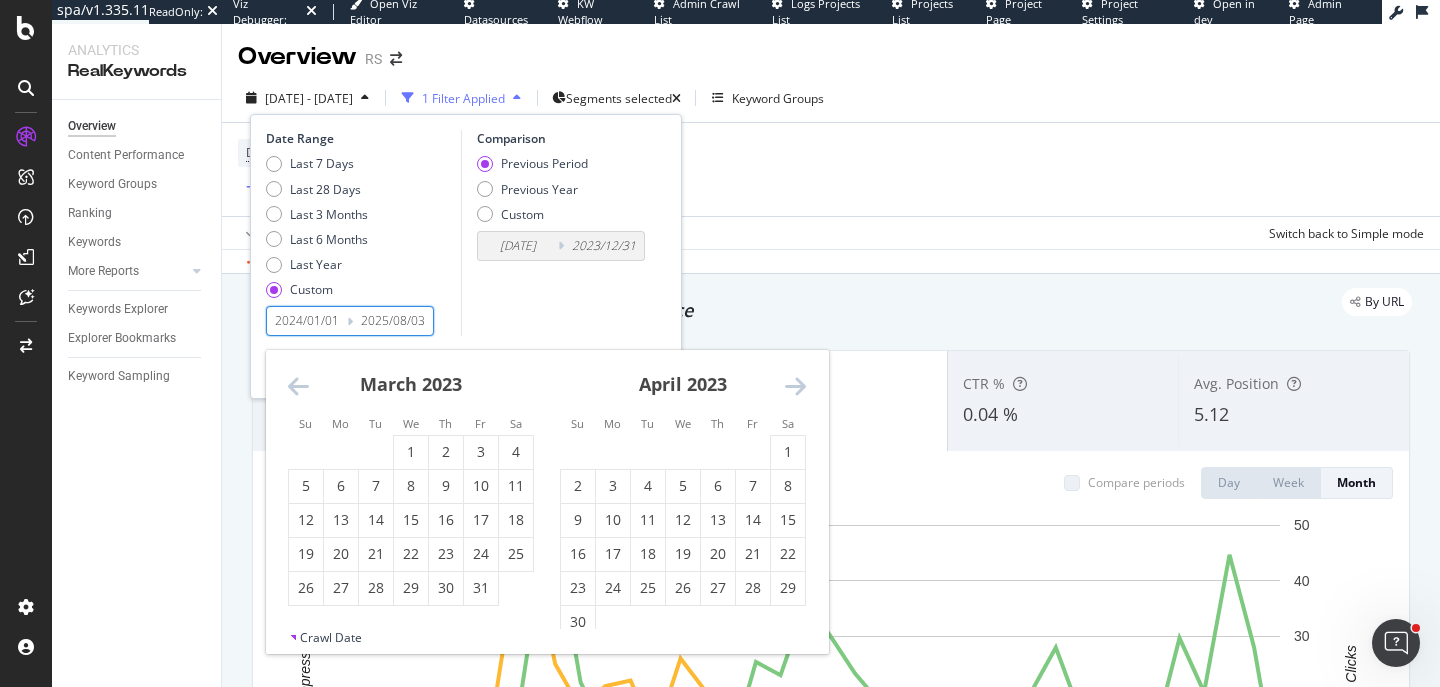 click at bounding box center (298, 386) 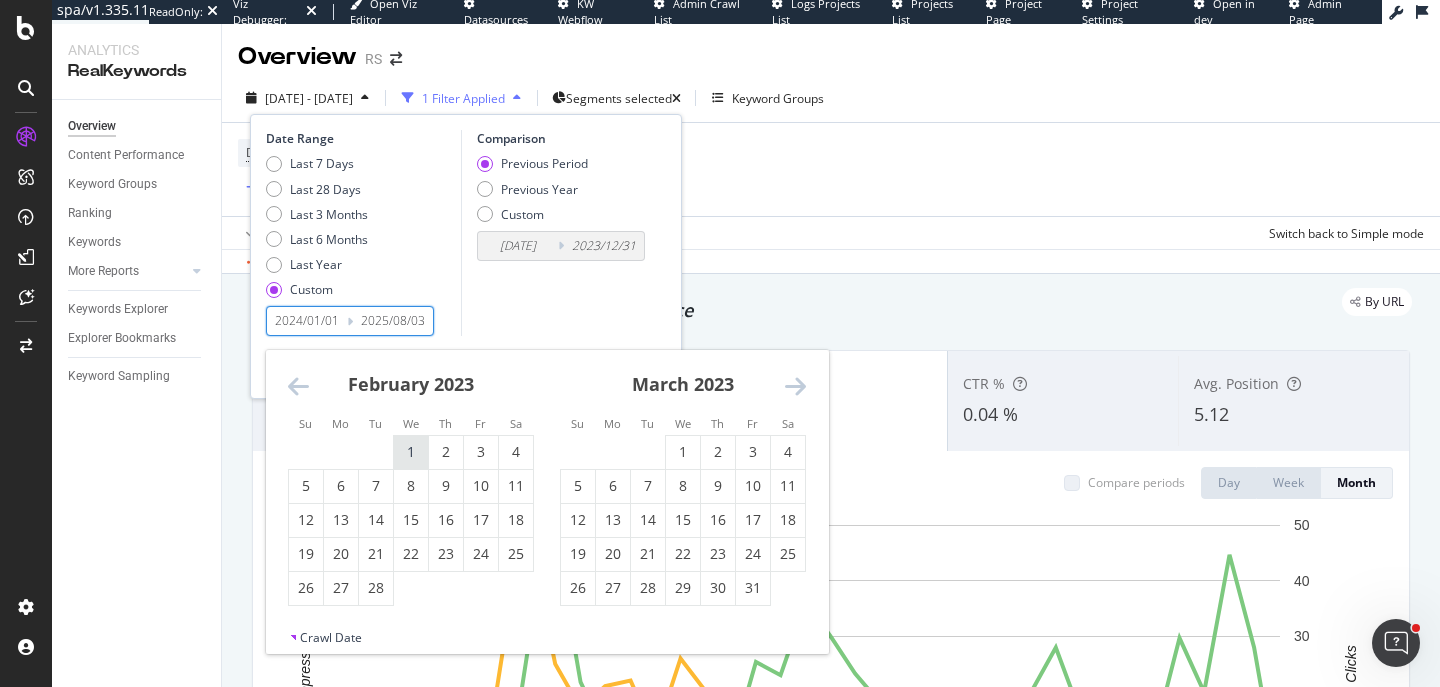 click on "1" at bounding box center (411, 452) 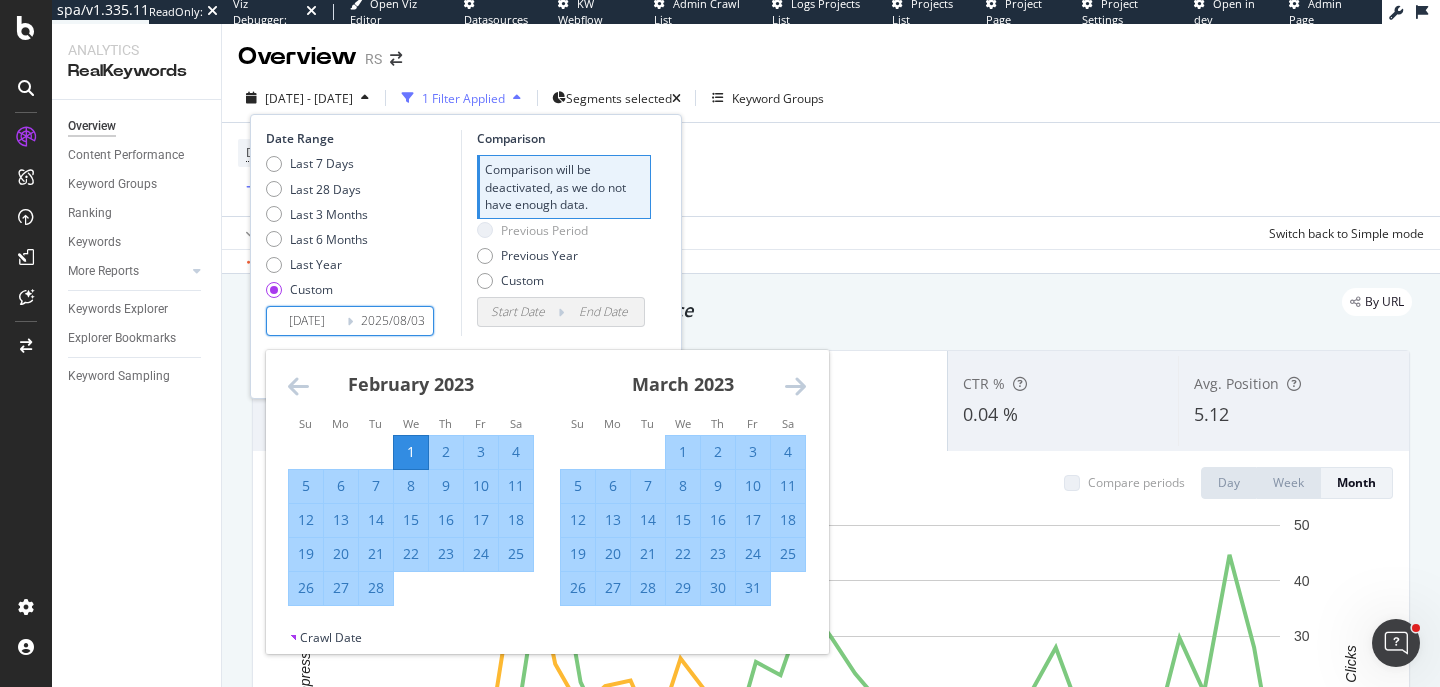 click at bounding box center (795, 386) 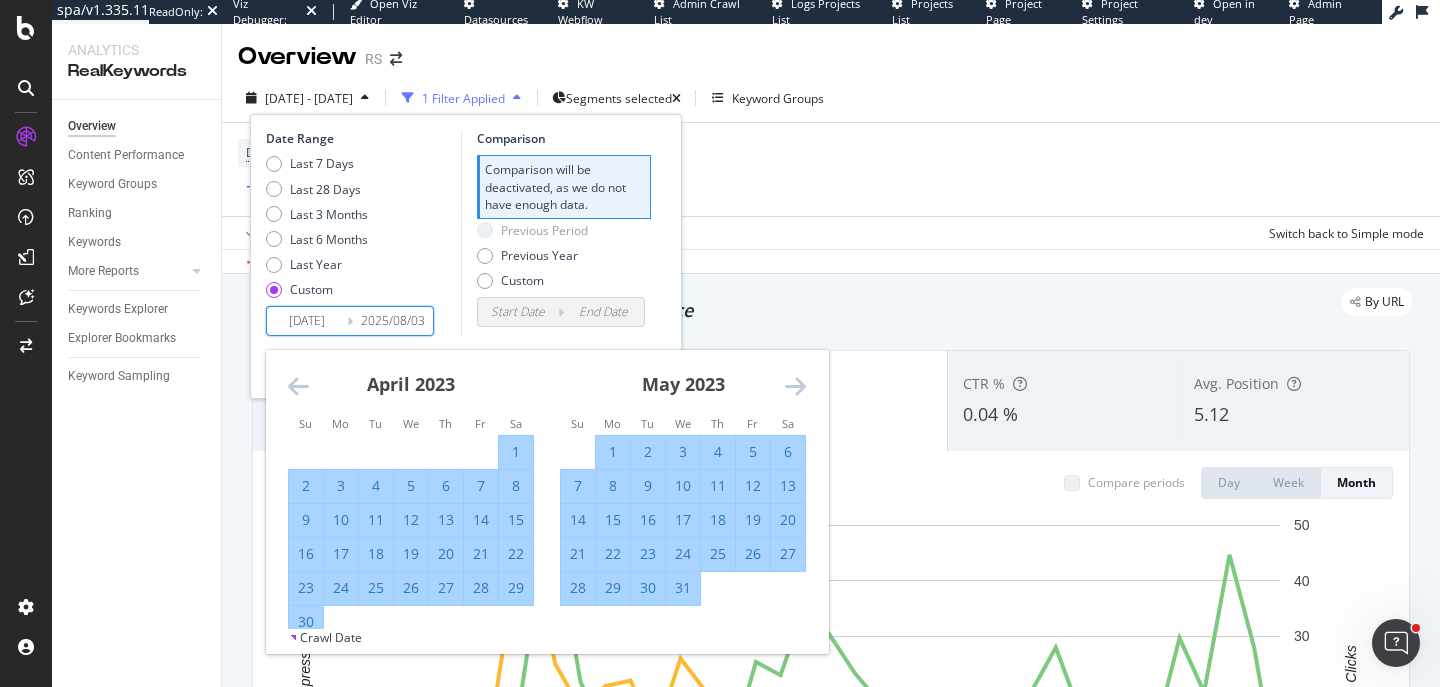 click at bounding box center [795, 386] 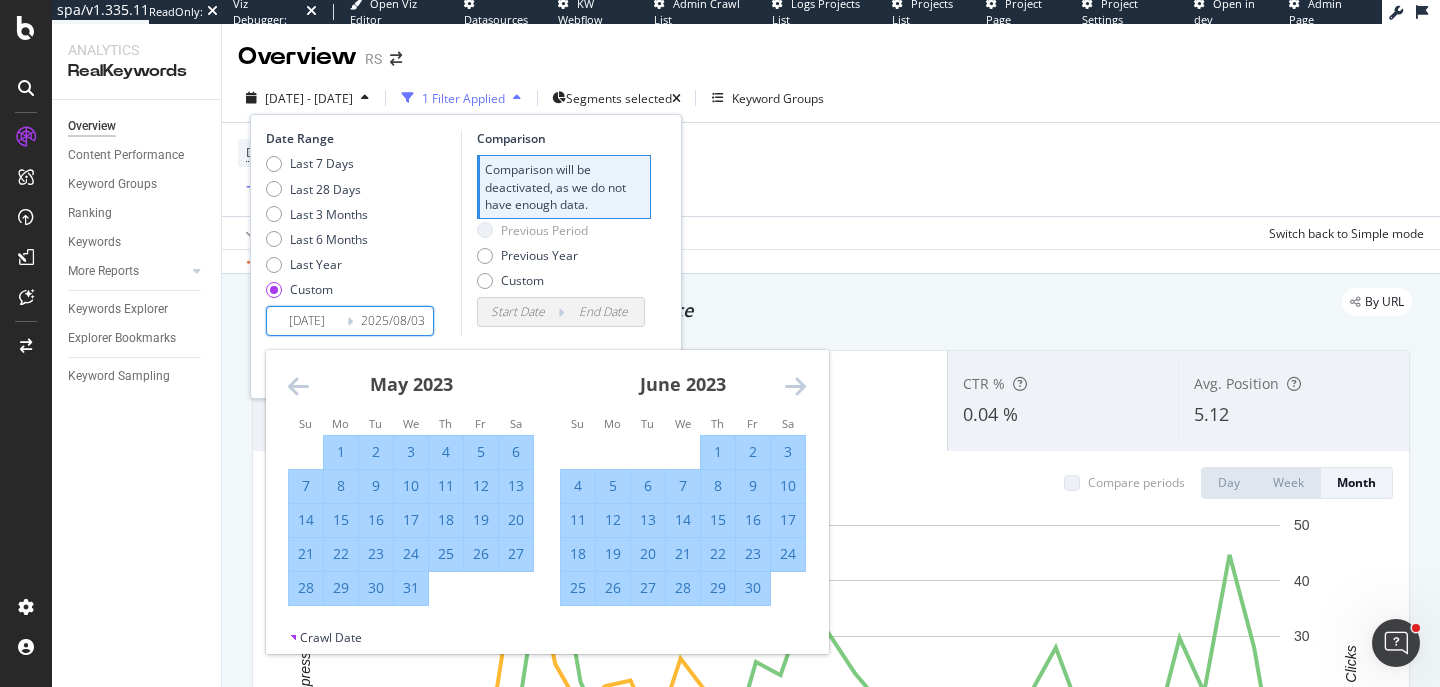 click at bounding box center (795, 386) 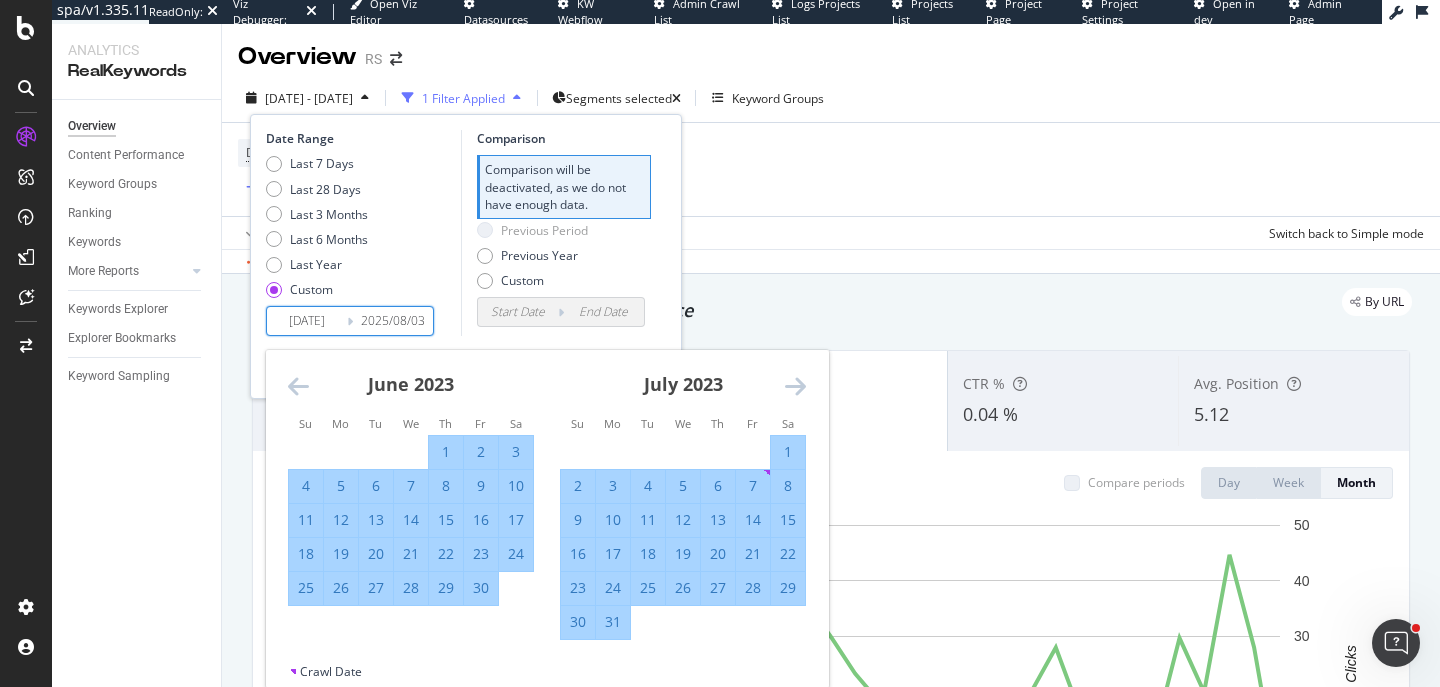 click at bounding box center (795, 386) 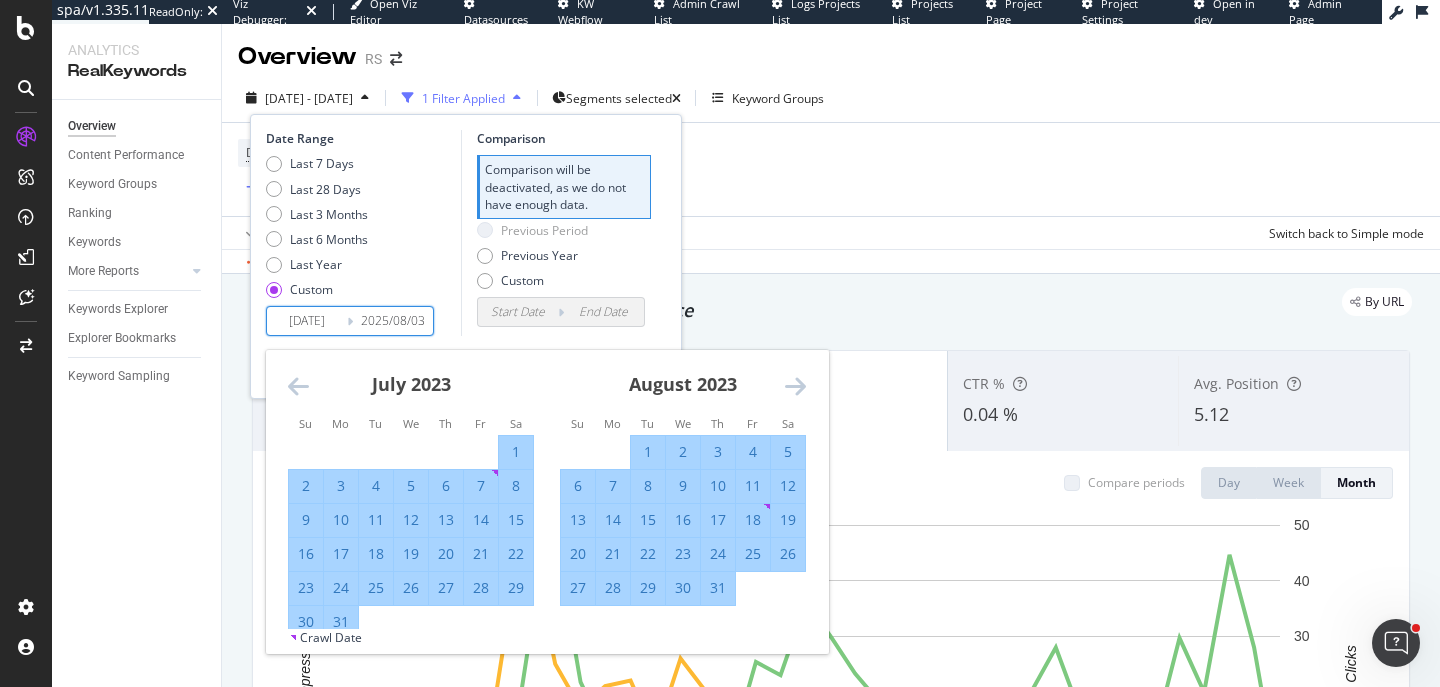 click at bounding box center [795, 386] 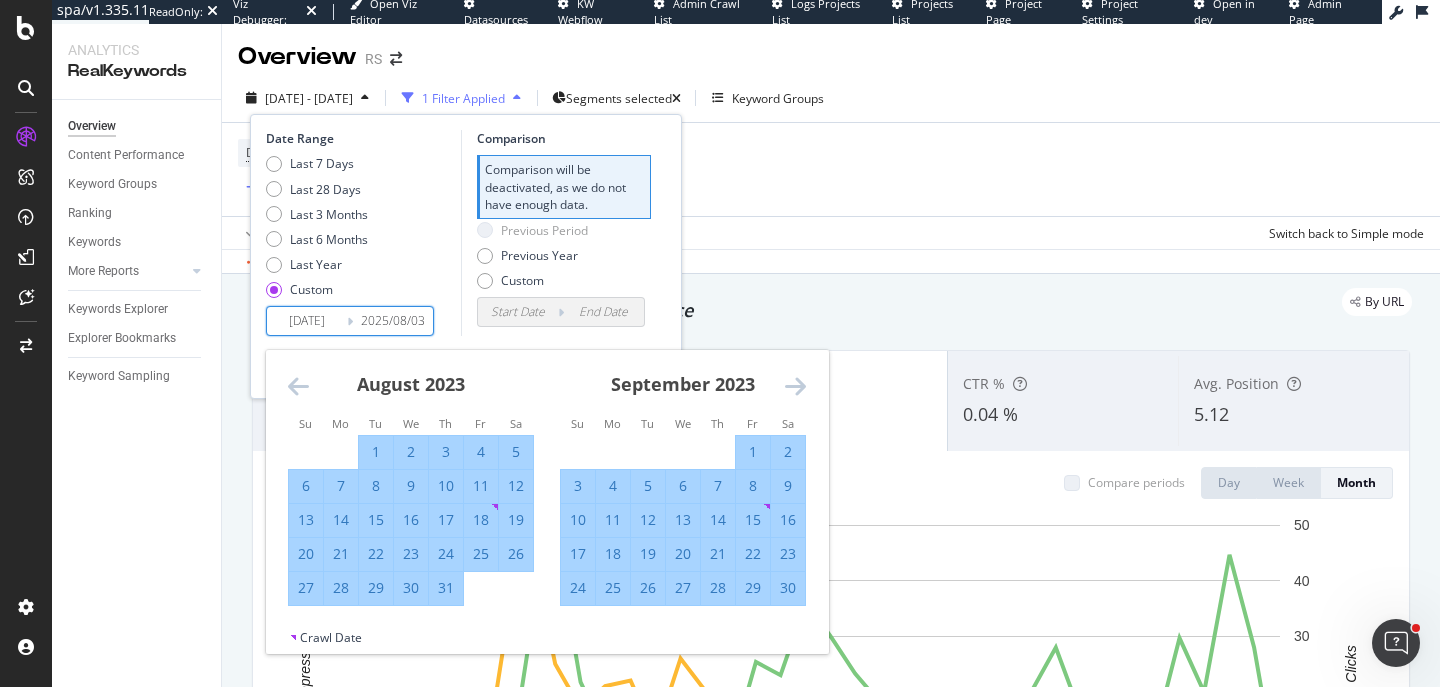 click at bounding box center (795, 386) 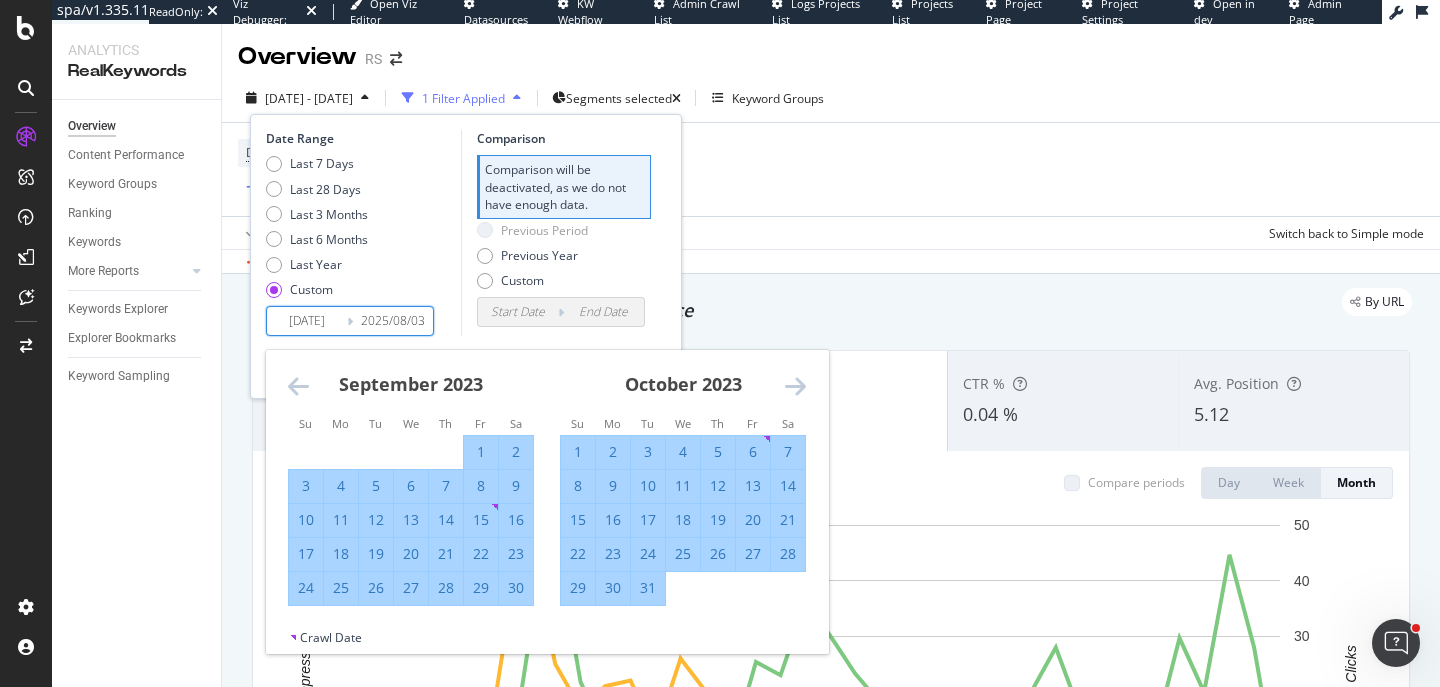 click at bounding box center [795, 386] 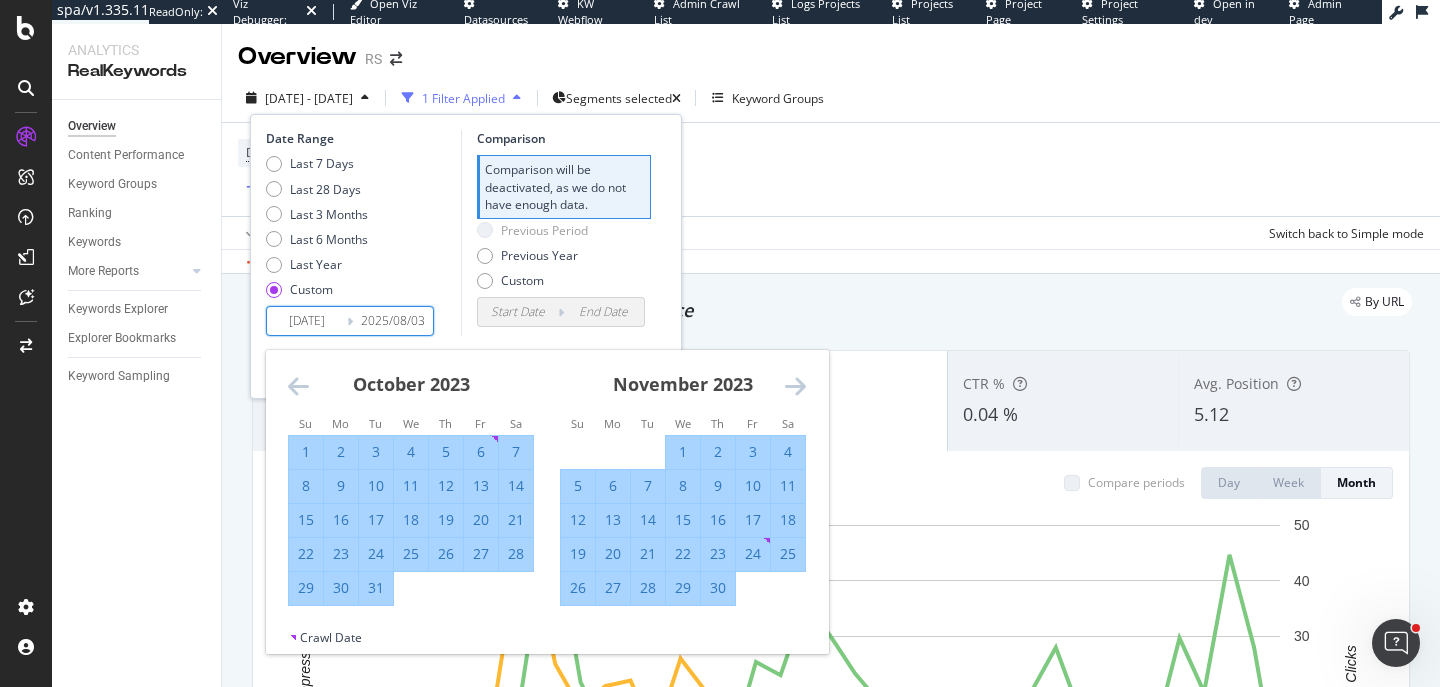 click at bounding box center [795, 386] 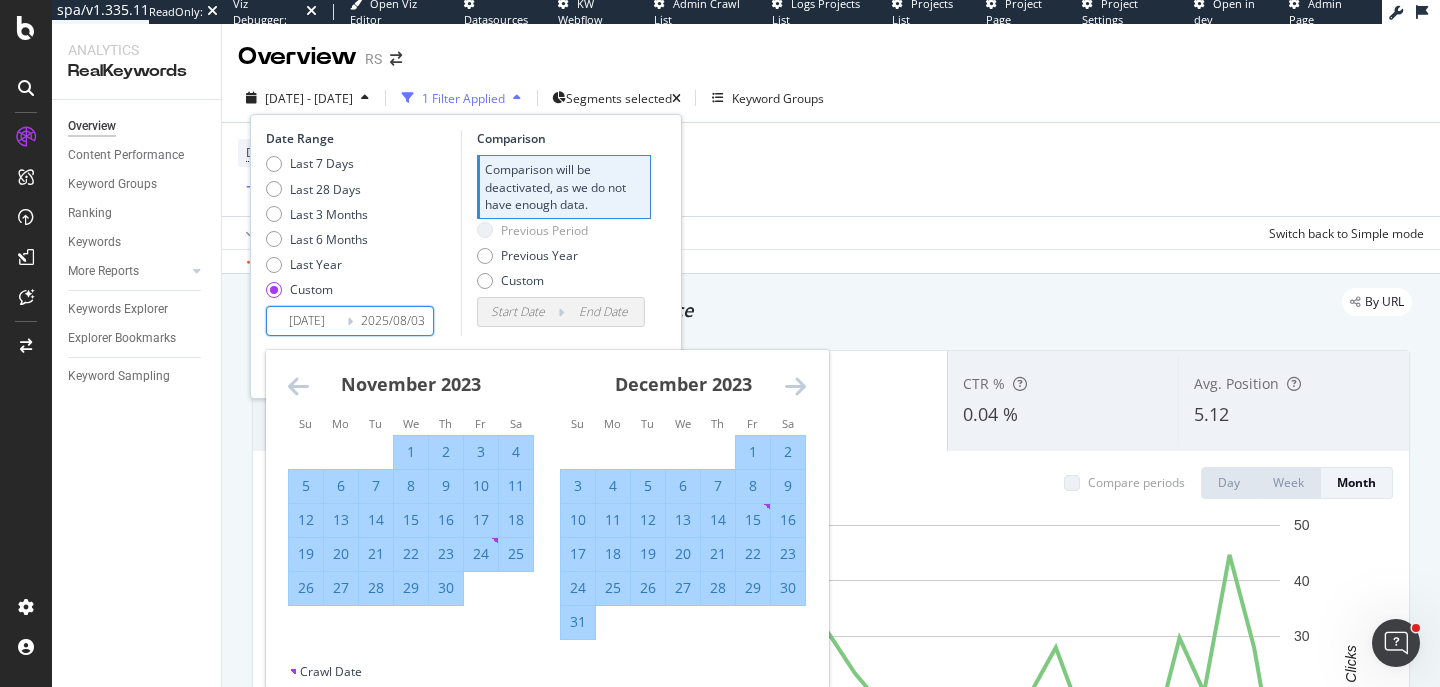 click on "31" at bounding box center (578, 622) 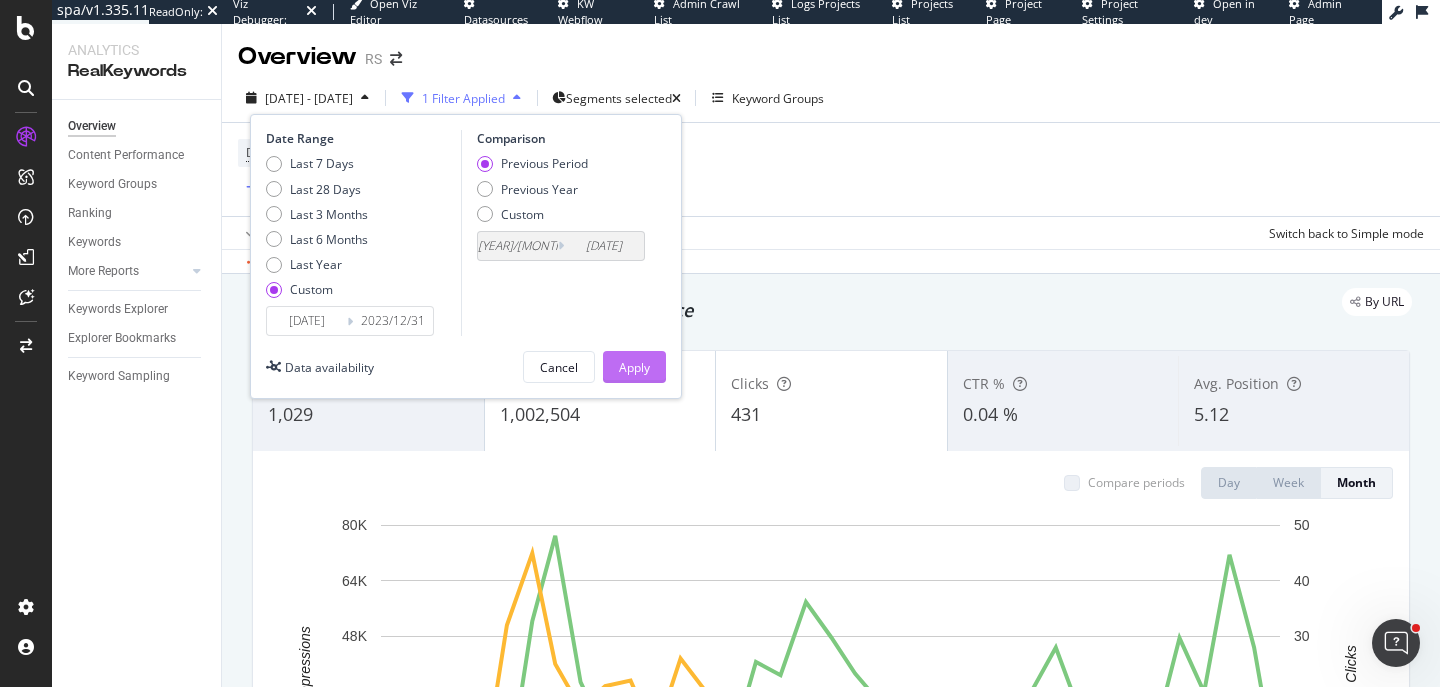 click on "Apply" at bounding box center (634, 367) 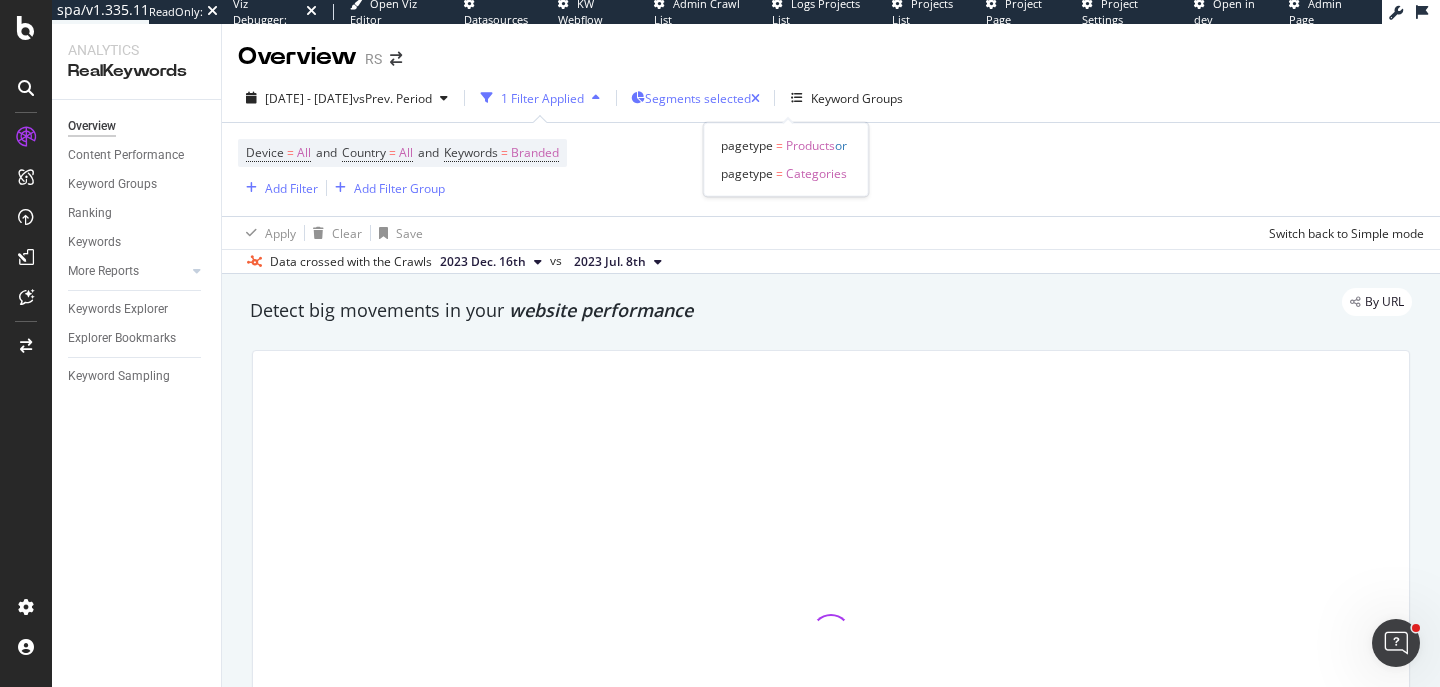 click on "Segments selected" at bounding box center (695, 98) 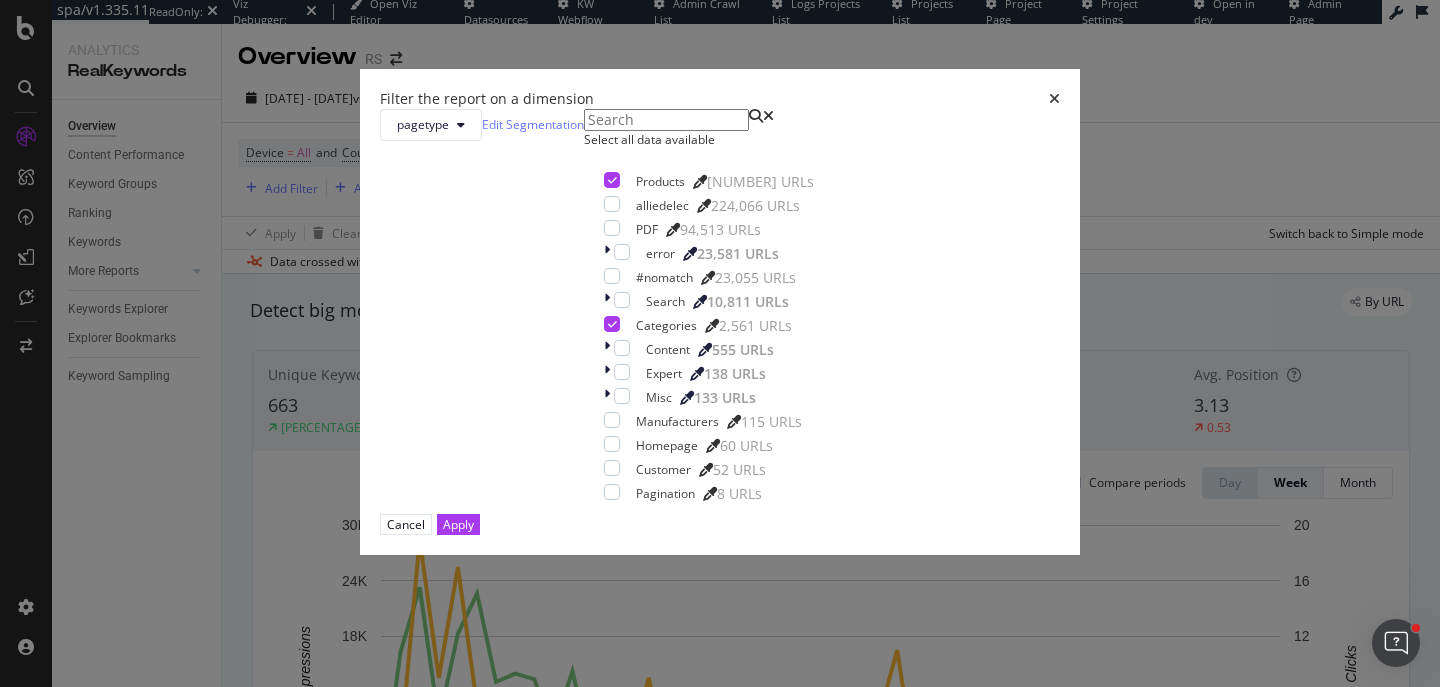 click on "Filter the report on a dimension" at bounding box center (720, 99) 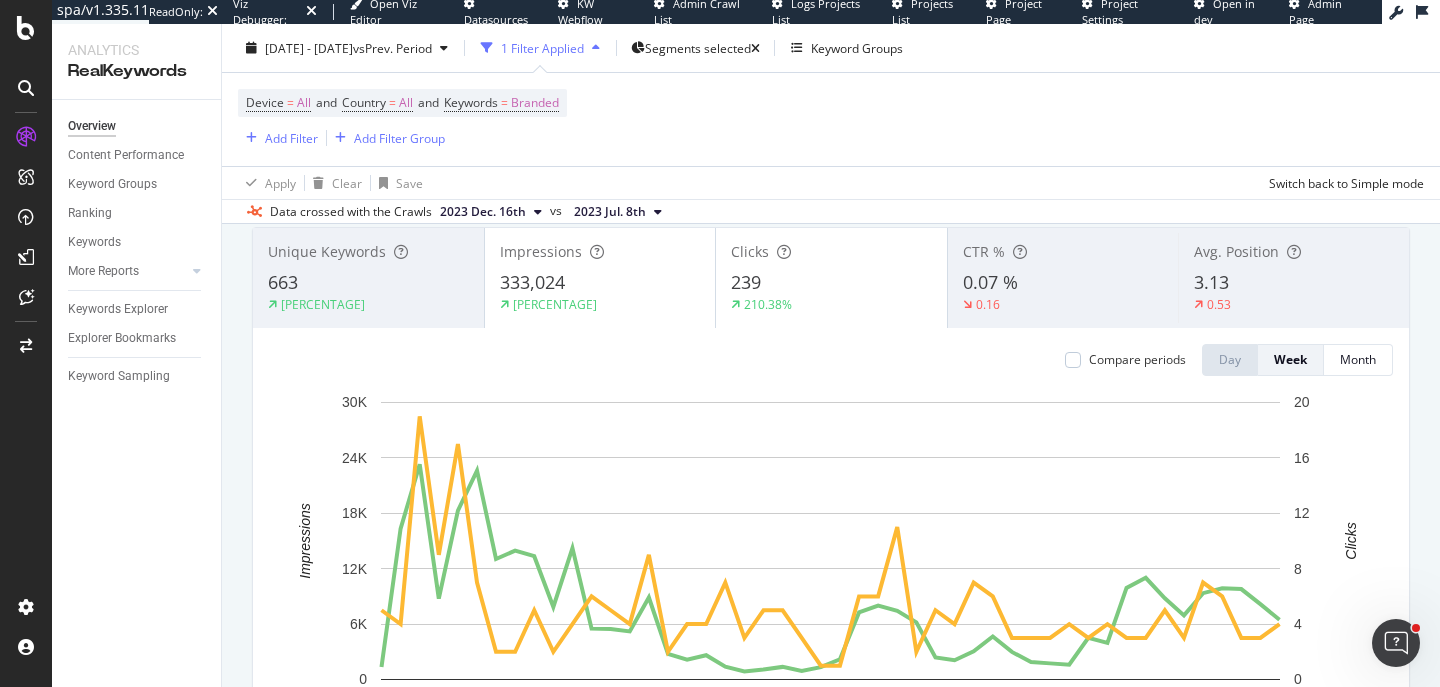 scroll, scrollTop: 0, scrollLeft: 0, axis: both 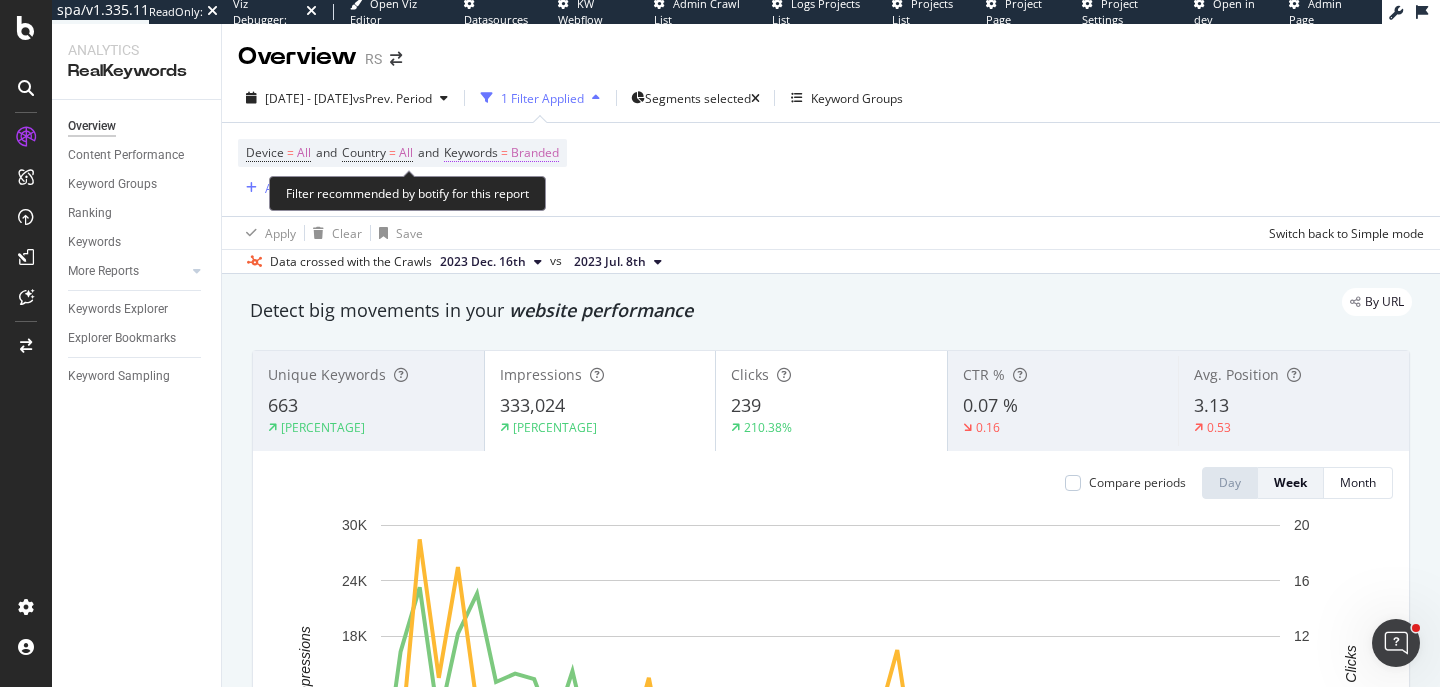click on "Branded" at bounding box center (535, 153) 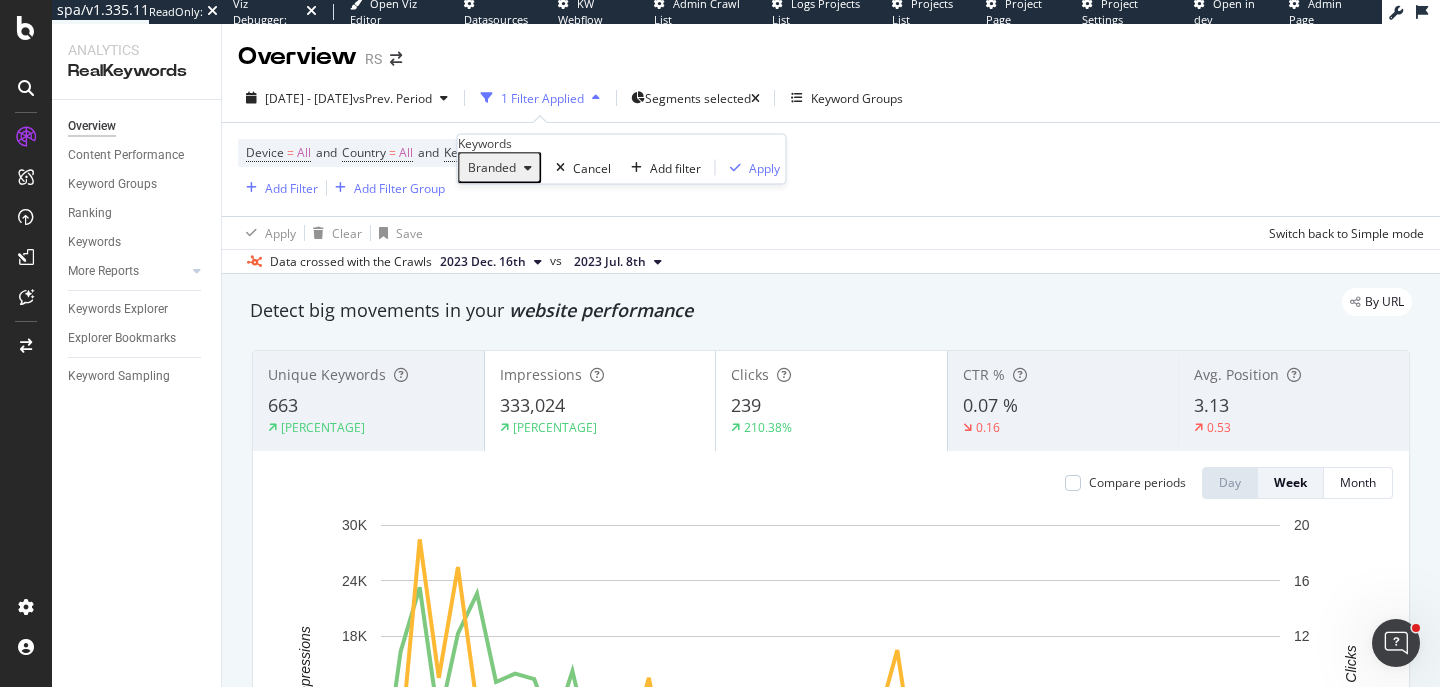 click on "Branded" at bounding box center [488, 167] 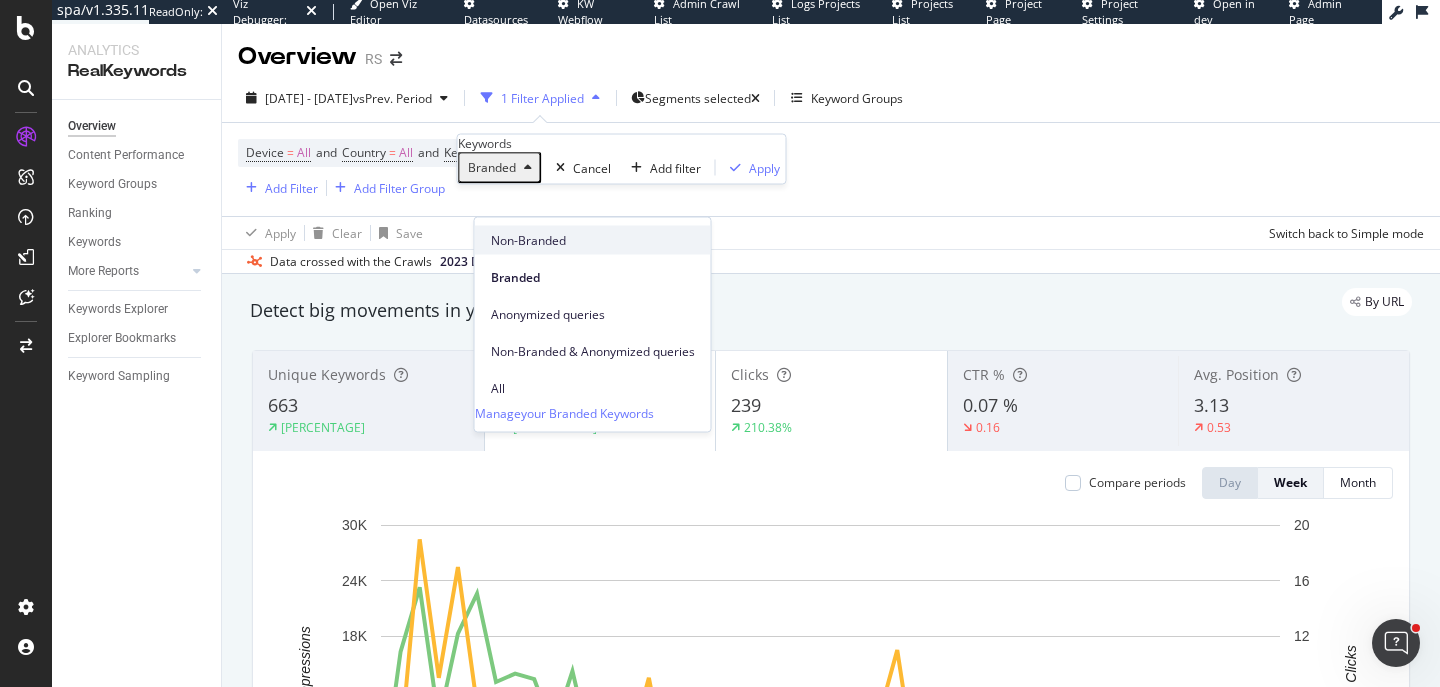 click on "Non-Branded" at bounding box center (593, 240) 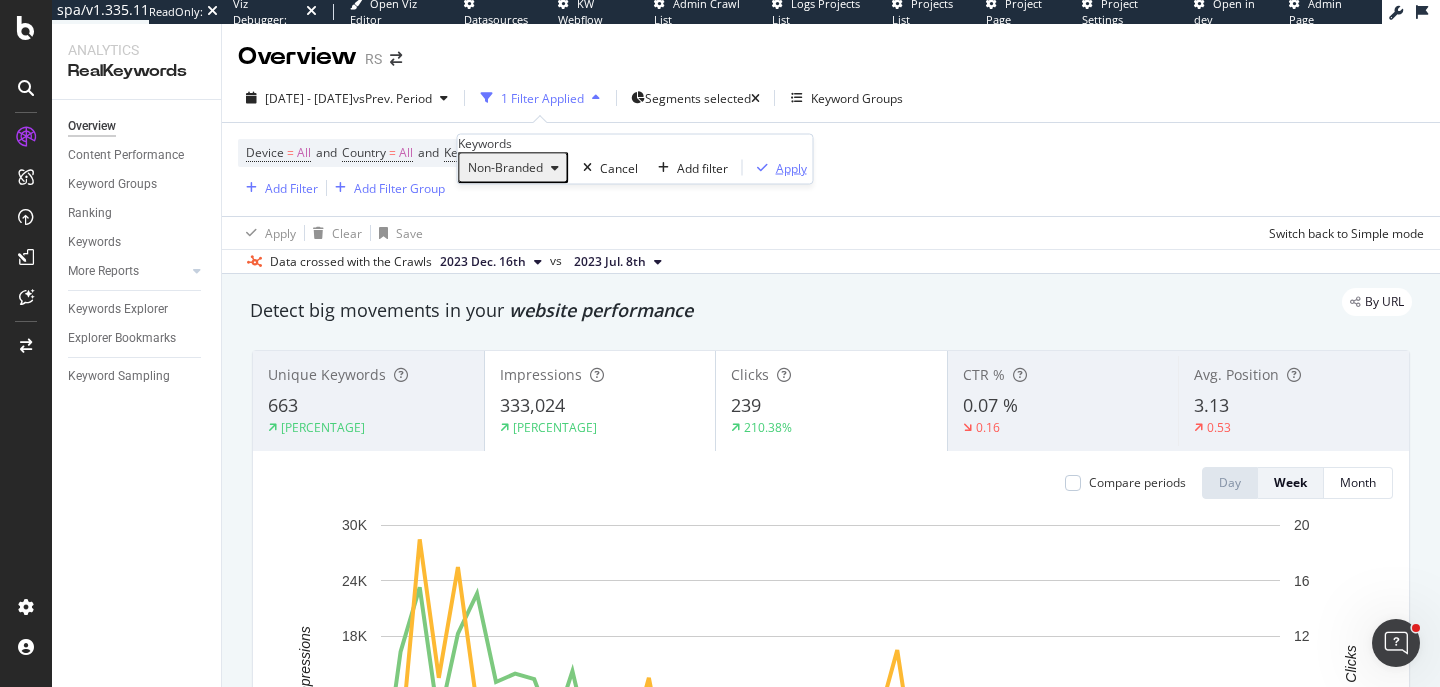 click on "Apply" at bounding box center (791, 167) 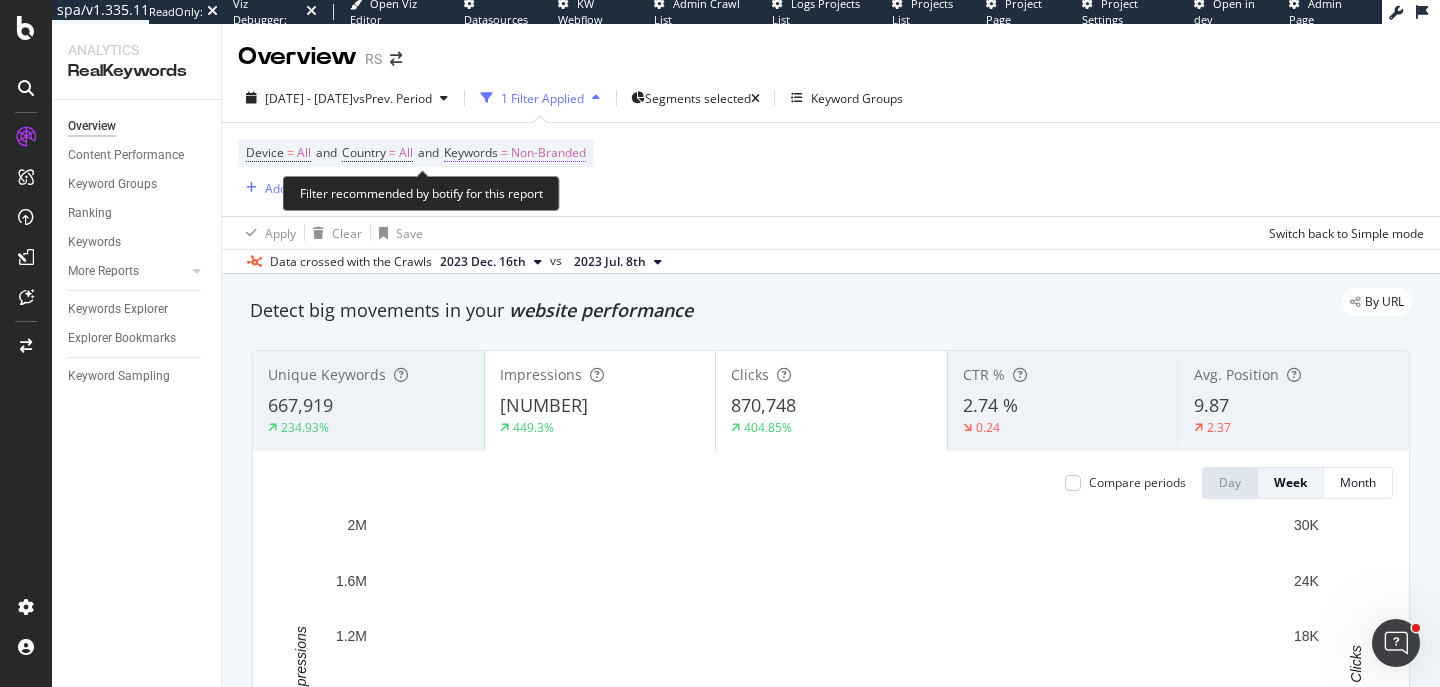 click on "Non-Branded" at bounding box center (548, 153) 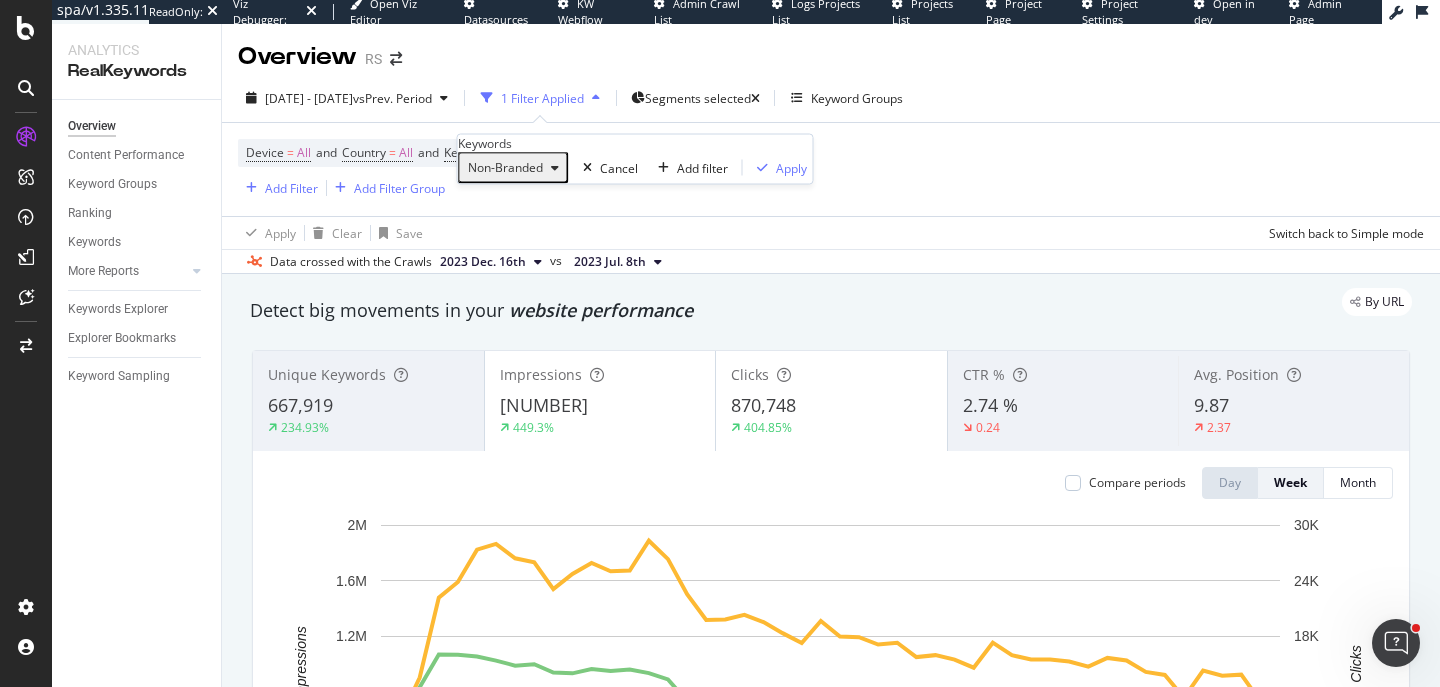 click on "Non-Branded" at bounding box center [513, 168] 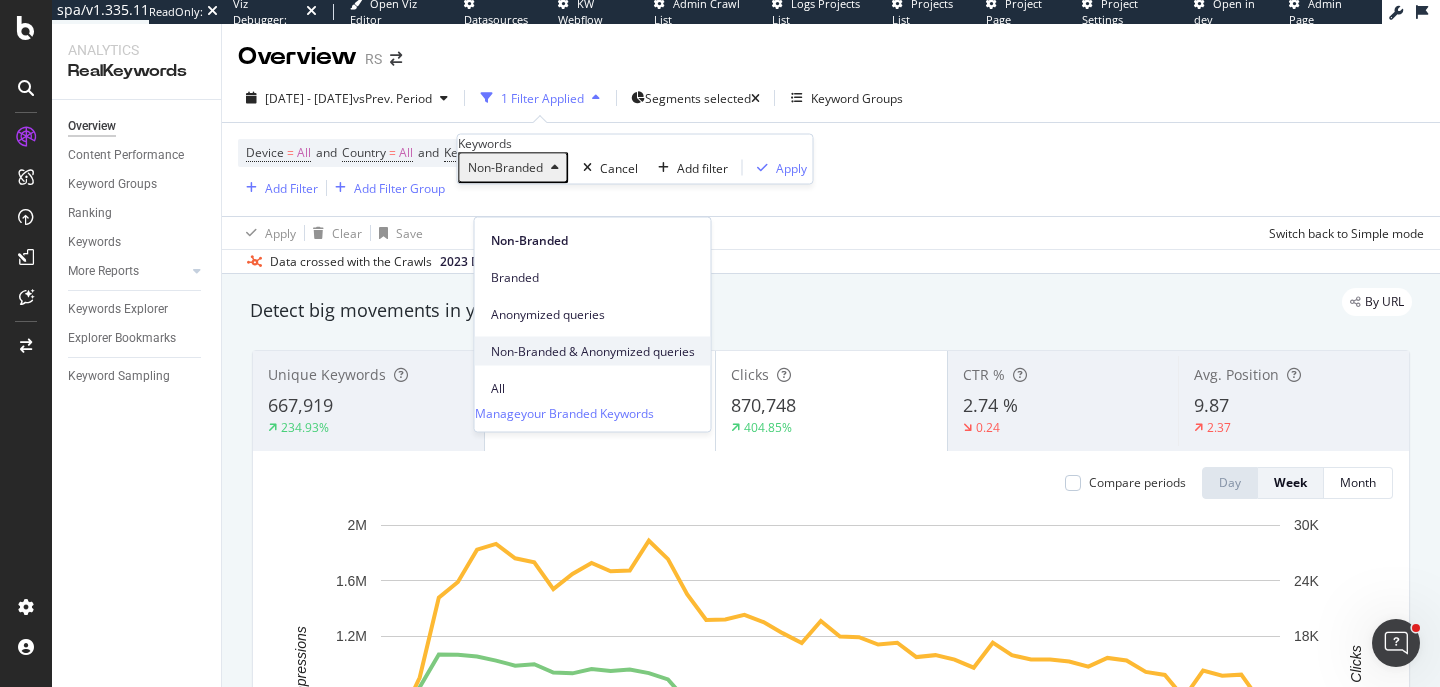 click on "Non-Branded & Anonymized queries" at bounding box center (593, 351) 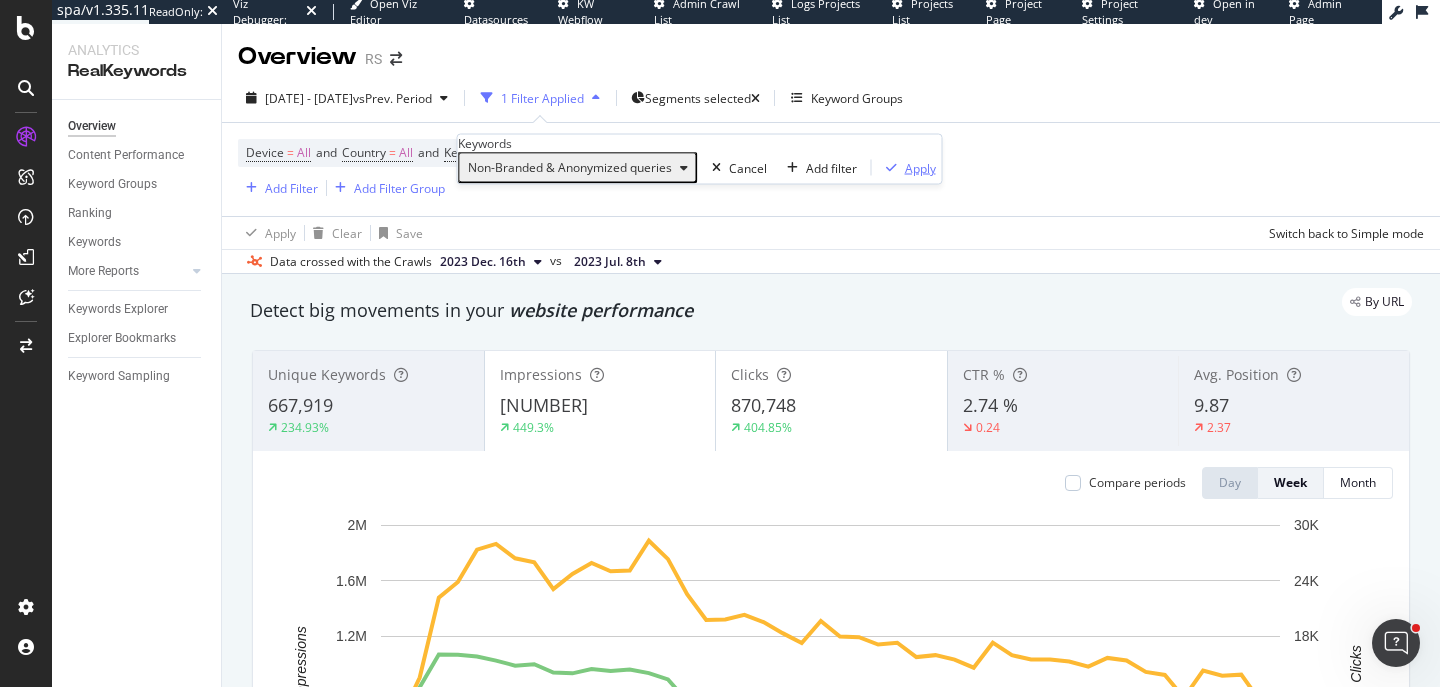 click on "Apply" at bounding box center [920, 167] 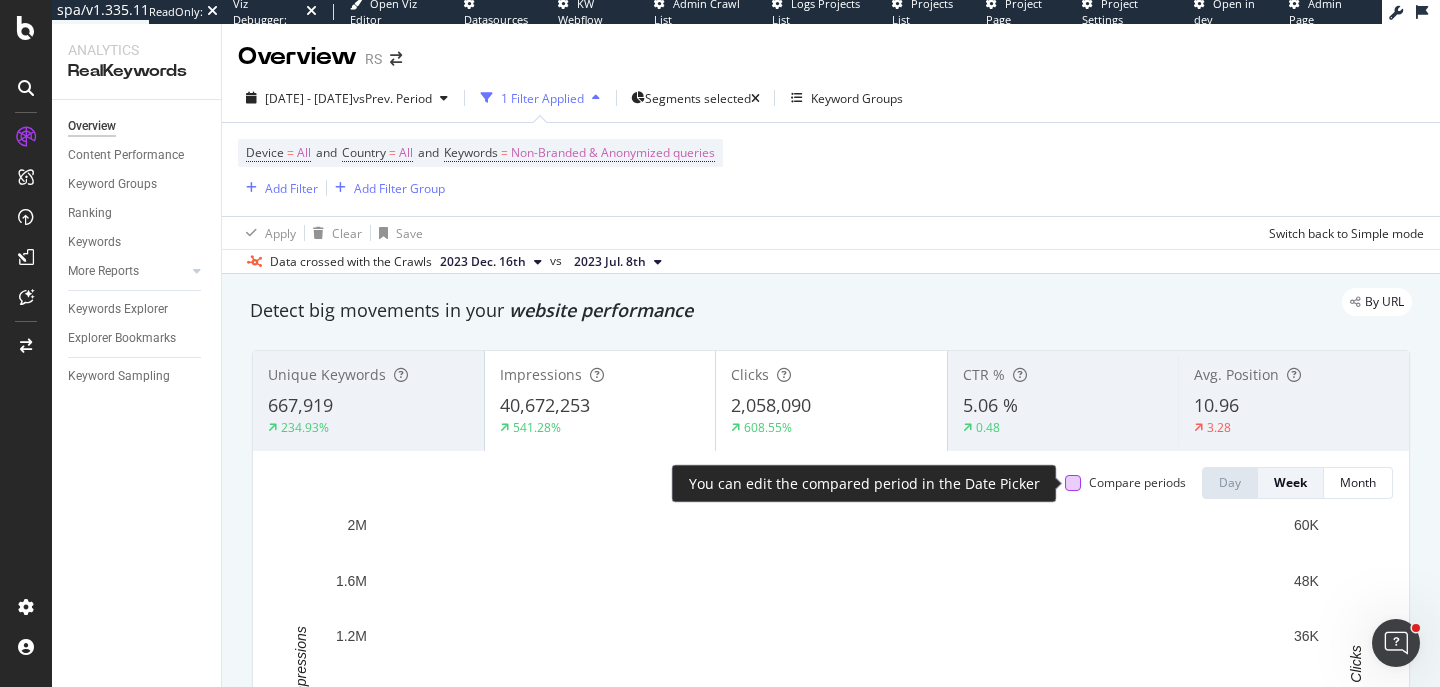 click at bounding box center [1073, 483] 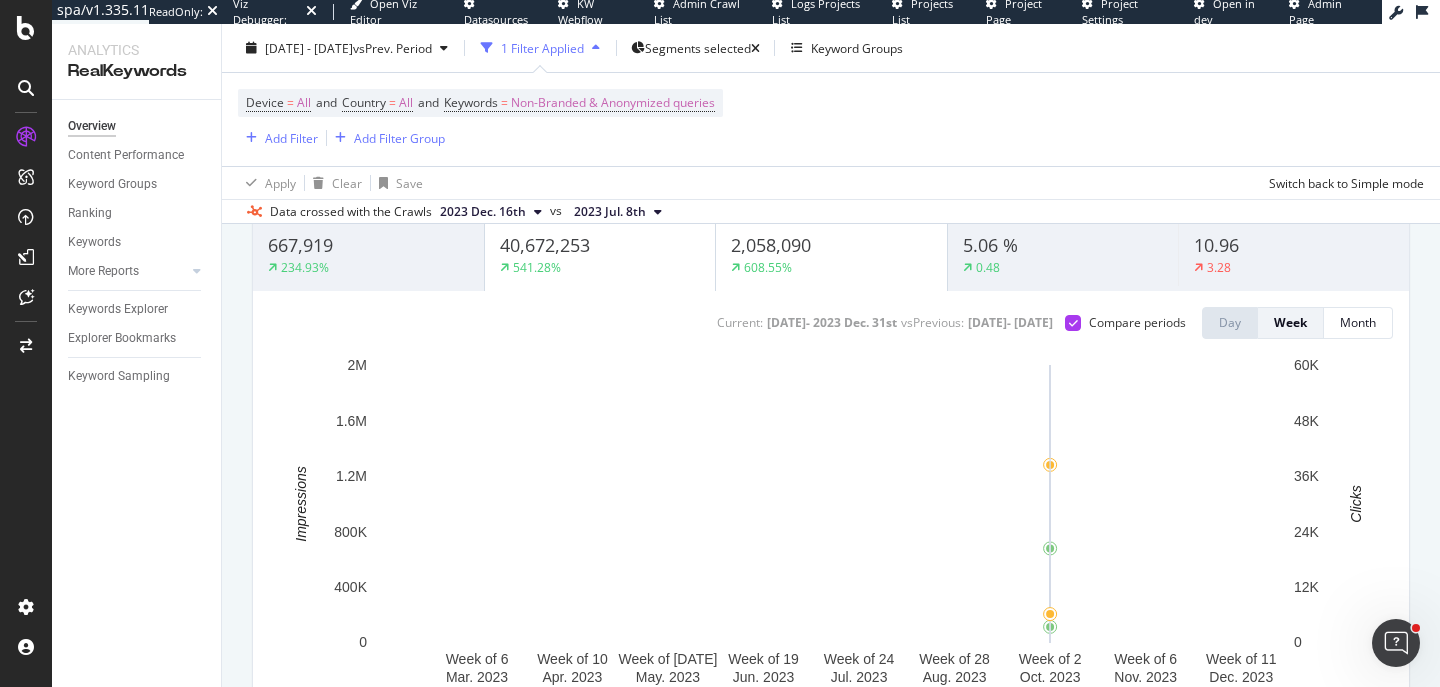 scroll, scrollTop: 0, scrollLeft: 0, axis: both 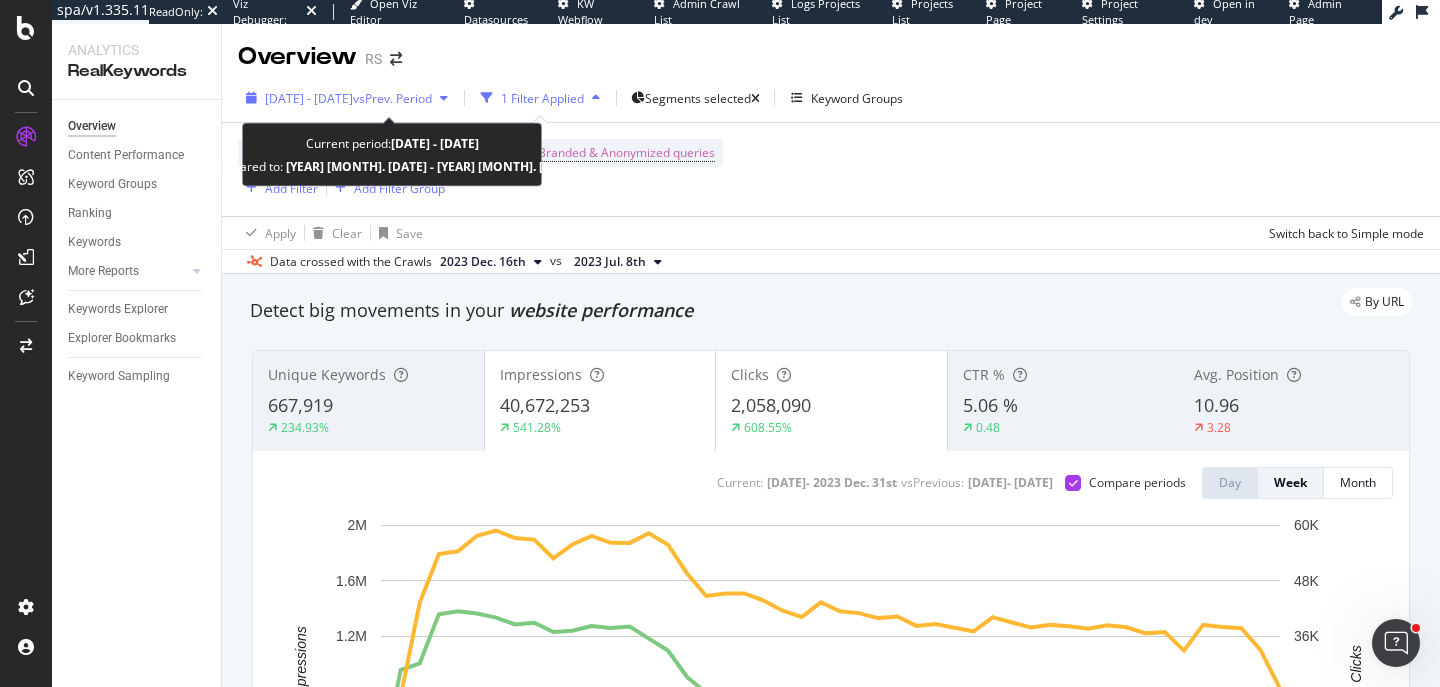 click on "[DATE] - [DATE]" at bounding box center [309, 98] 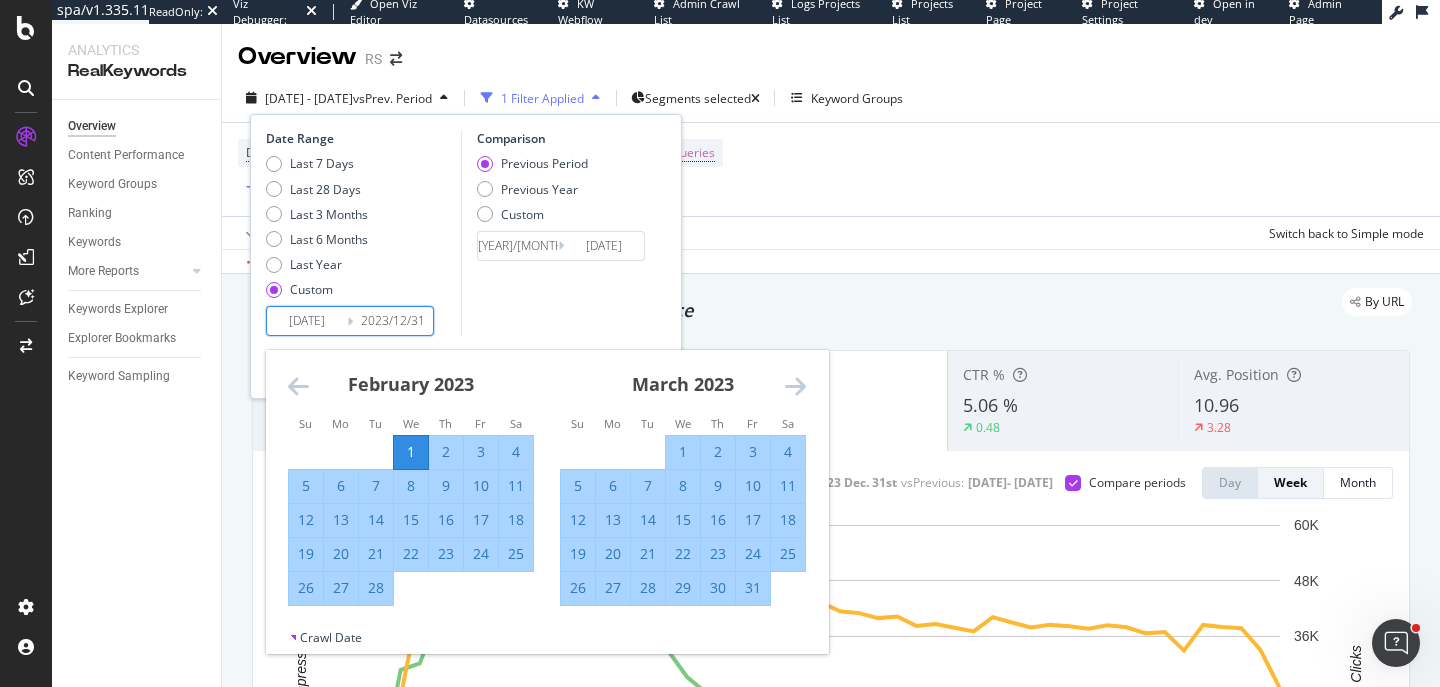 click on "[DATE]" at bounding box center [307, 321] 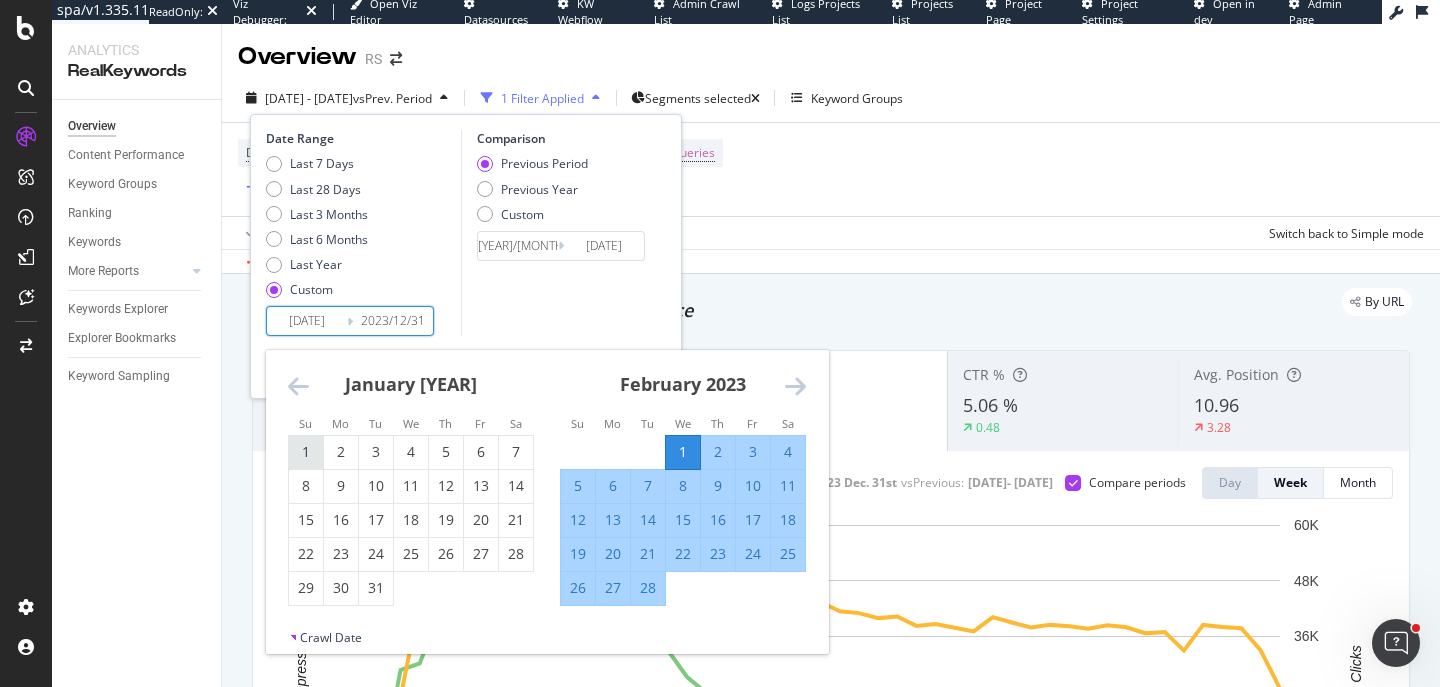 click on "1" at bounding box center (306, 452) 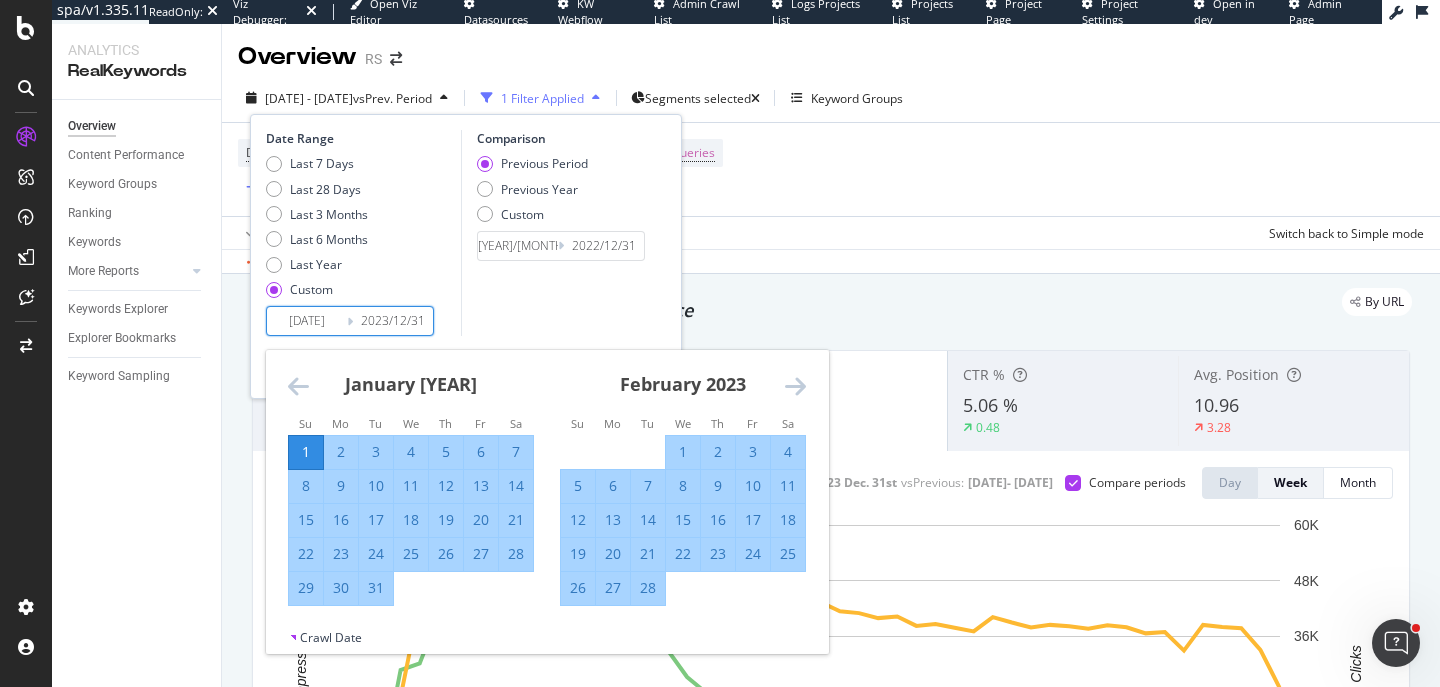 click on "Comparison Previous Period Previous Year Custom [YEAR]/[MONTH]/[DATE] Navigate forward to interact with the calendar and select a date. Press the question mark key to get the keyboard shortcuts for changing dates. [YEAR]/[MONTH]/[DATE] Navigate backward to interact with the calendar and select a date. Press the question mark key to get the keyboard shortcuts for changing dates." at bounding box center [556, 233] 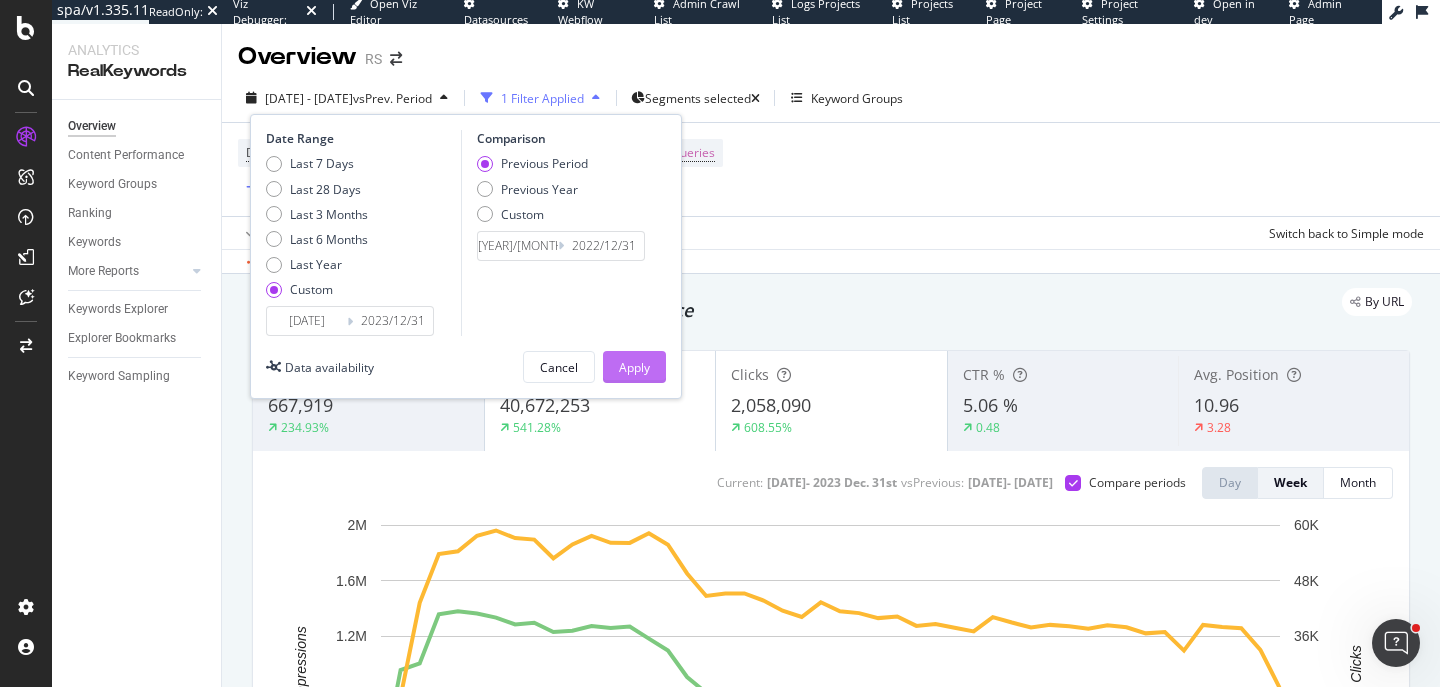 click on "Apply" at bounding box center (634, 367) 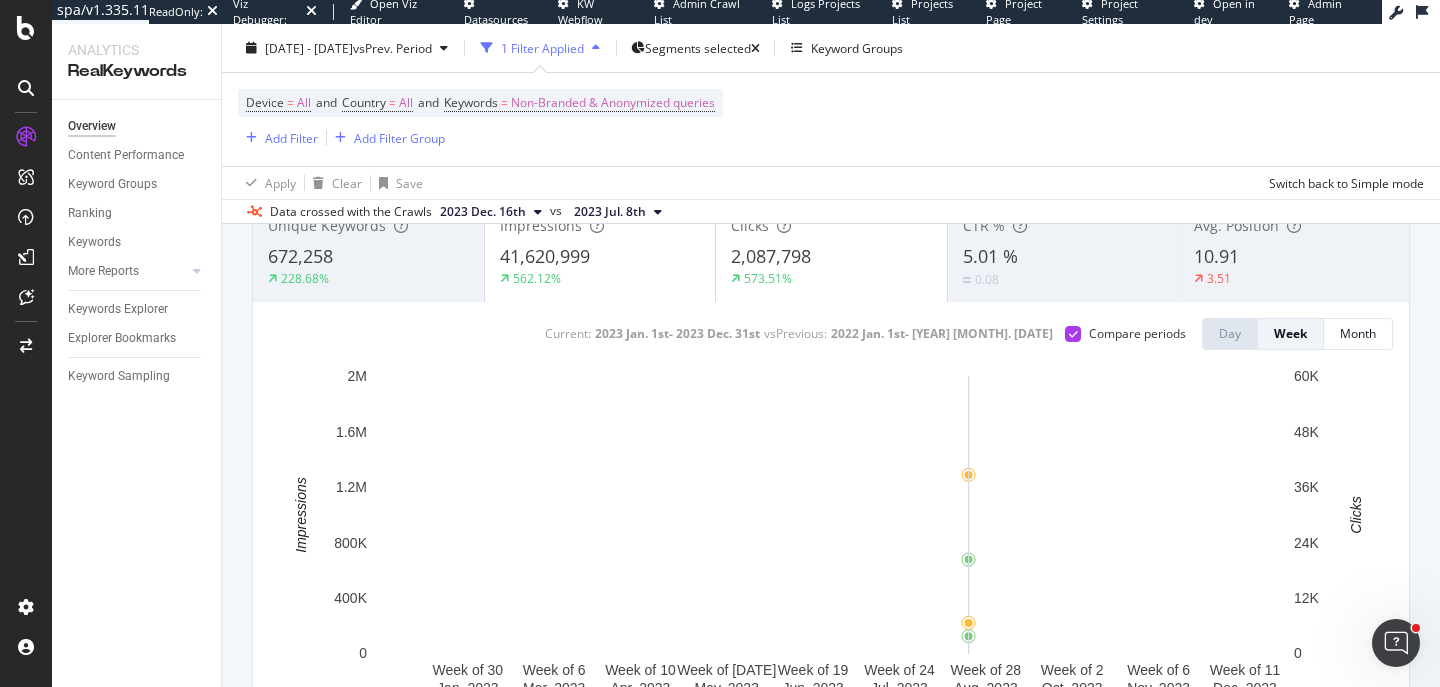 scroll, scrollTop: 111, scrollLeft: 0, axis: vertical 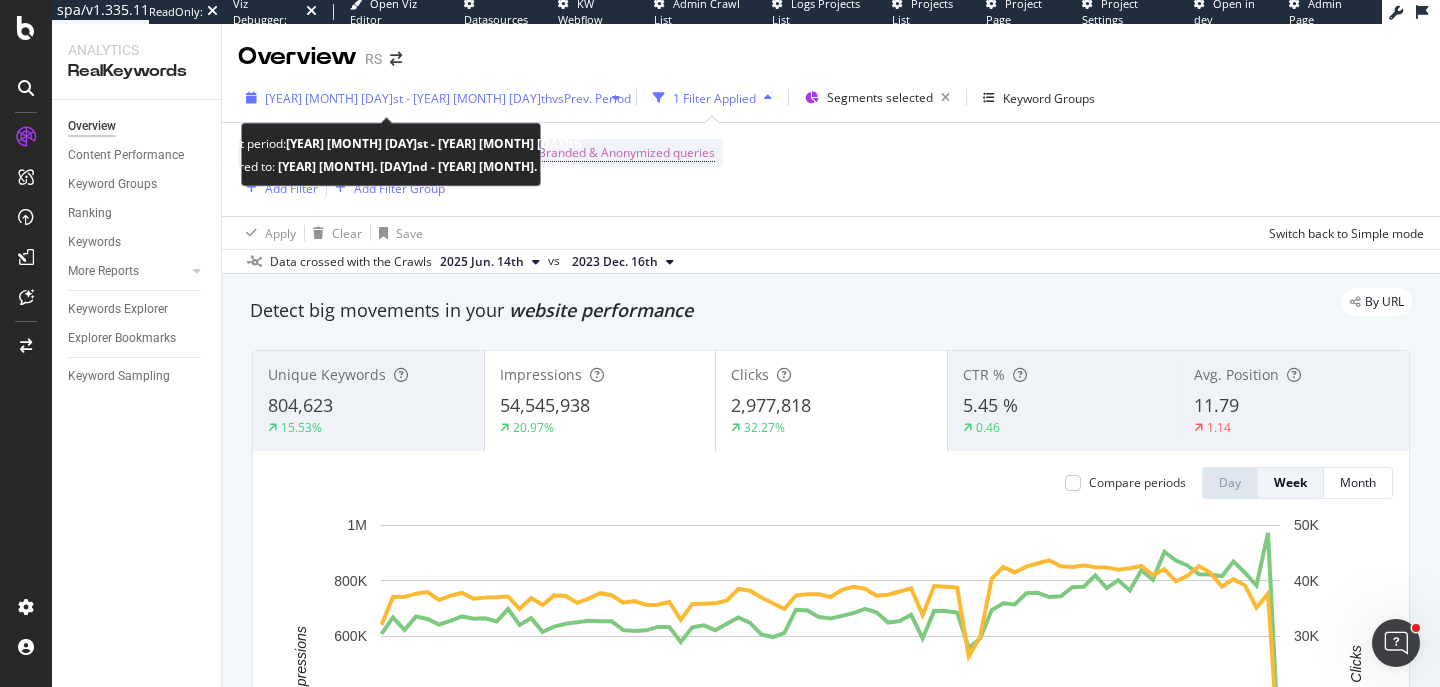 click on "[YEAR] [MONTH] [DAY]st - [YEAR] [MONTH] [DAY]th  vs  Prev. Period" at bounding box center [433, 98] 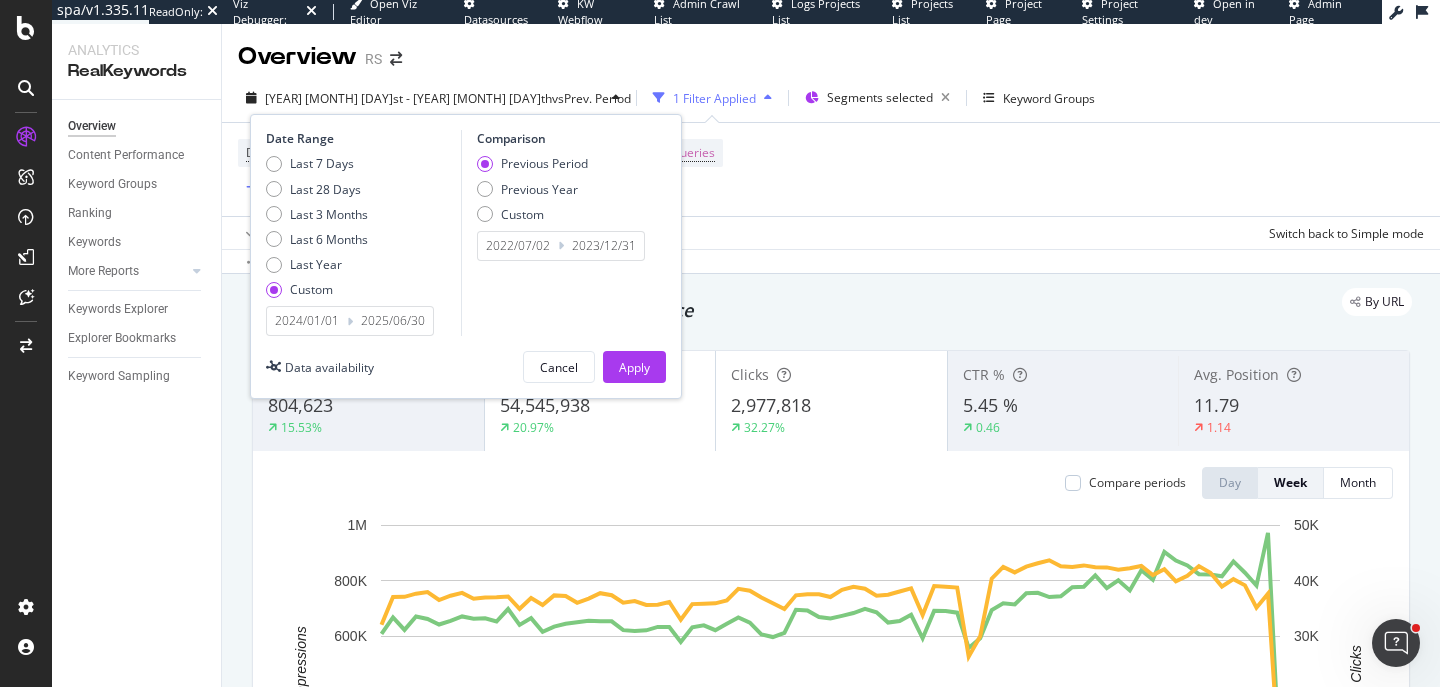 click on "2024/01/01" at bounding box center (307, 321) 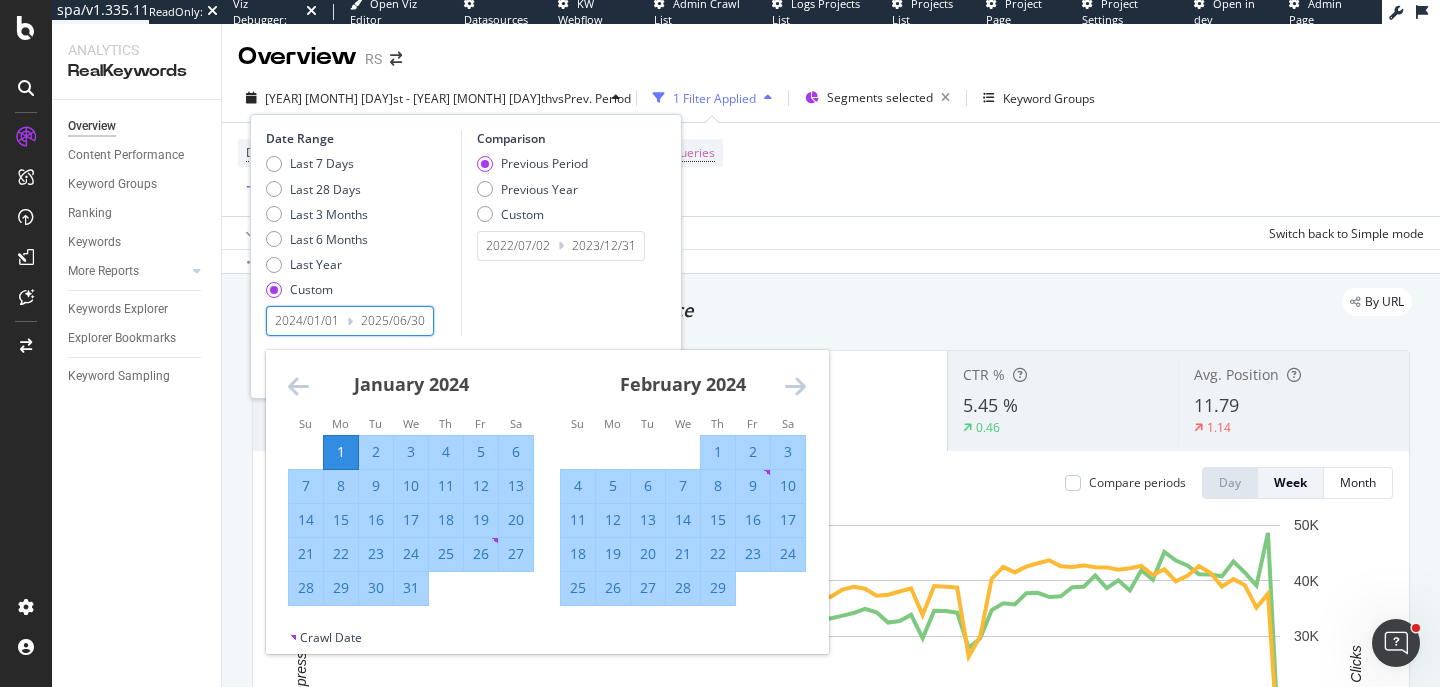 click at bounding box center [298, 386] 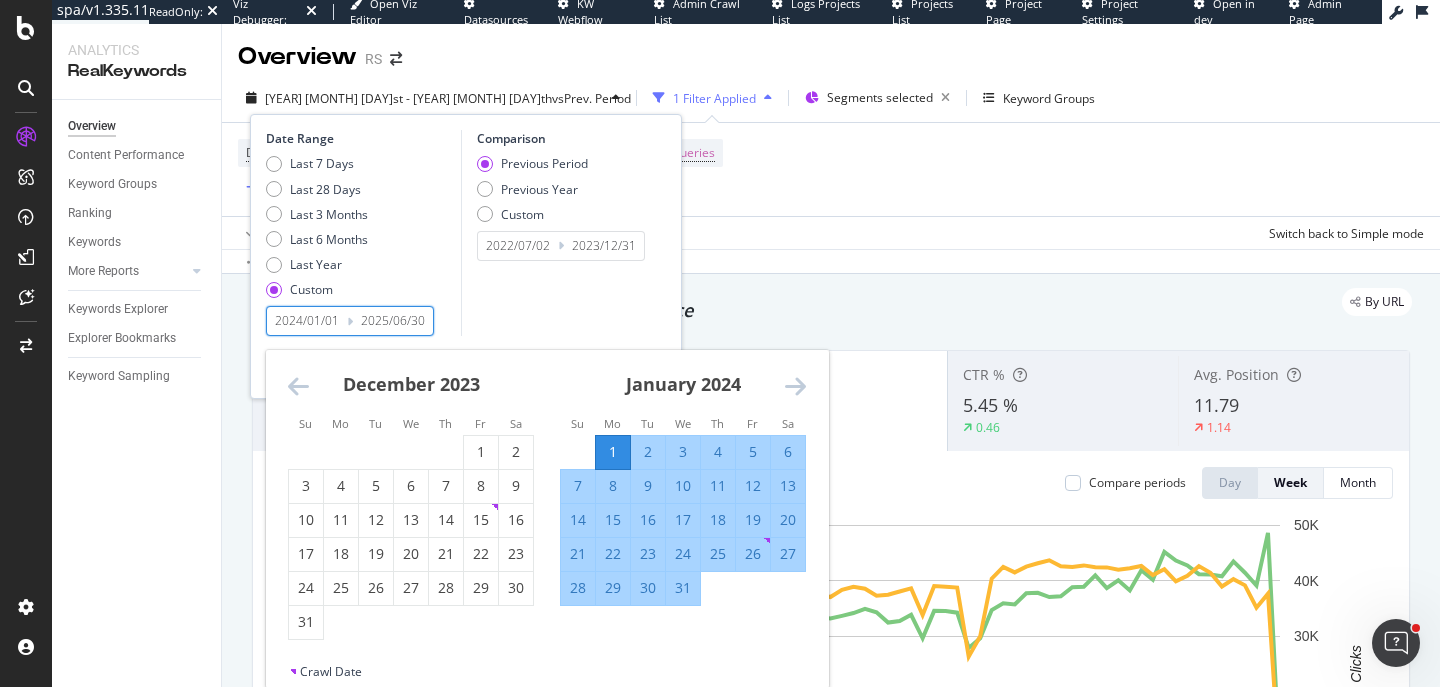 click on "2025/06/30" at bounding box center [393, 321] 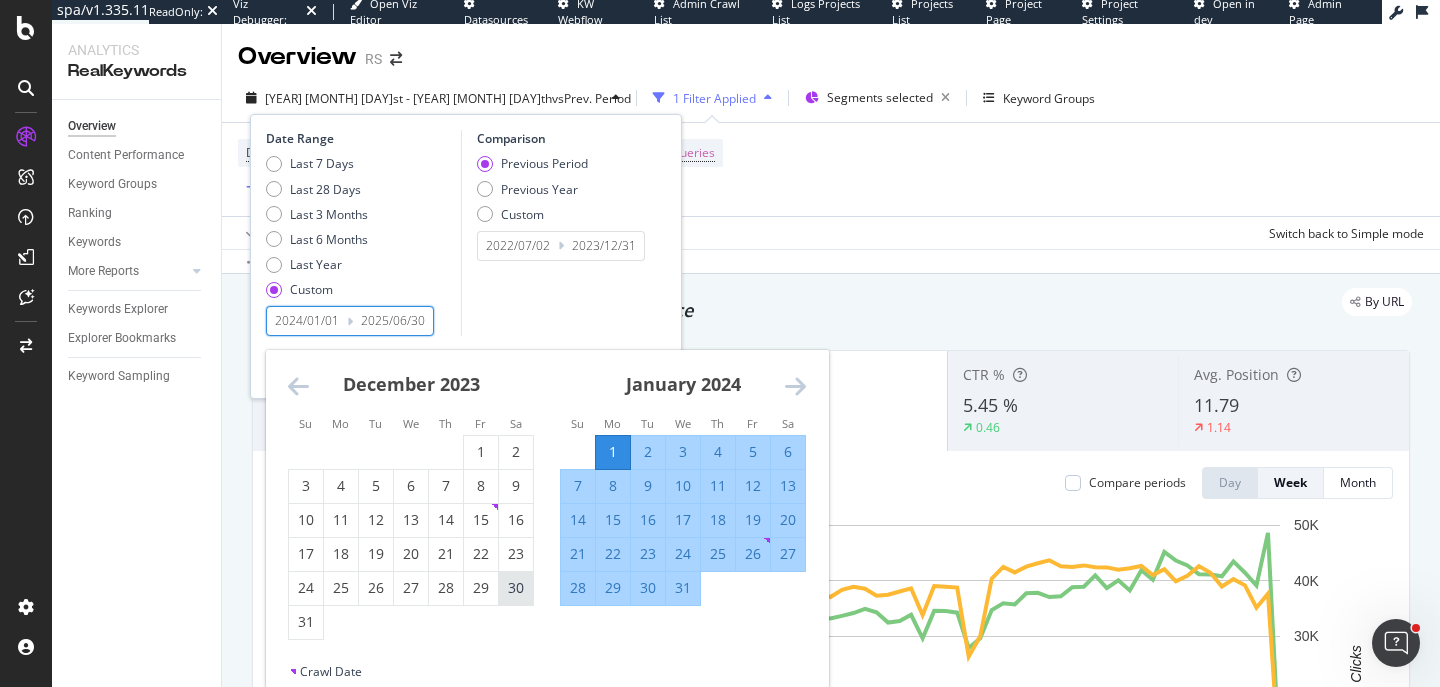 click on "30" at bounding box center (516, 588) 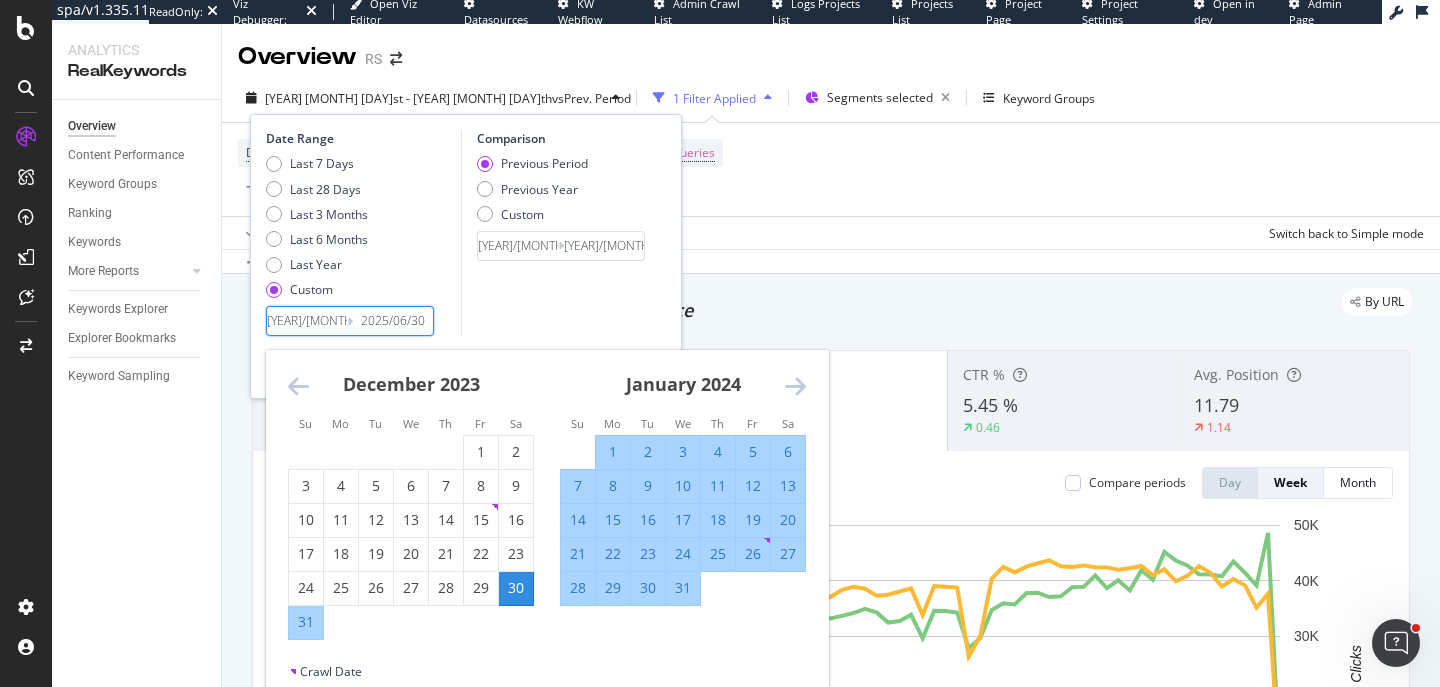 click at bounding box center [298, 386] 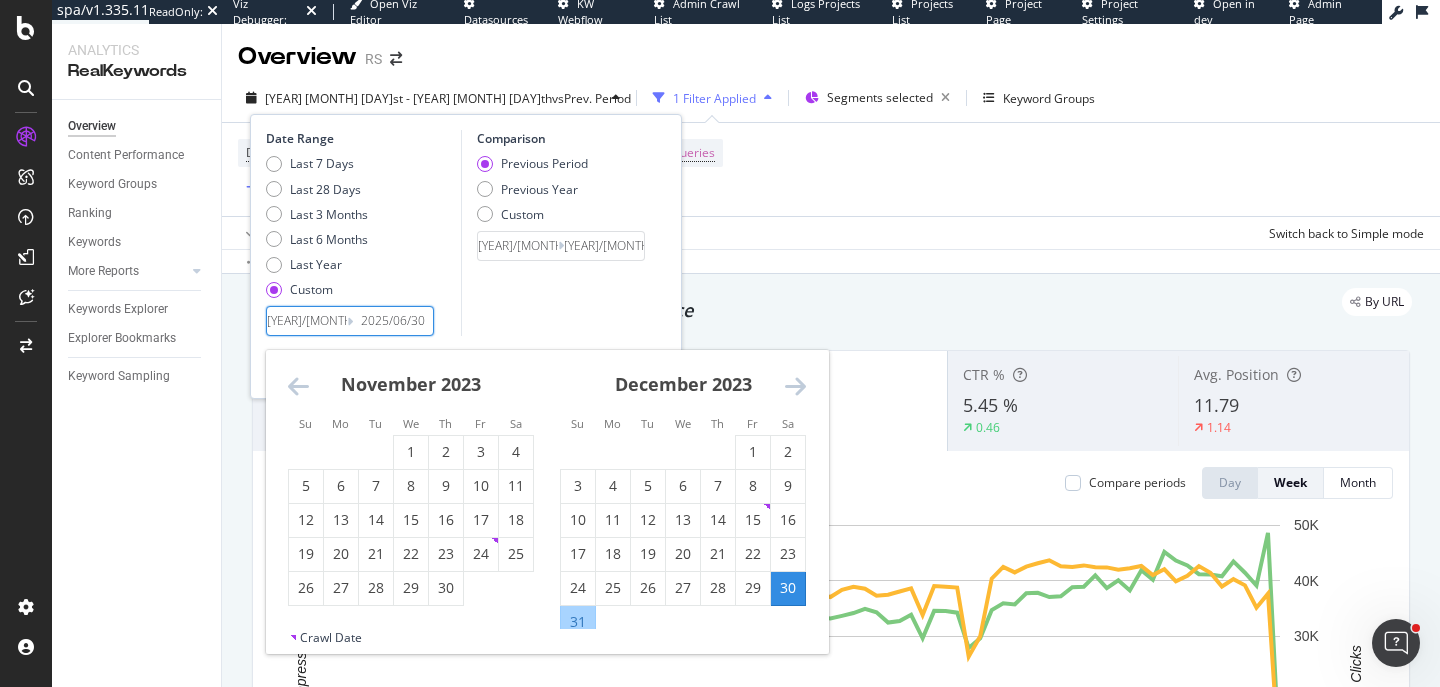click at bounding box center [298, 386] 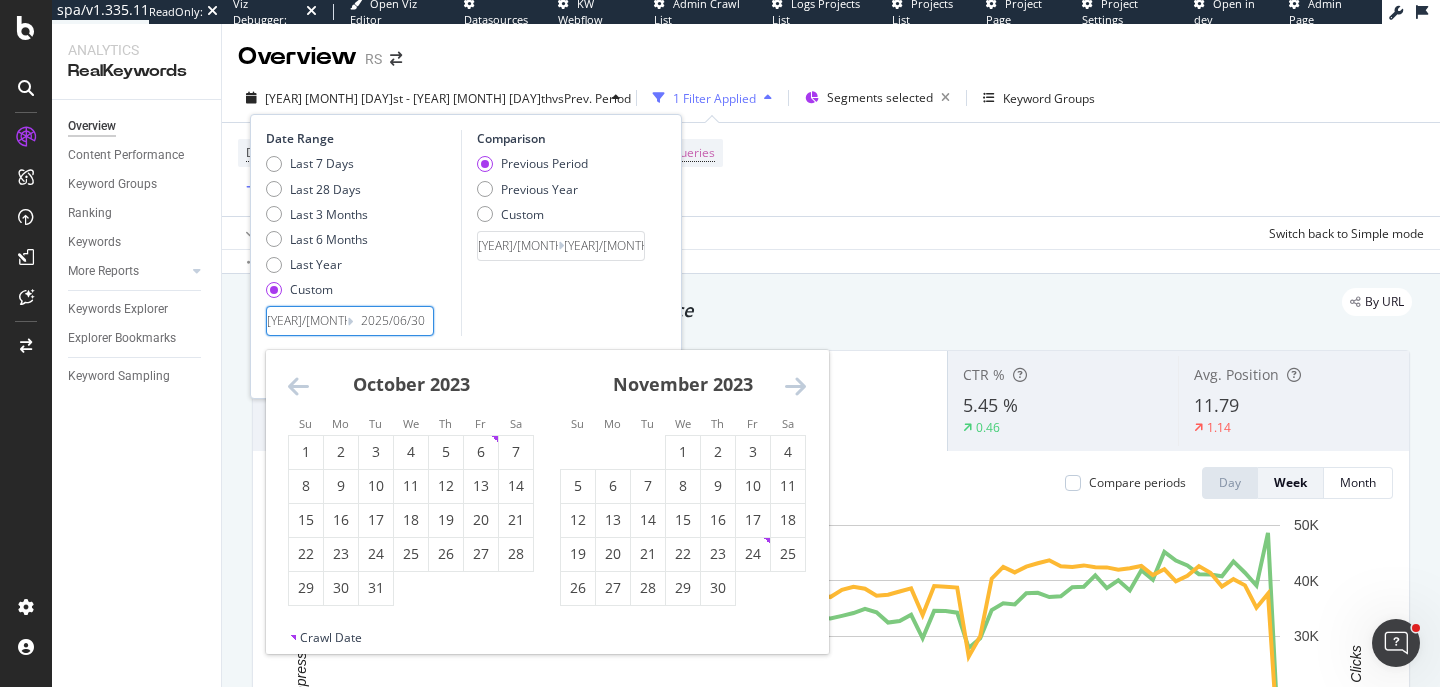 click at bounding box center (298, 386) 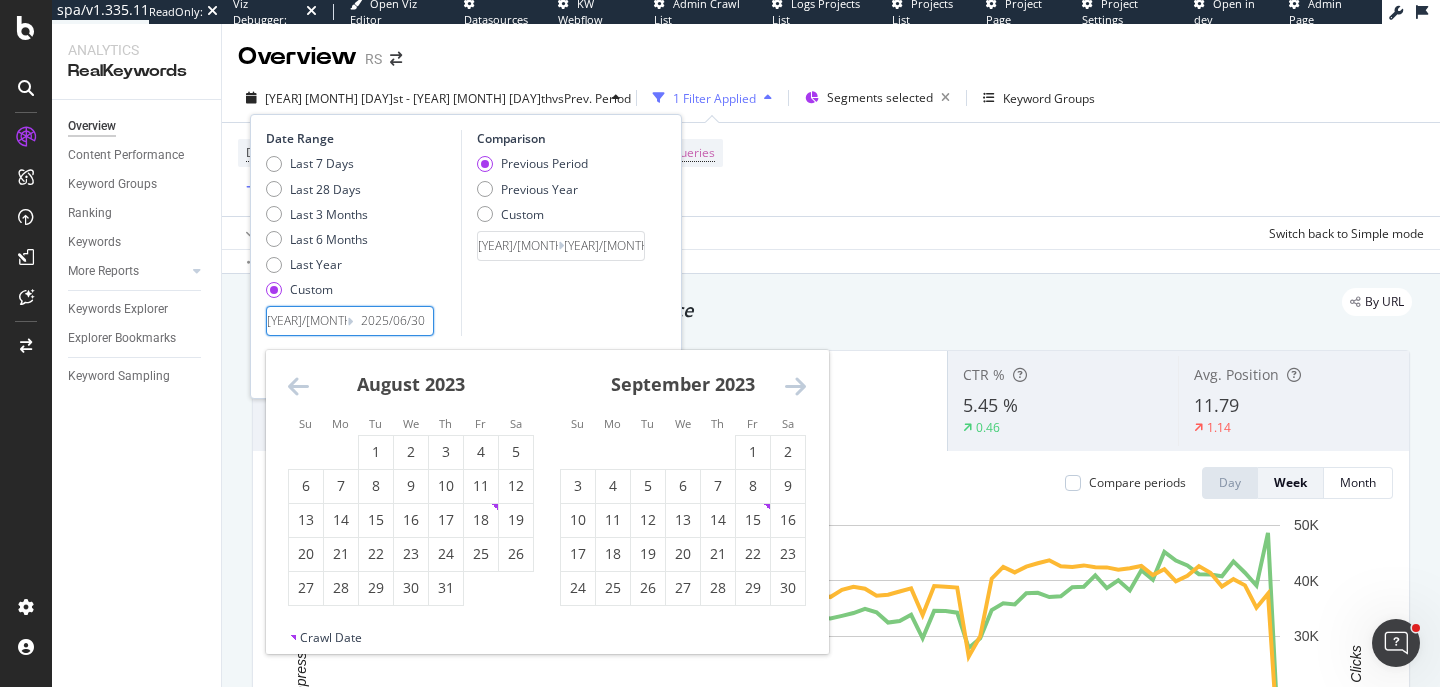 click at bounding box center [298, 386] 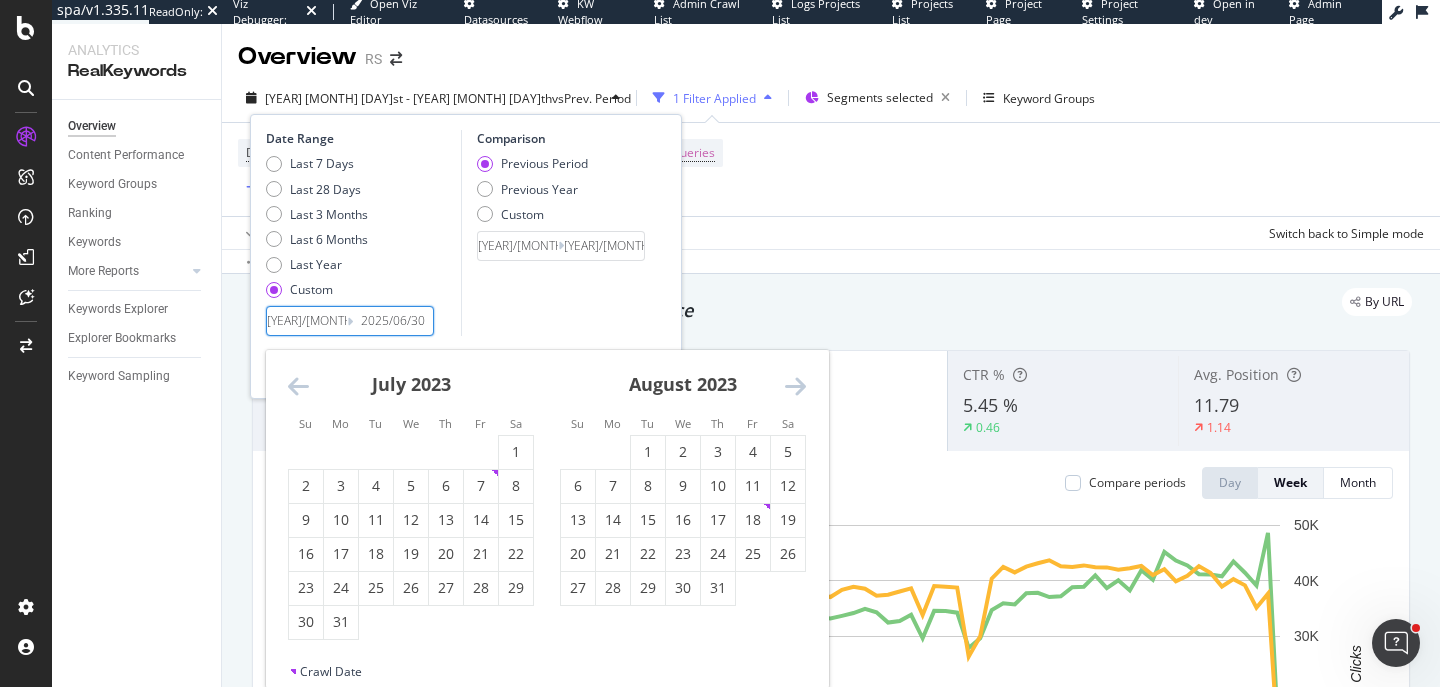 click at bounding box center [298, 386] 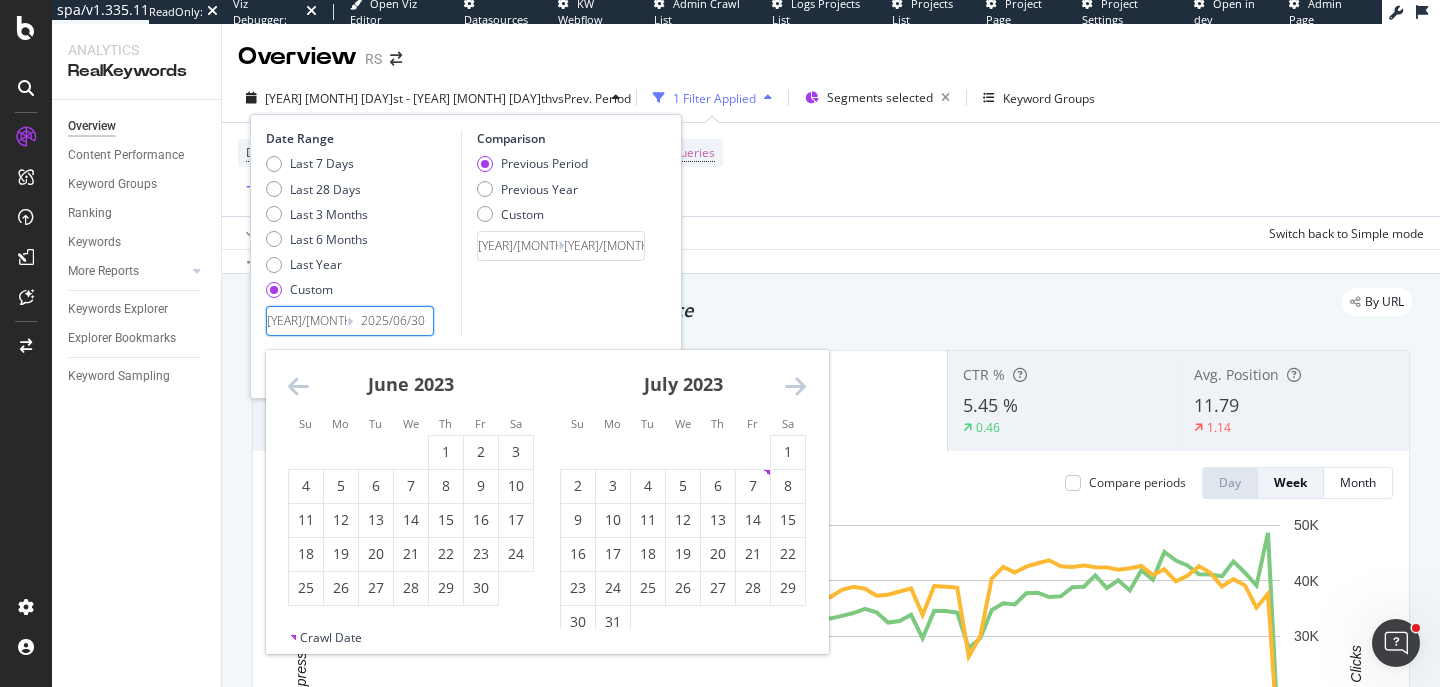 click at bounding box center [298, 386] 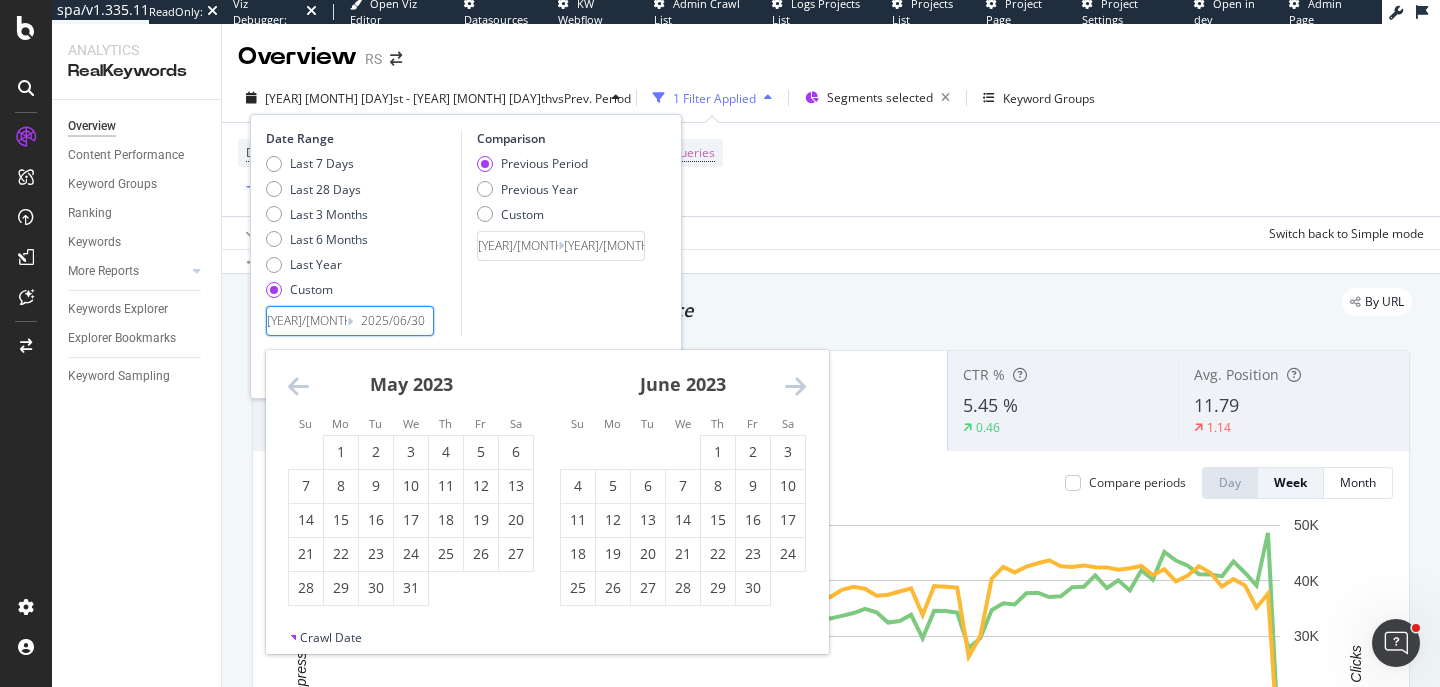 click at bounding box center (298, 386) 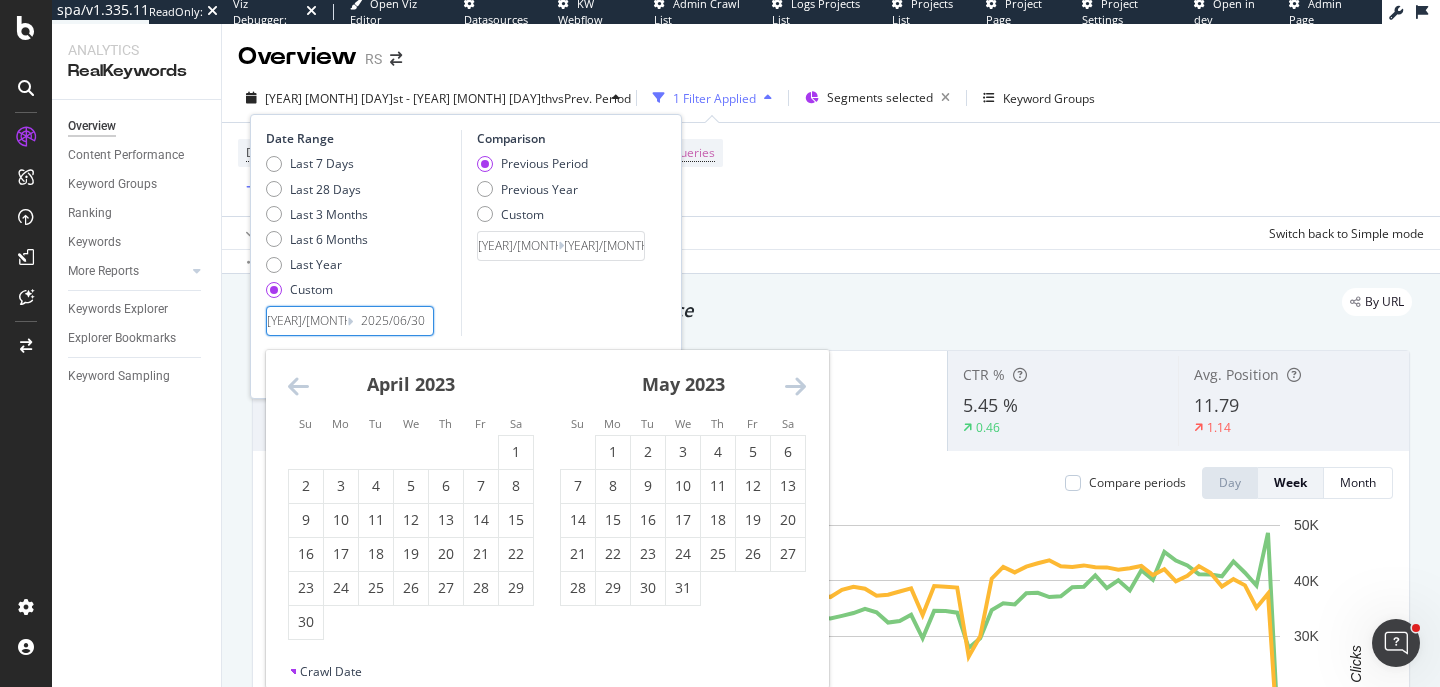 click at bounding box center (298, 386) 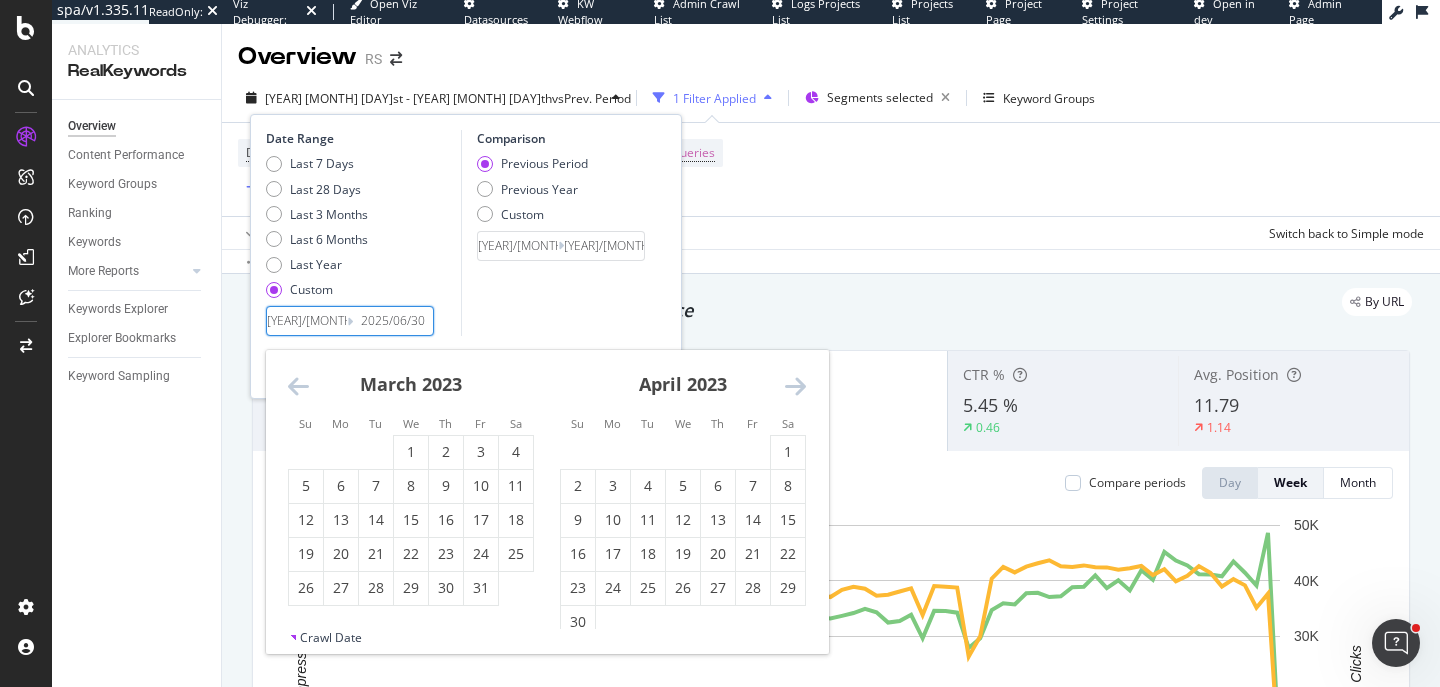 click at bounding box center [298, 386] 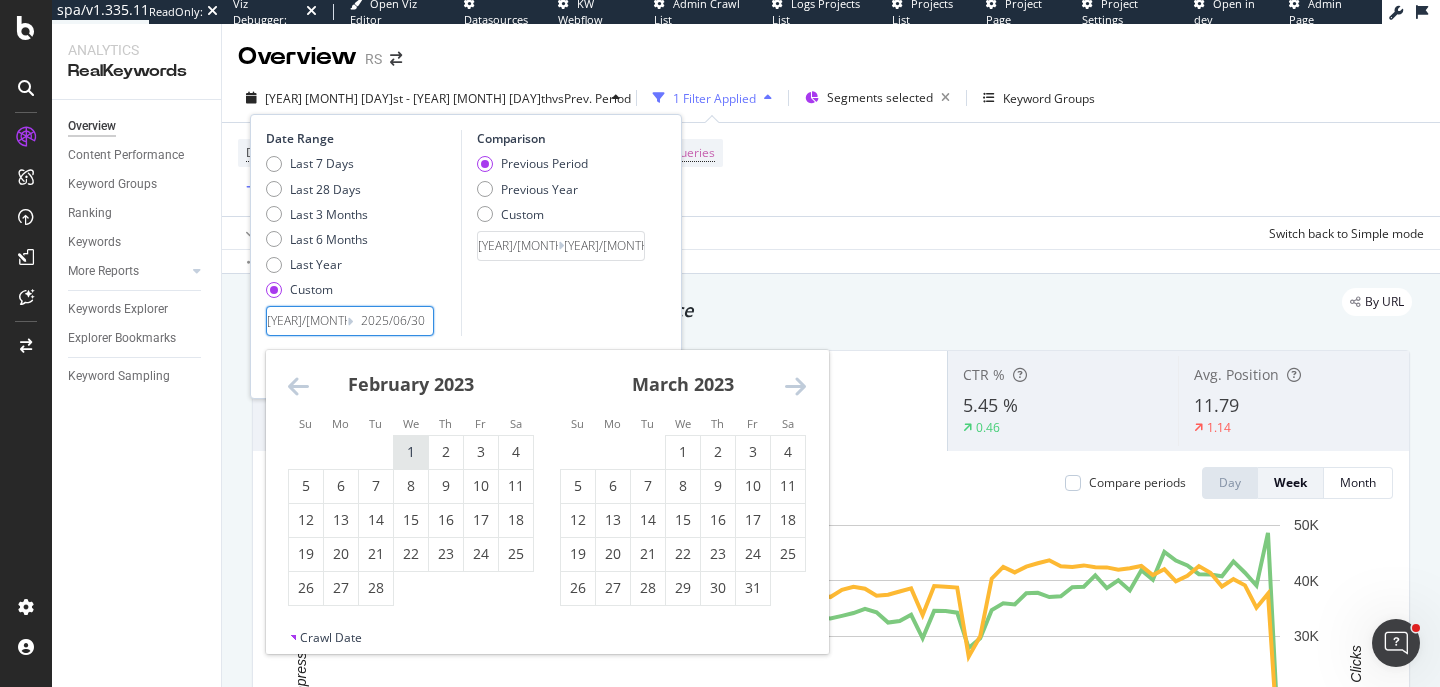 click on "1" at bounding box center [411, 452] 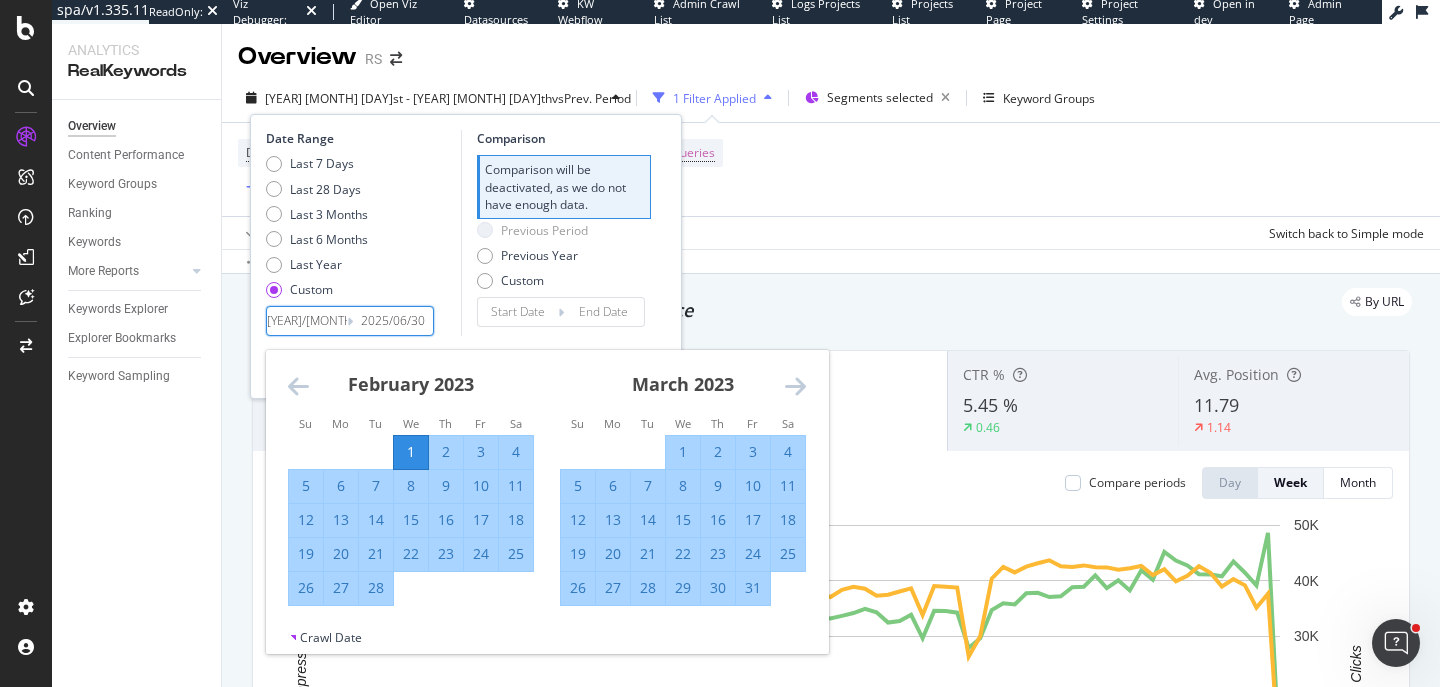 click on "2025/06/30" at bounding box center [393, 321] 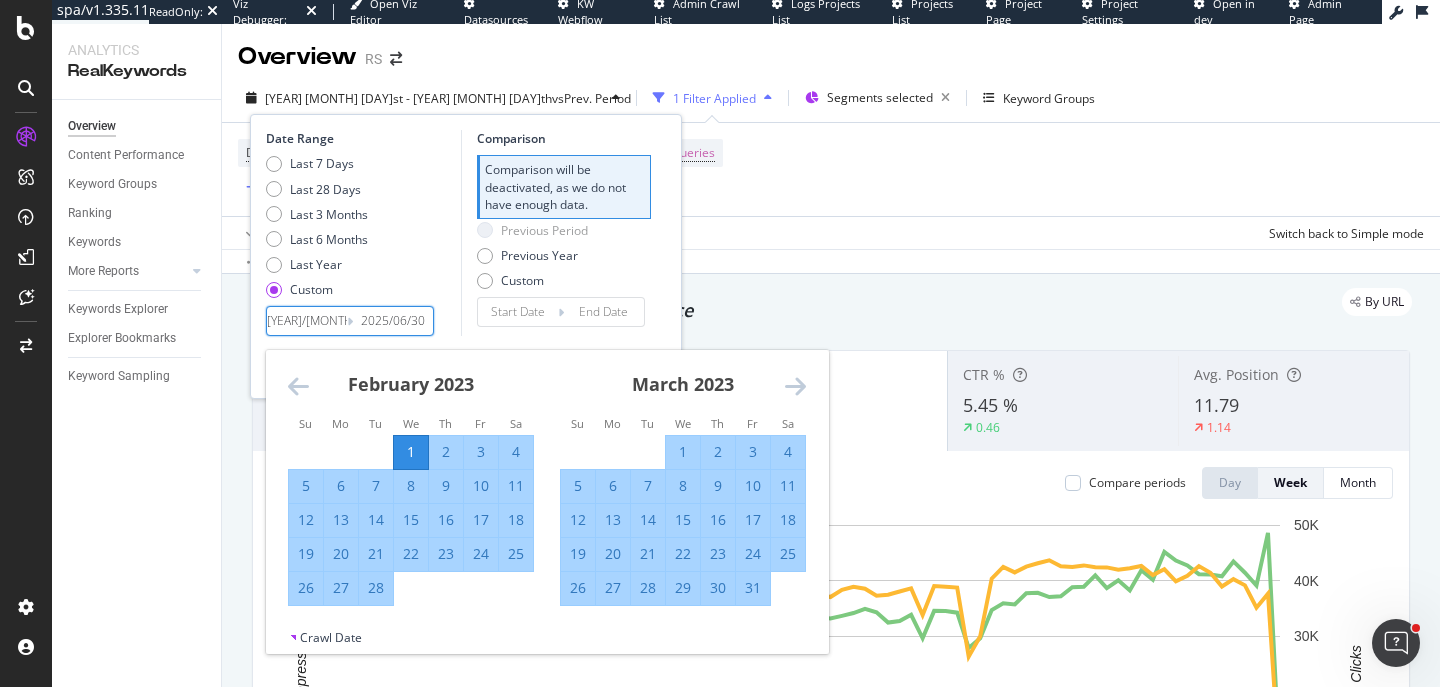 click on "March 2023" at bounding box center [683, 392] 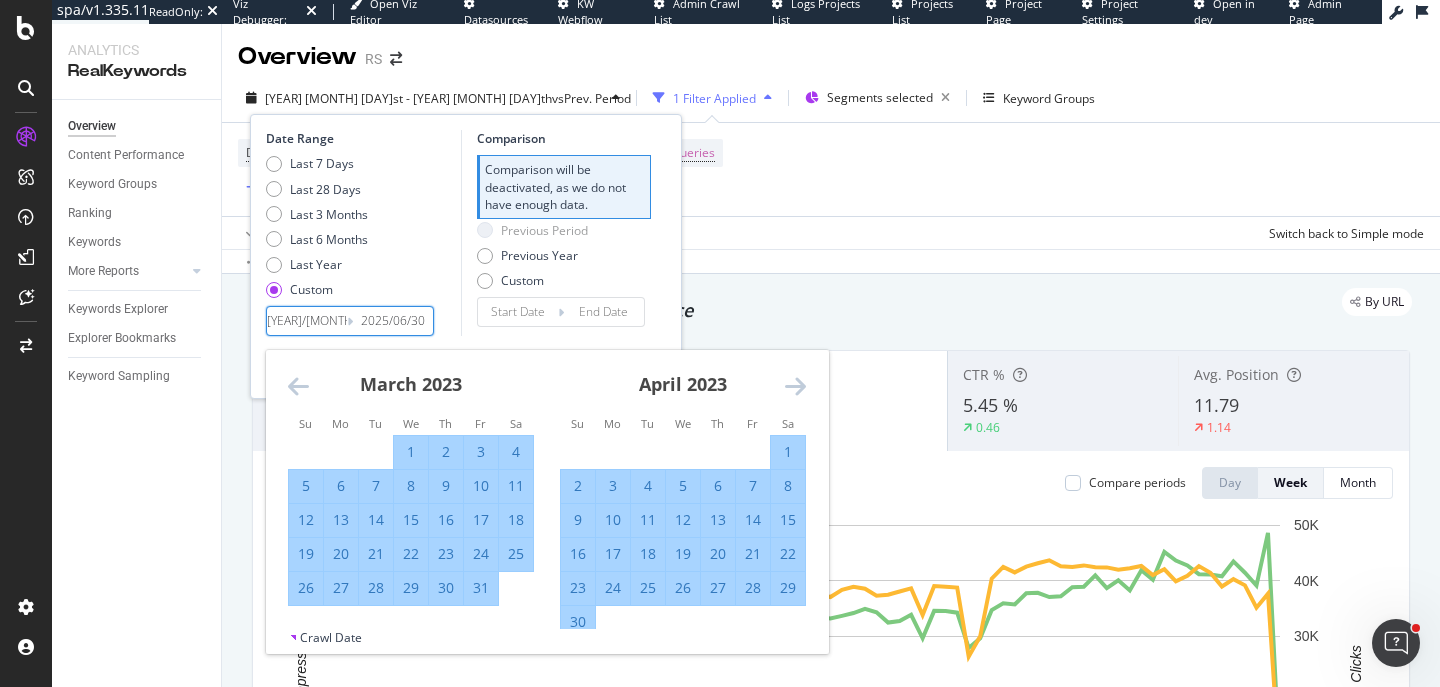 click at bounding box center (795, 386) 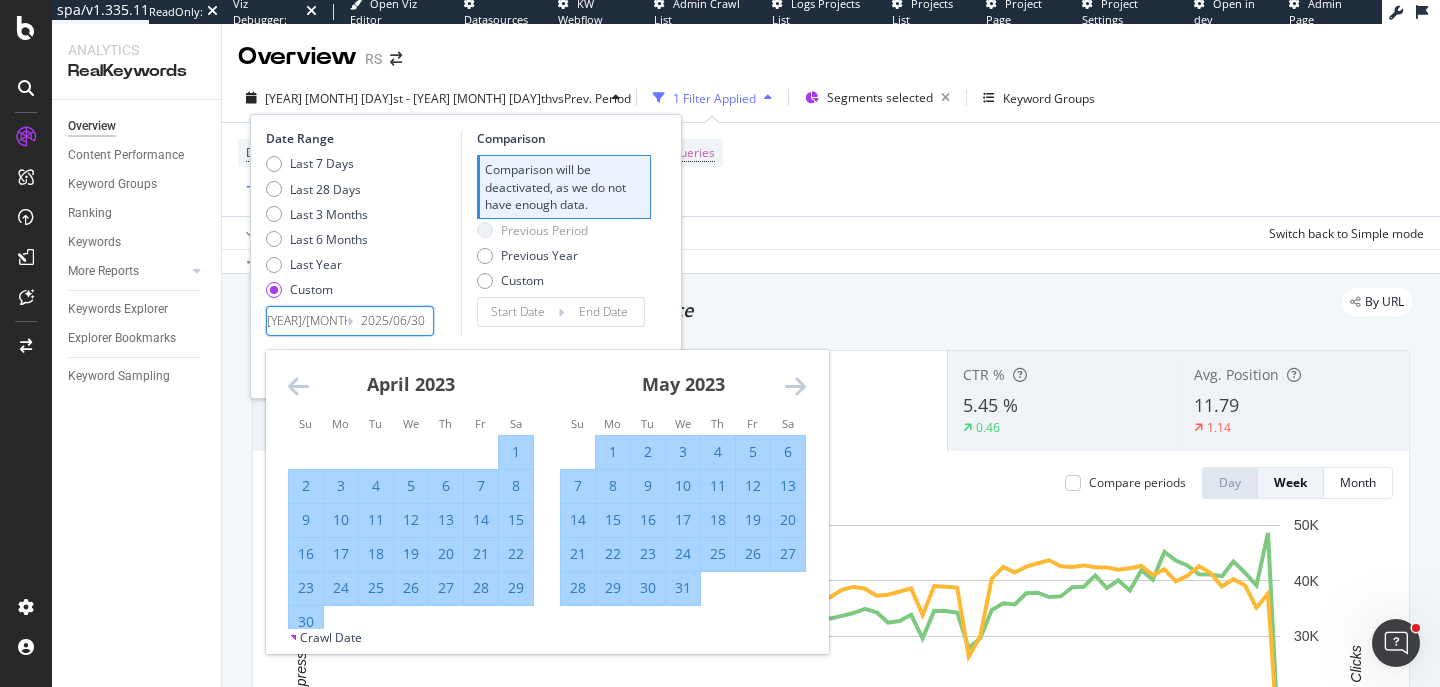 click at bounding box center (795, 386) 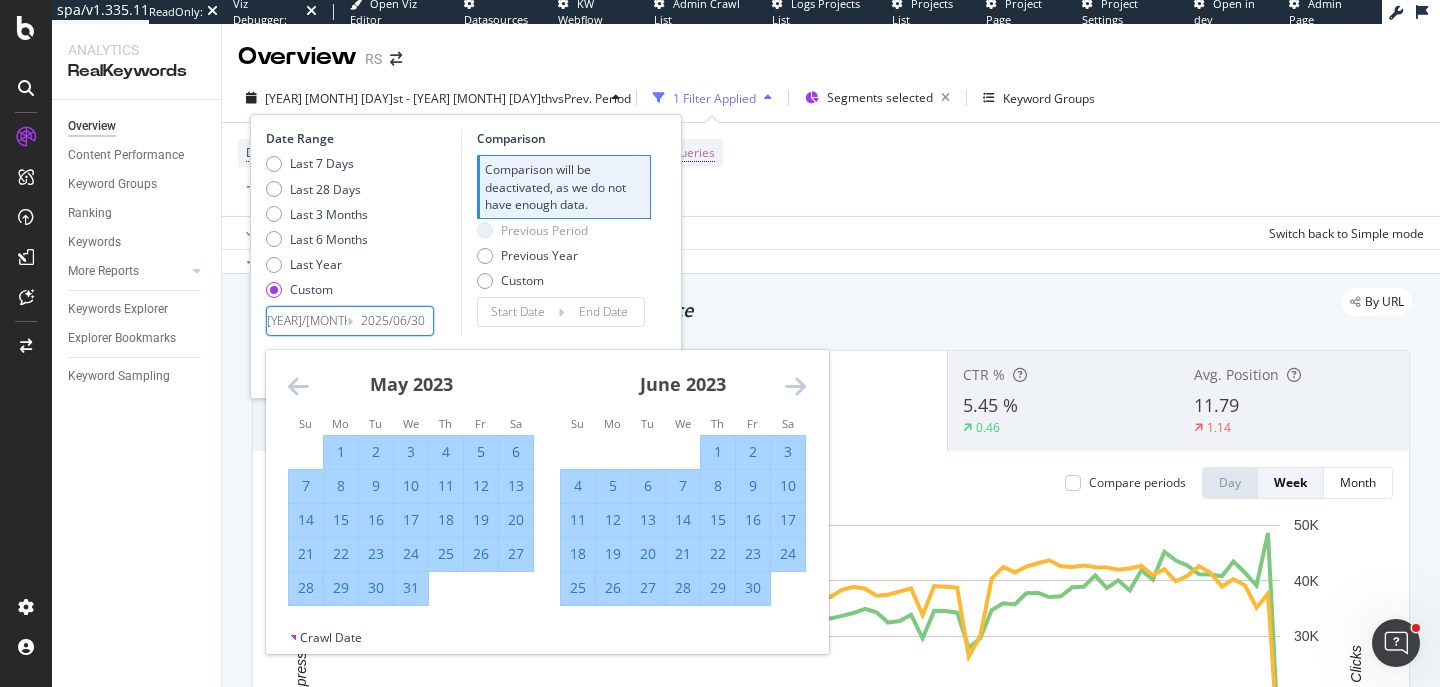 click at bounding box center (795, 386) 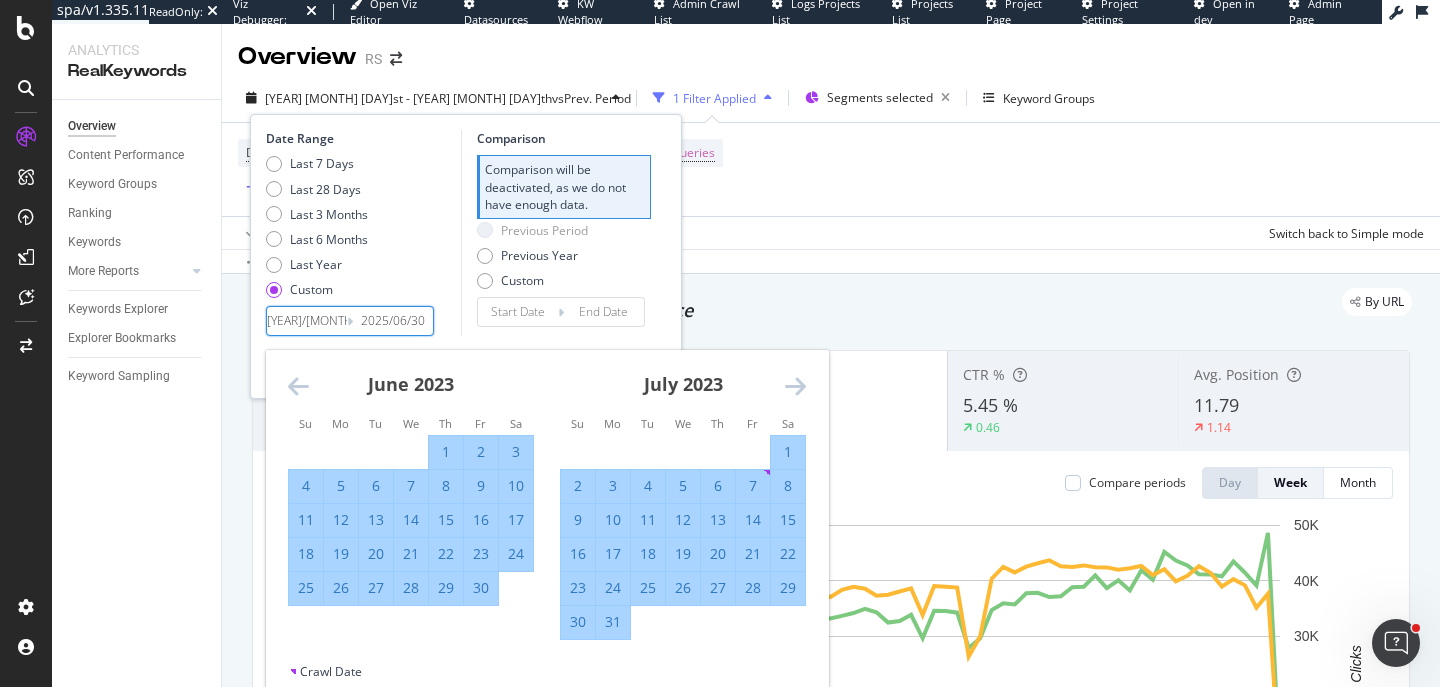 click at bounding box center [795, 386] 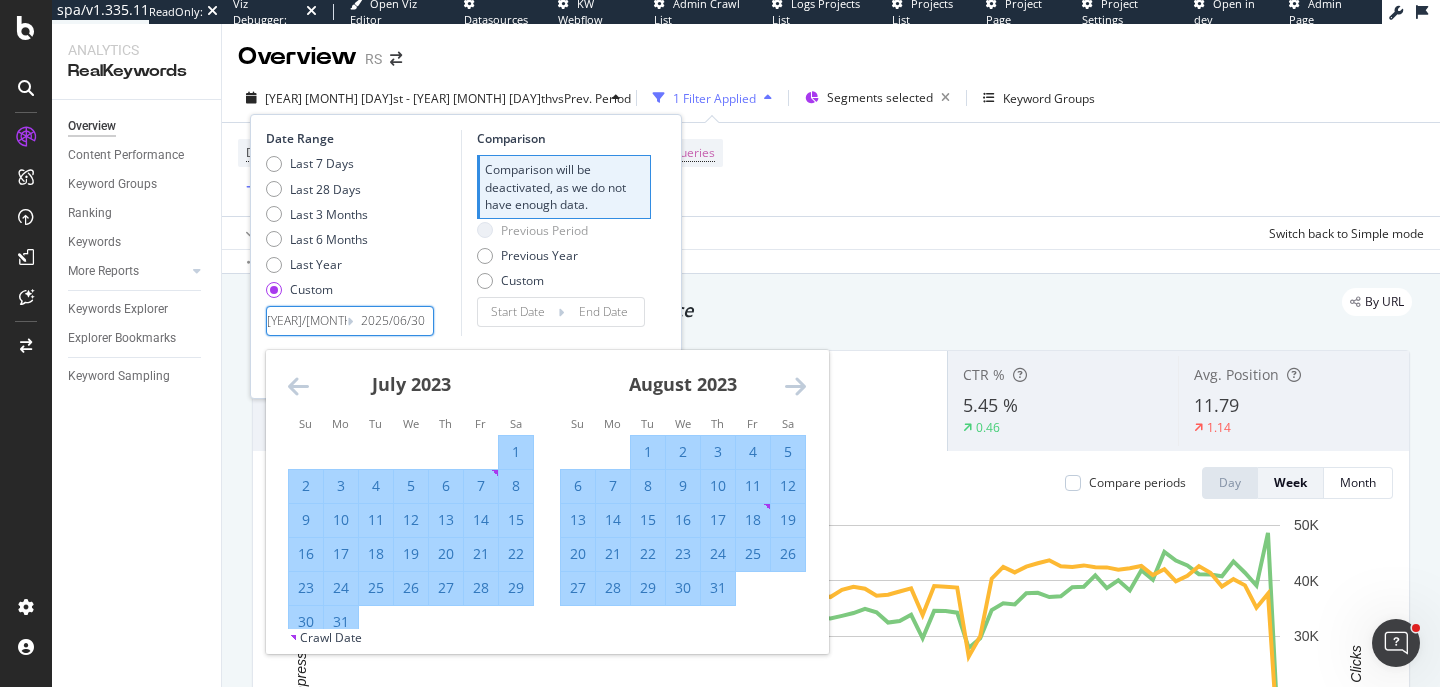 click at bounding box center (795, 386) 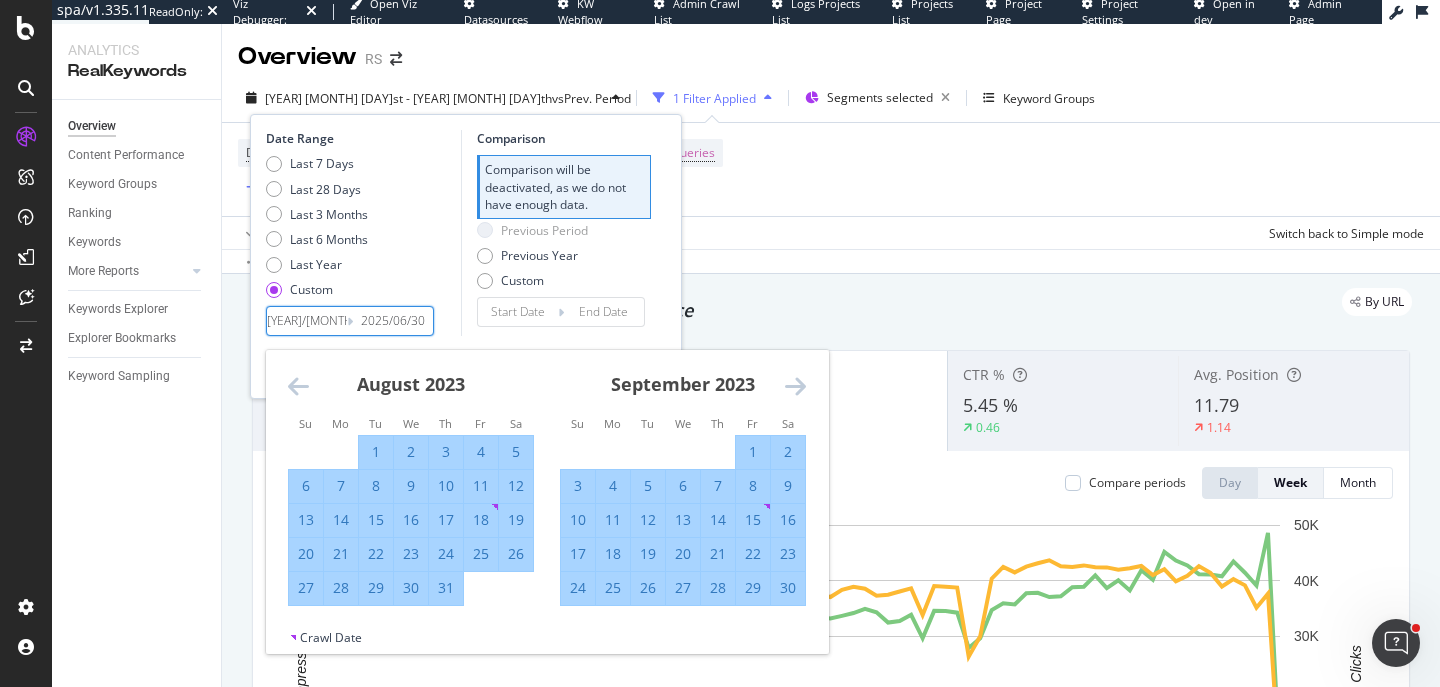 click at bounding box center [795, 386] 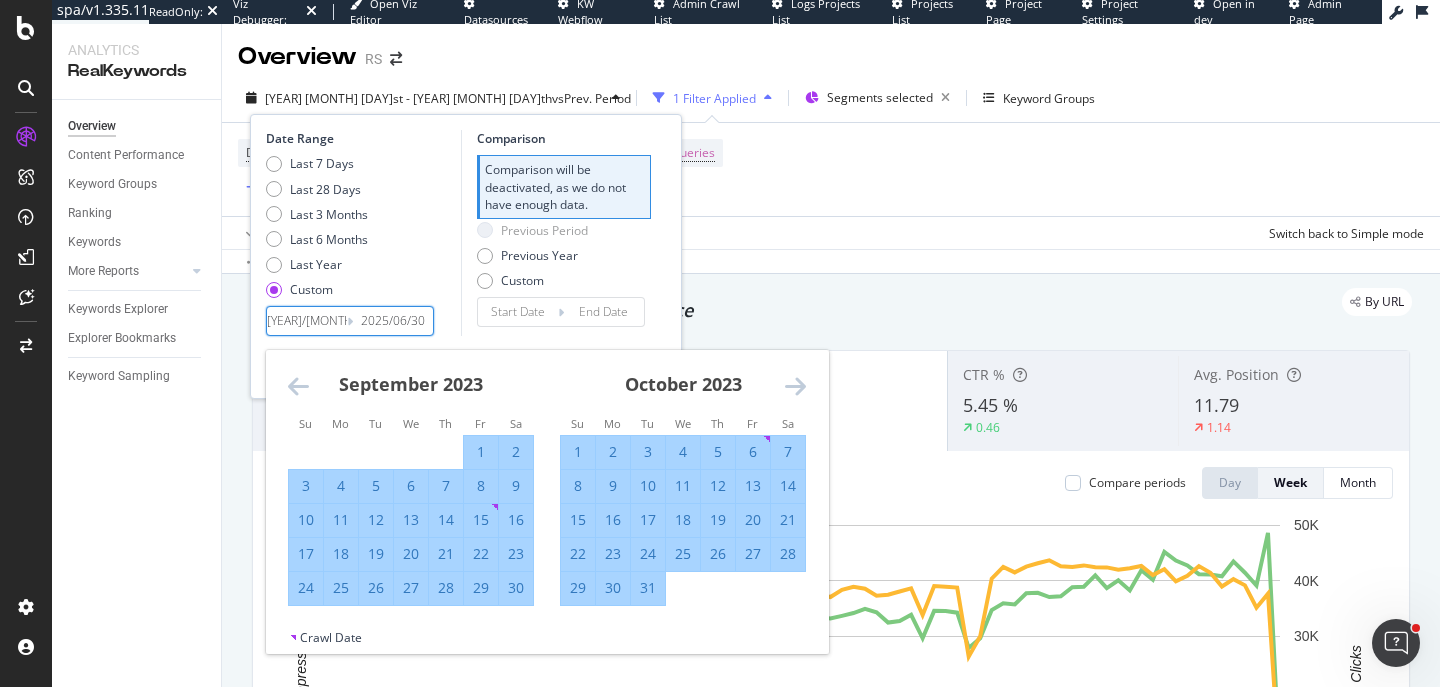 click at bounding box center [795, 386] 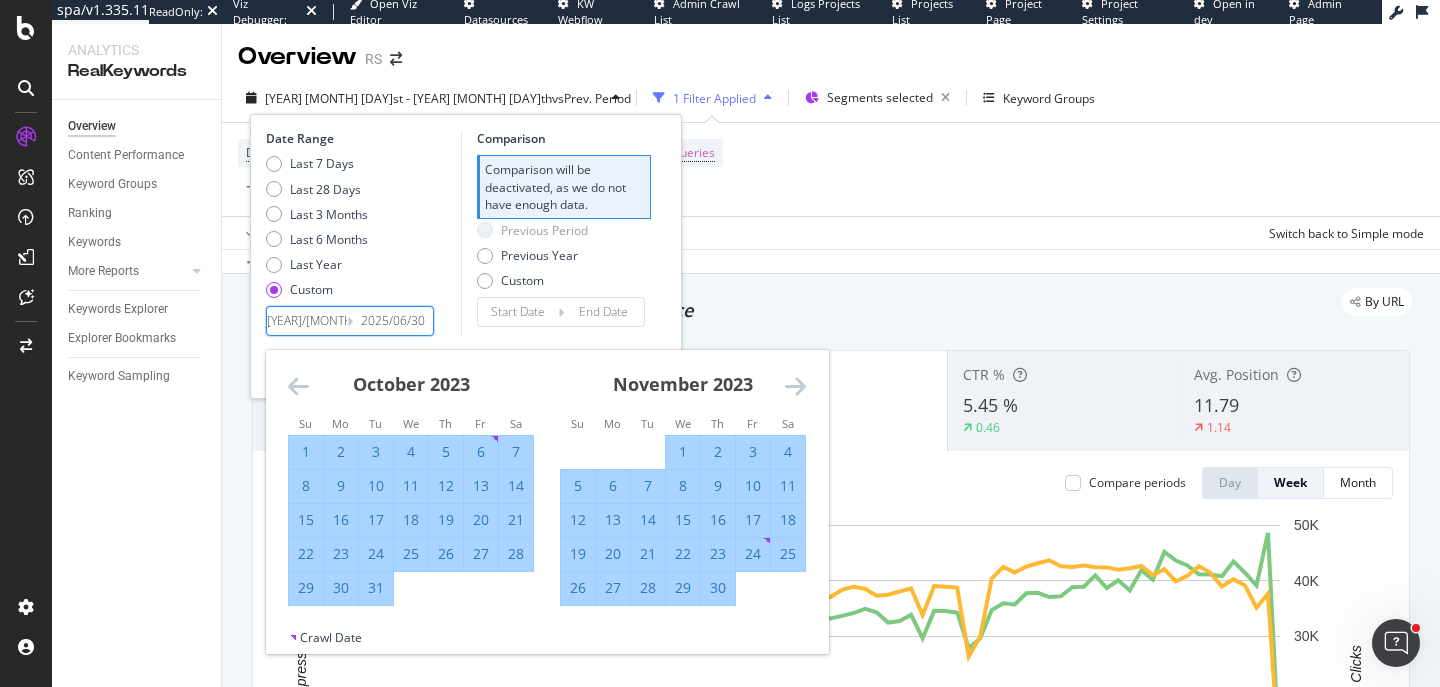click at bounding box center [795, 386] 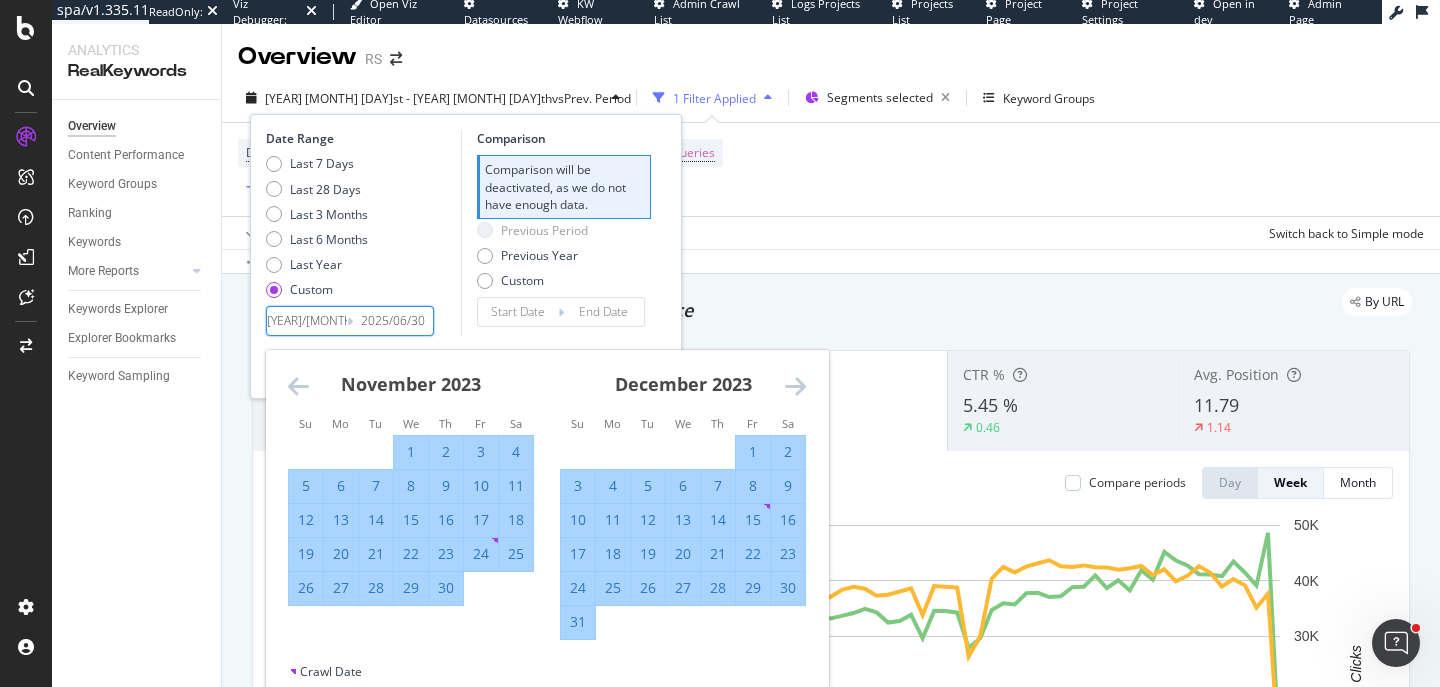 click at bounding box center [795, 386] 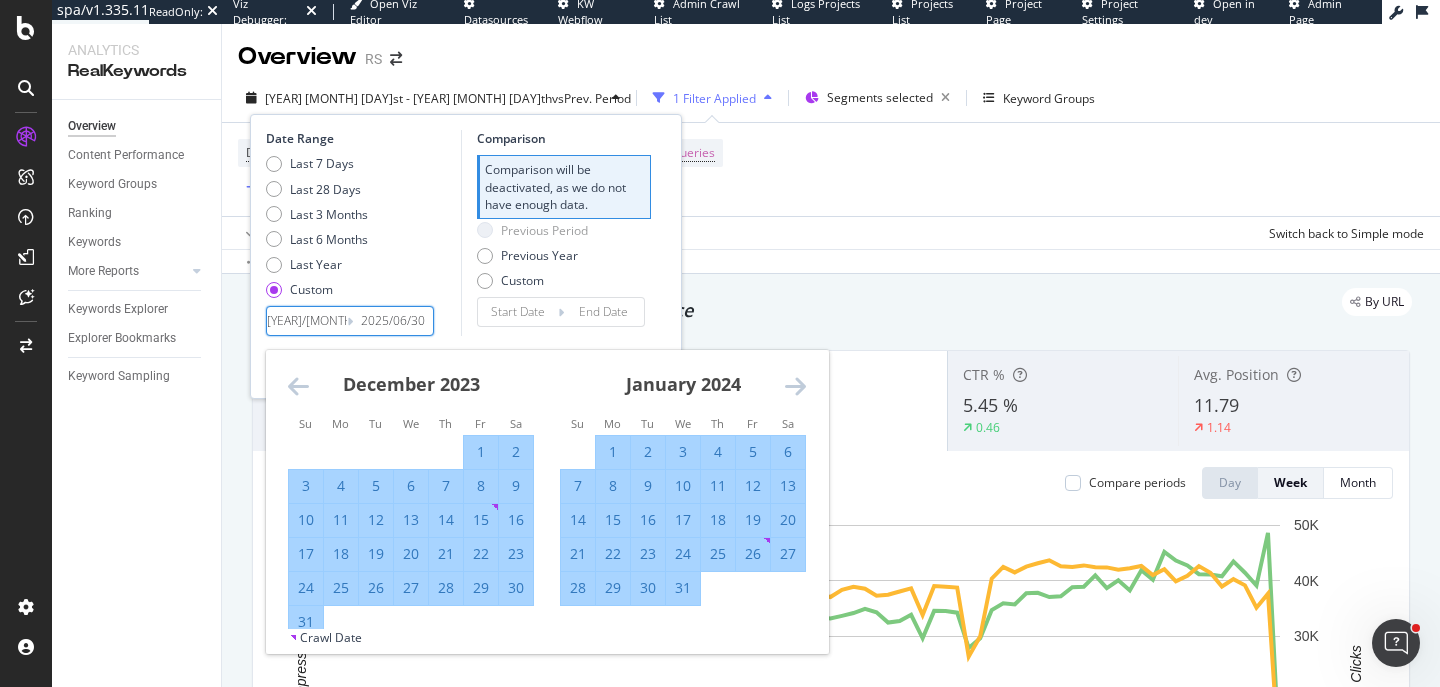 click on "31" at bounding box center (306, 622) 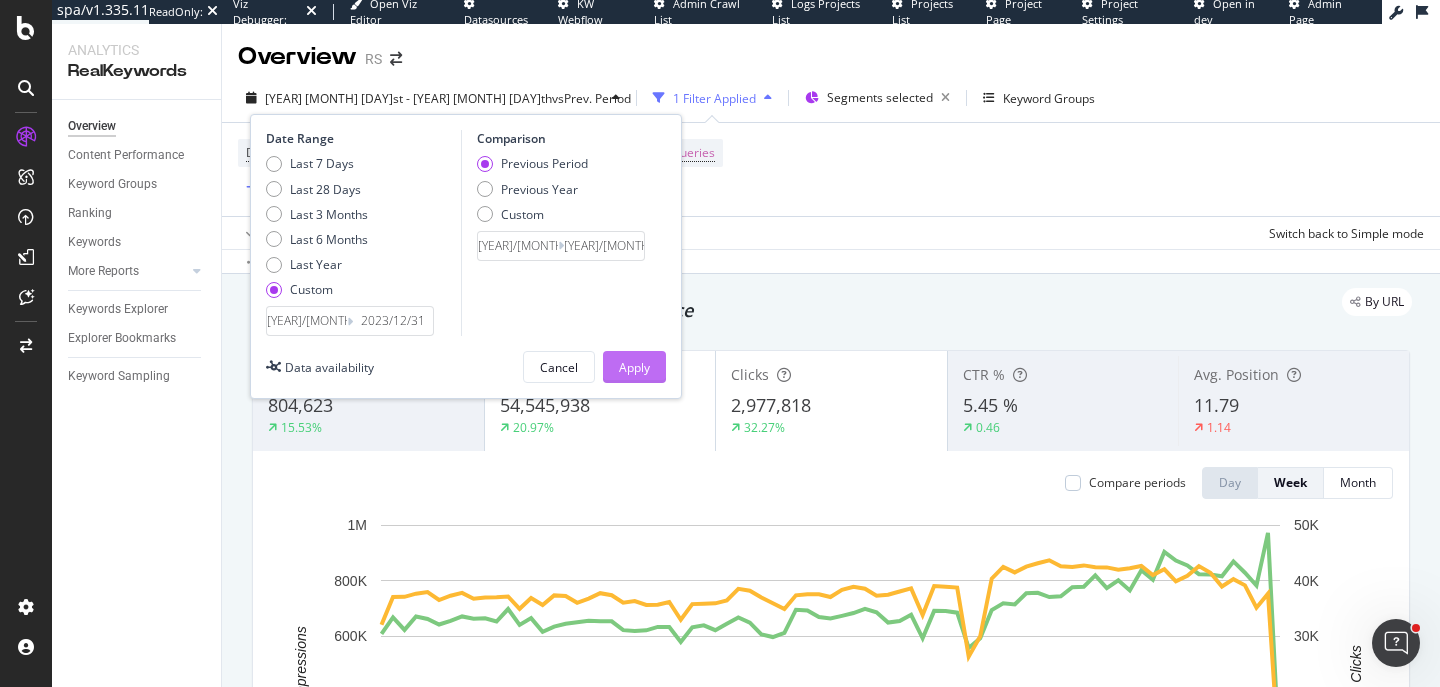 click on "Apply" at bounding box center (634, 367) 